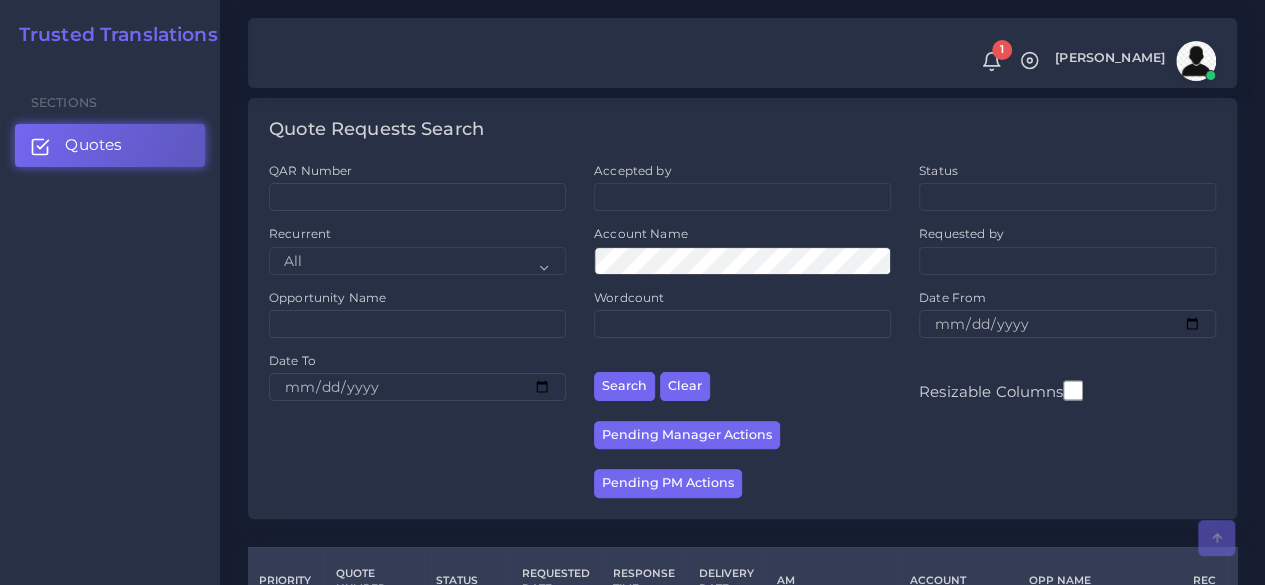 scroll, scrollTop: 0, scrollLeft: 0, axis: both 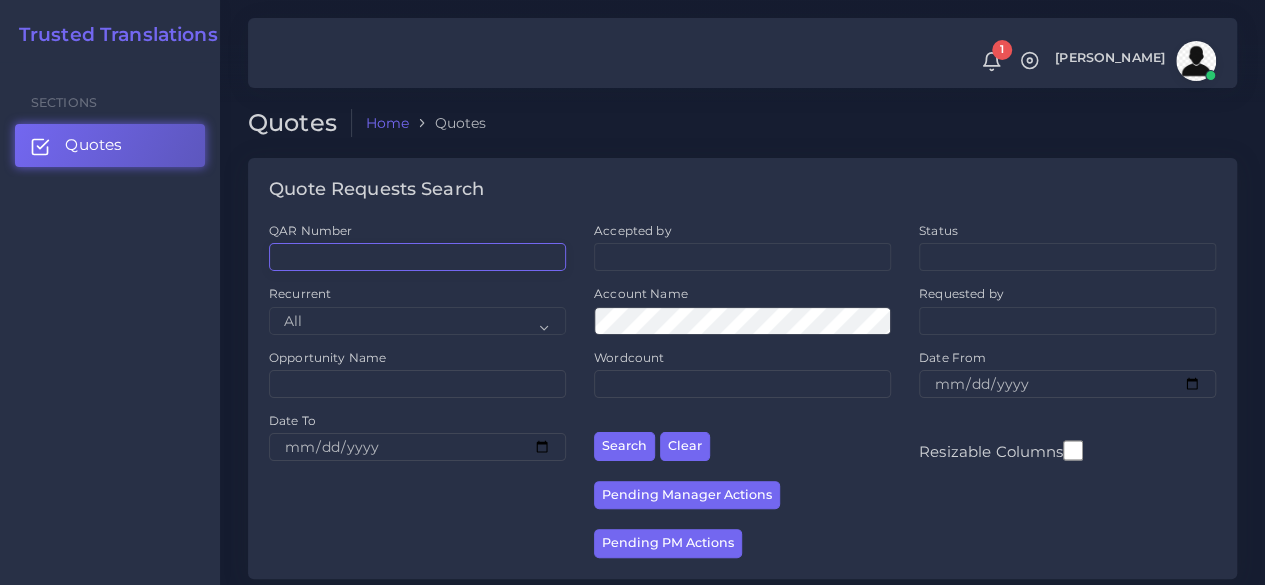 click on "QAR Number" at bounding box center [417, 257] 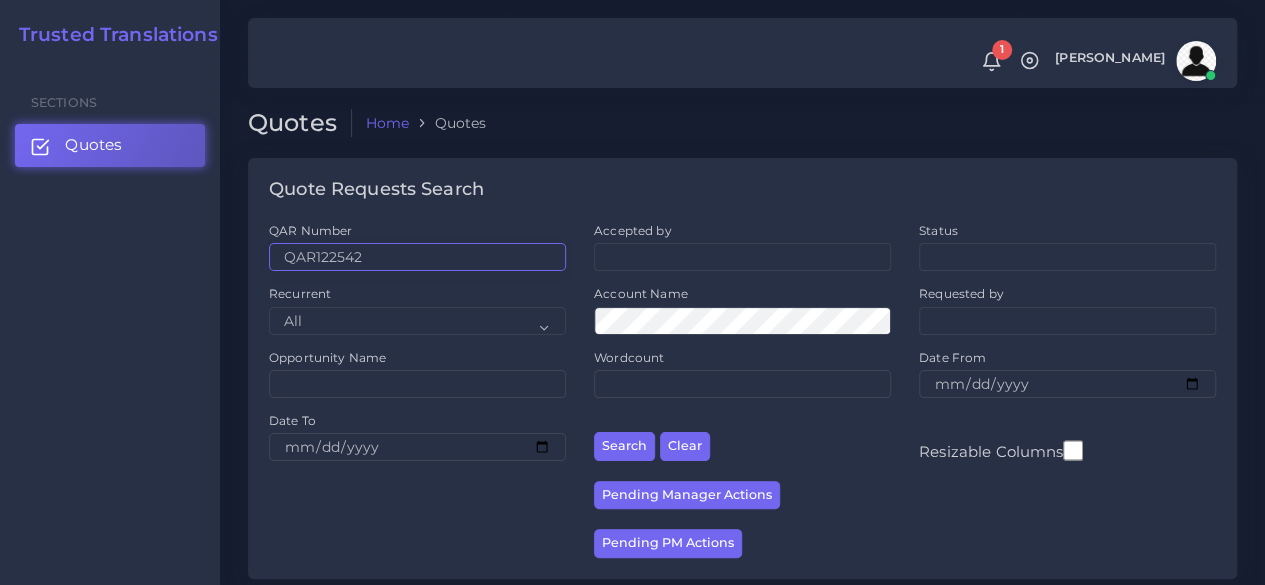type on "QAR122542" 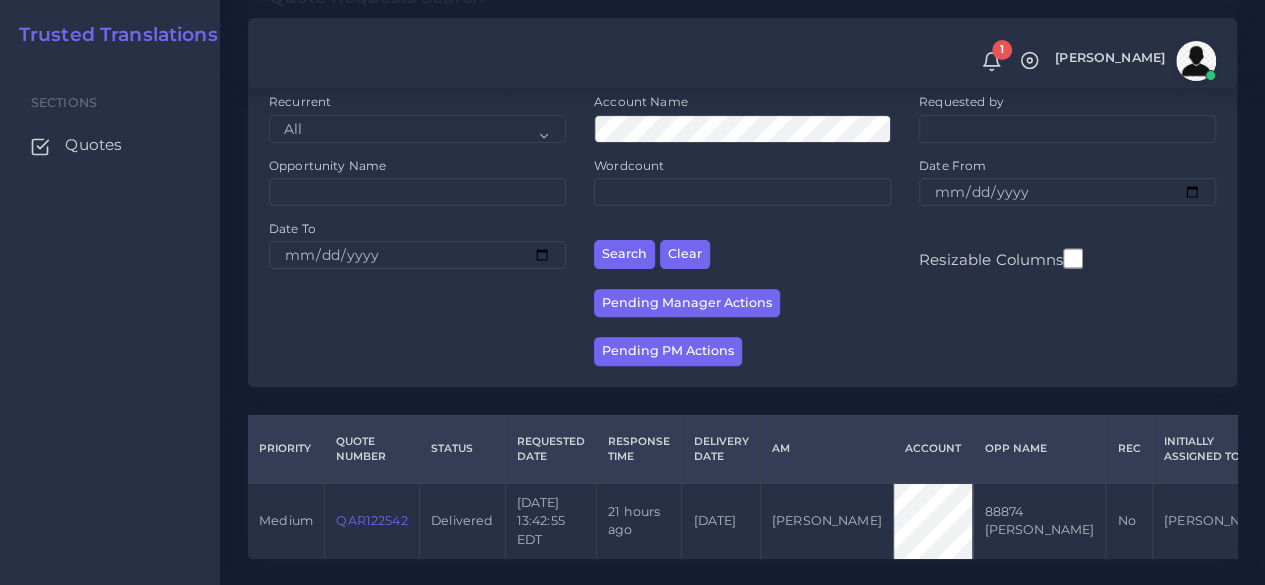 scroll, scrollTop: 255, scrollLeft: 0, axis: vertical 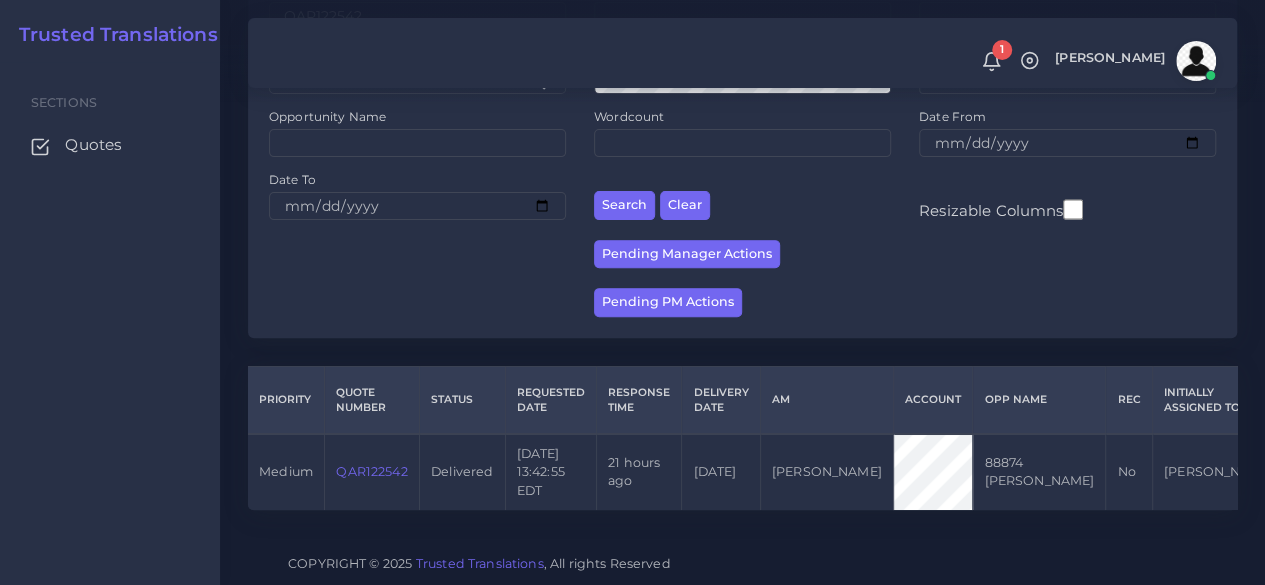 click on "QAR122542" at bounding box center (371, 471) 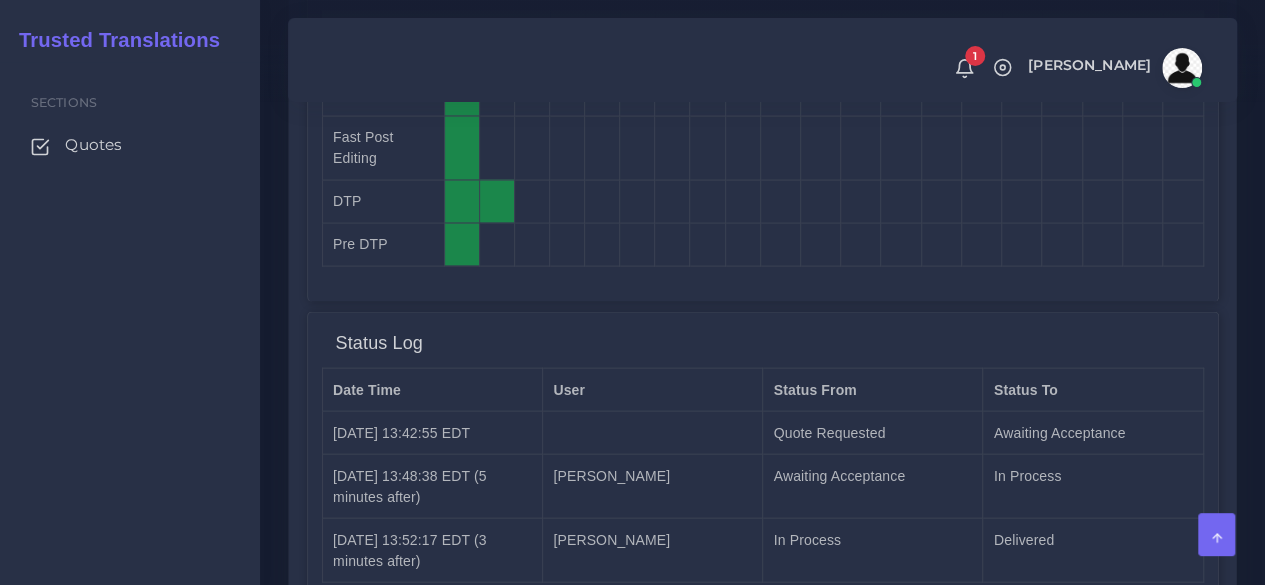 scroll, scrollTop: 2188, scrollLeft: 0, axis: vertical 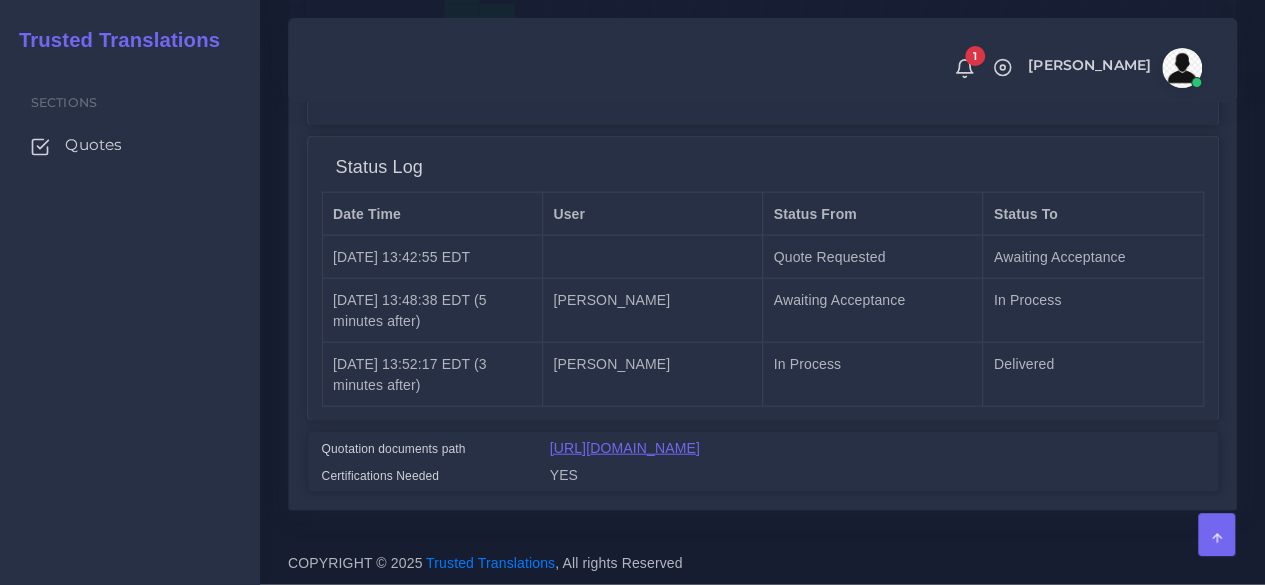 click on "https://workdrive.zoho.com/fgoh3e43b1a1fe2124b65bedd7c3c51a0e040/teams/fgoh3e43b1a1fe2124b65bedd7c3c51a0e040/ws/fgoh3cd45790bb17e457f864c310f1cbe2d9a/folders/jvjm299673b7180d9452582cfb36f04119f25" at bounding box center (625, 448) 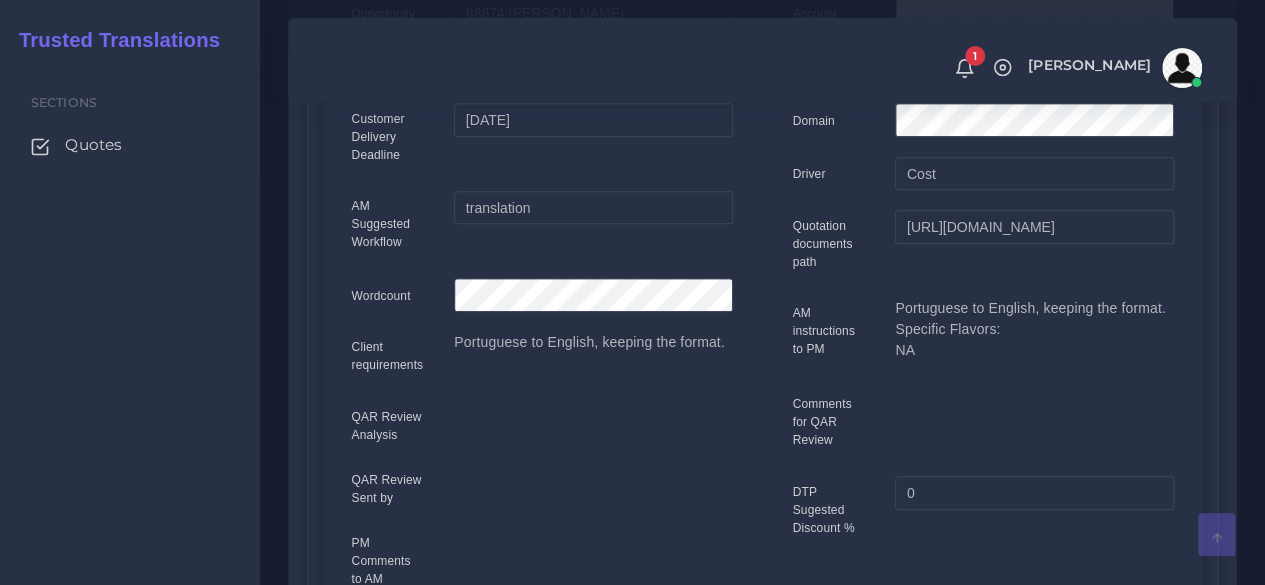 scroll, scrollTop: 100, scrollLeft: 0, axis: vertical 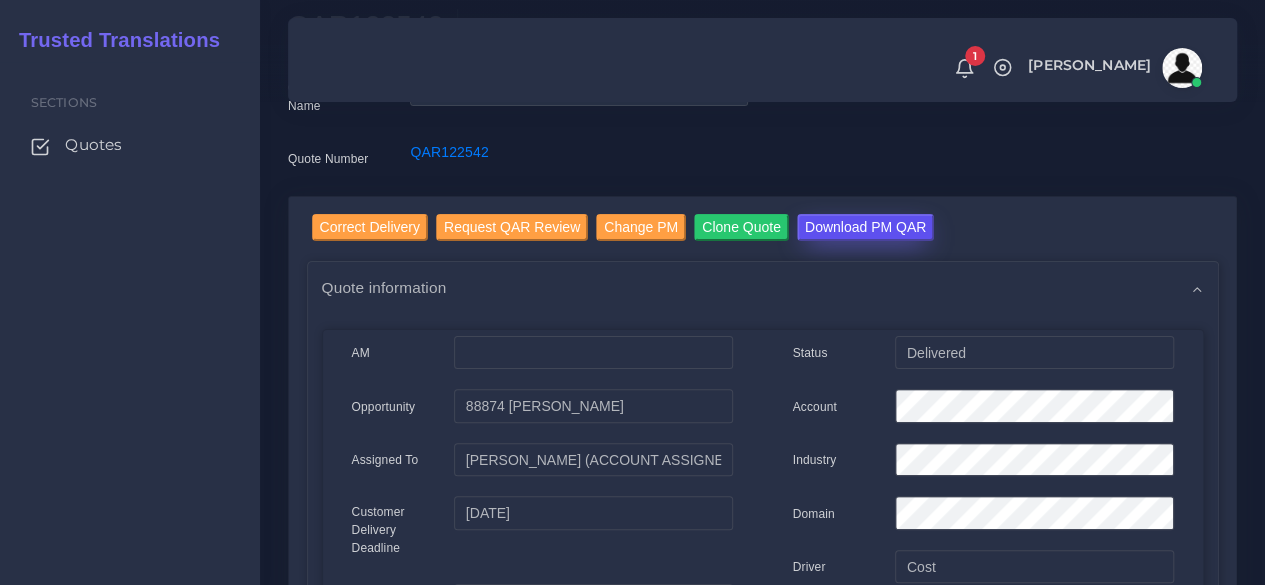 click on "Download PM QAR" at bounding box center [865, 227] 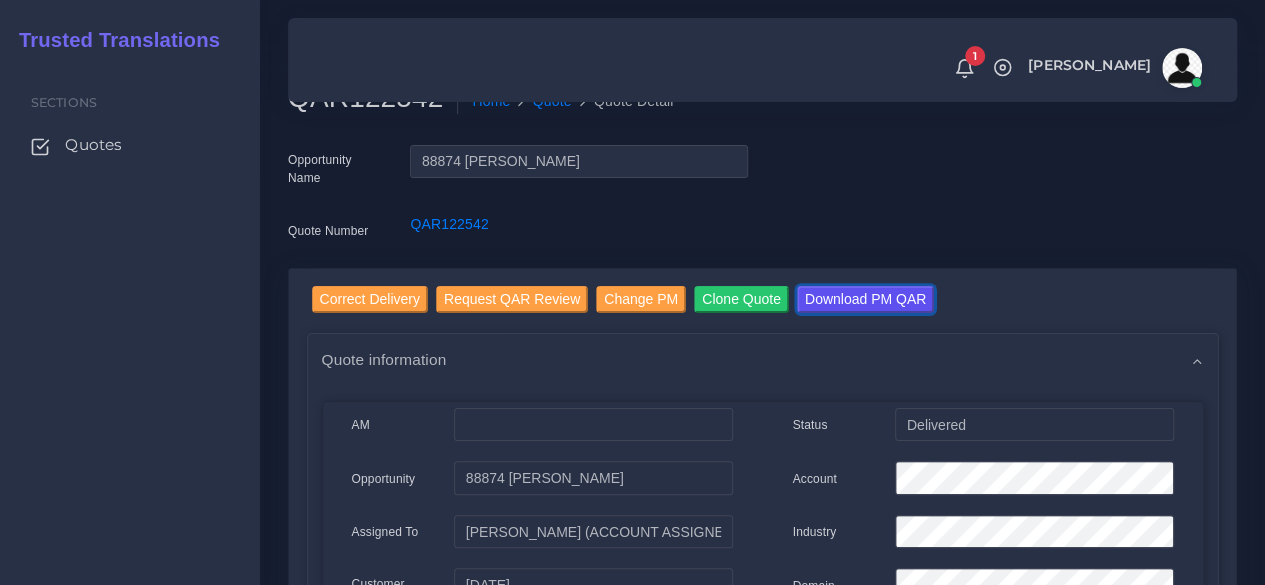 scroll, scrollTop: 0, scrollLeft: 0, axis: both 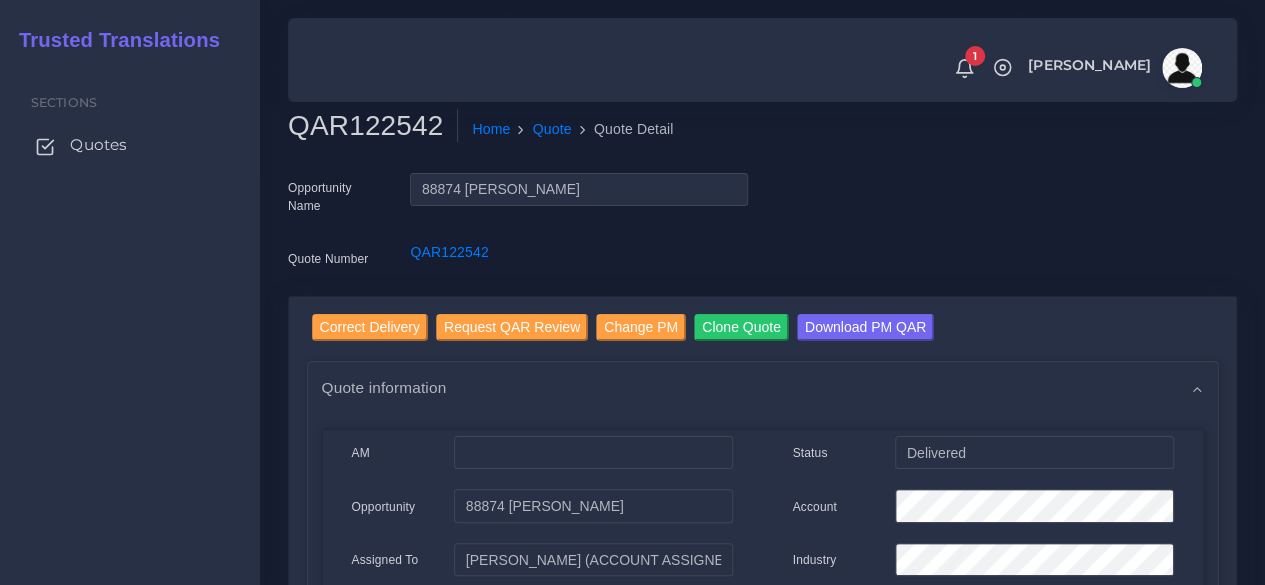 click on "Quotes" at bounding box center [98, 145] 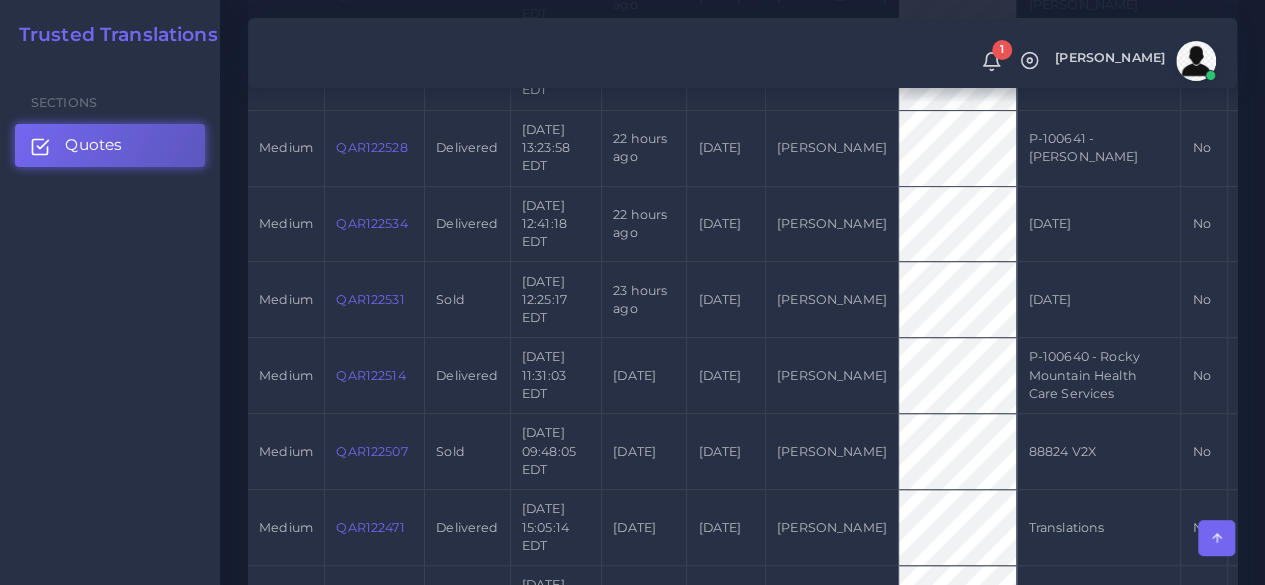 scroll, scrollTop: 900, scrollLeft: 0, axis: vertical 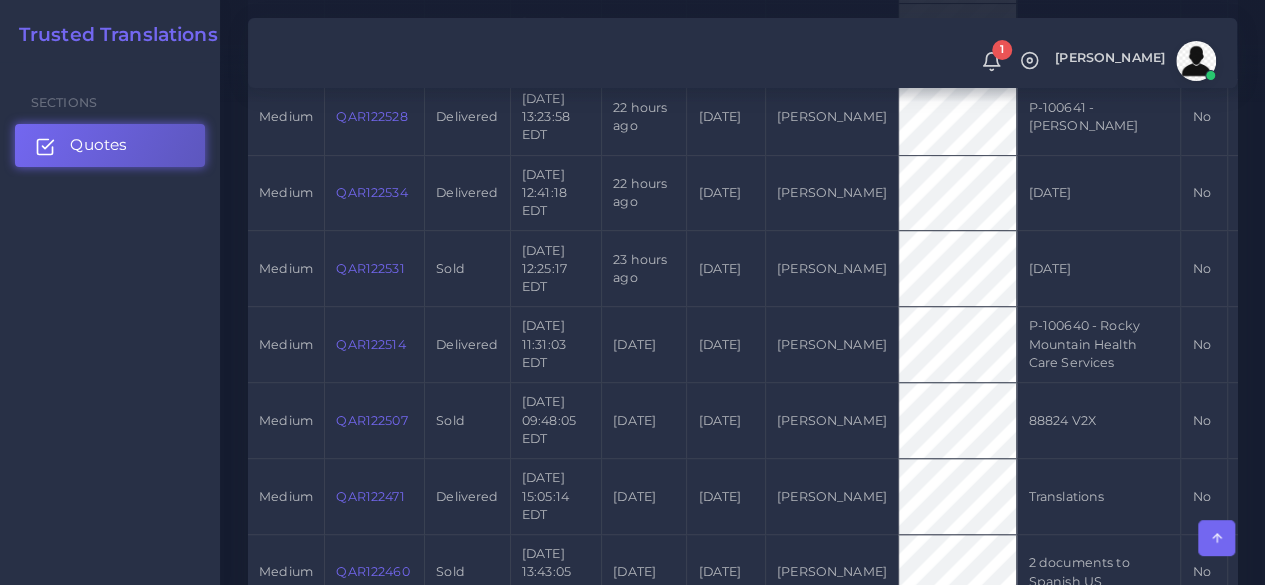 click on "Quotes" at bounding box center [110, 145] 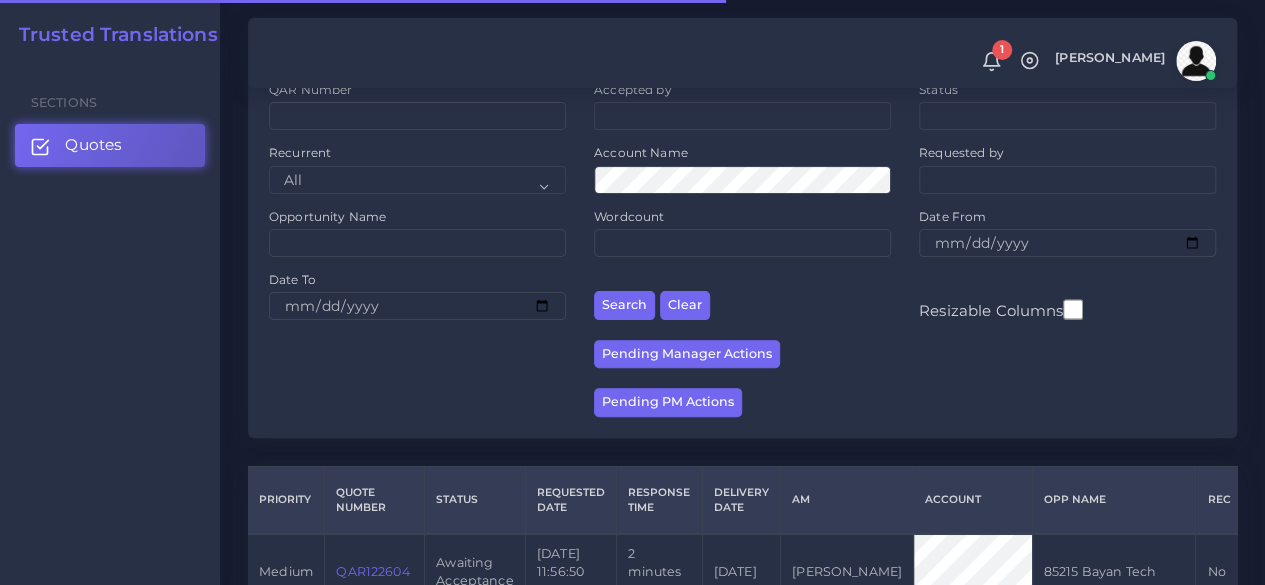 scroll, scrollTop: 300, scrollLeft: 0, axis: vertical 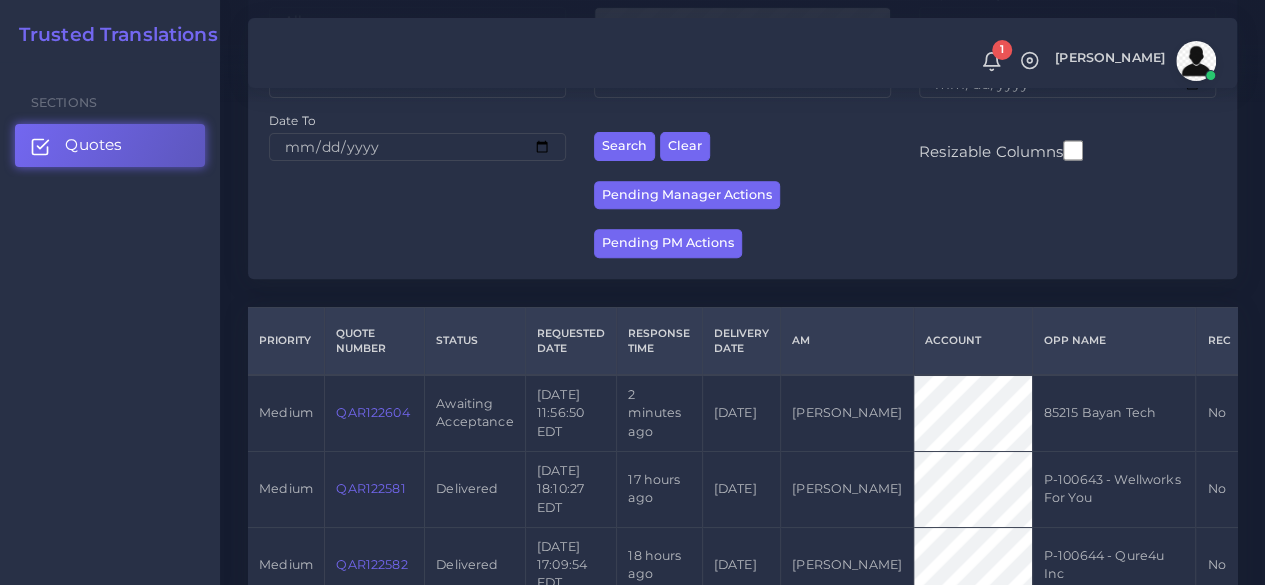 click on "QAR122604" at bounding box center [372, 412] 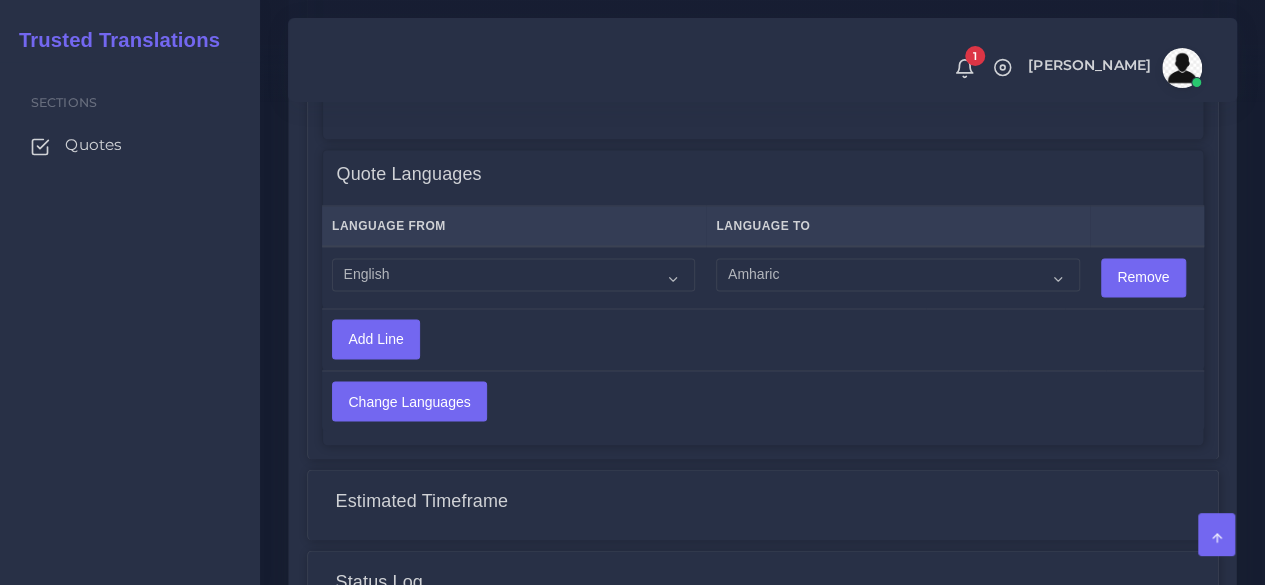 scroll, scrollTop: 1500, scrollLeft: 0, axis: vertical 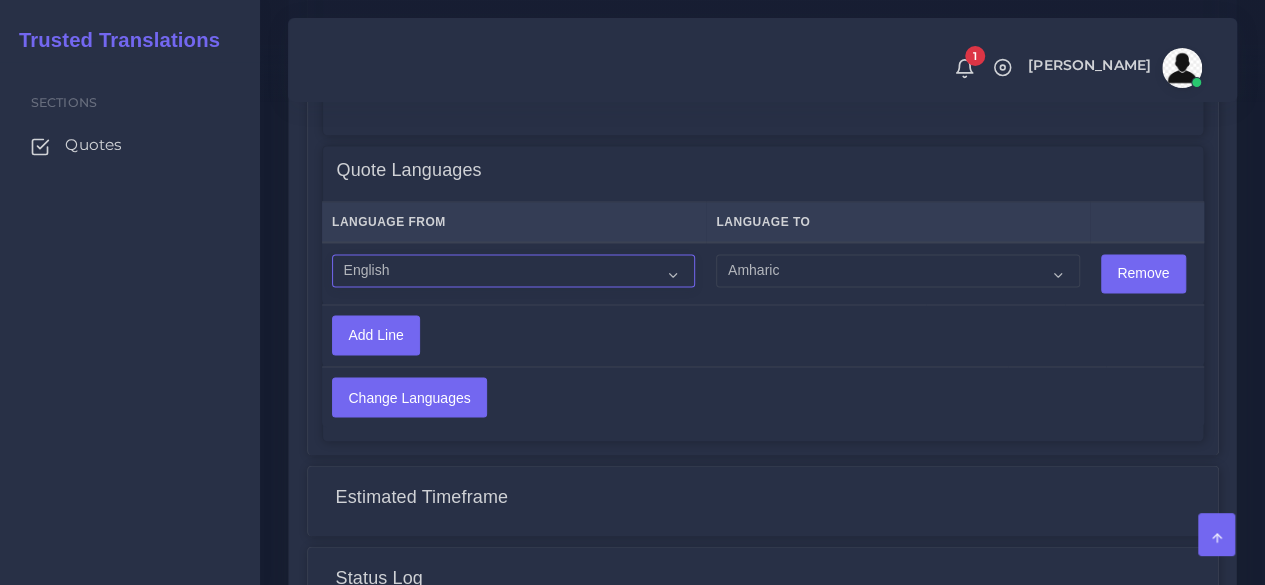 click on "Acoli
Afar
Afrikaans
Akan
Akateko
Albanian
American Sign Language (ASL)
Amharic
Arabic" at bounding box center [513, 271] 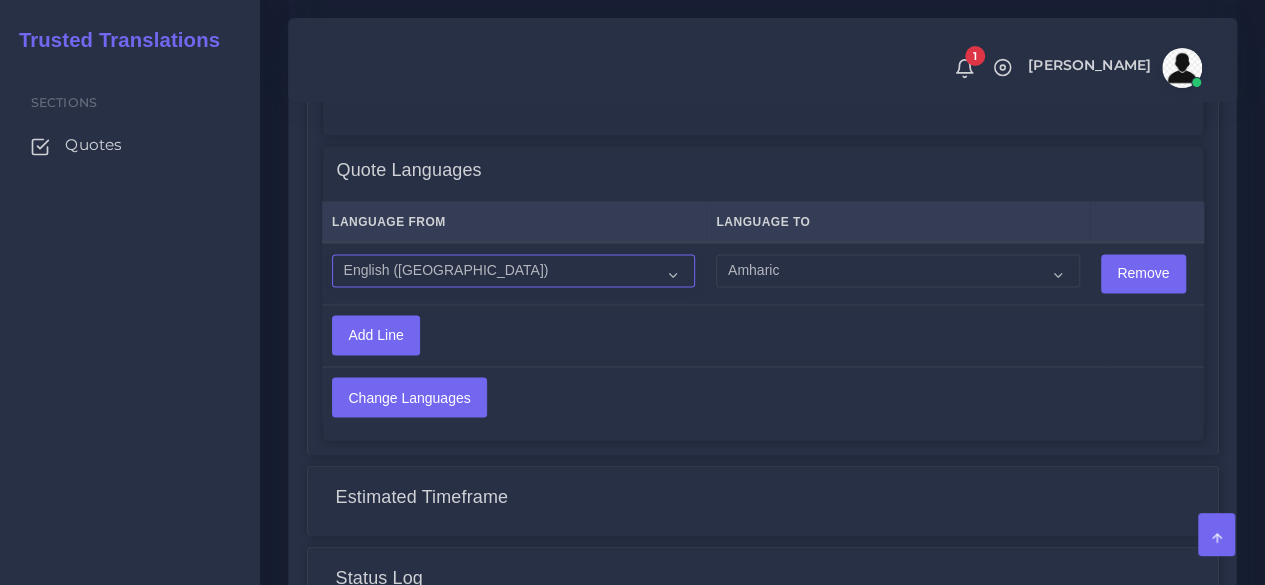 click on "Acoli
Afar
Afrikaans
Akan
Akateko
Albanian
American Sign Language (ASL)
Amharic
Arabic" at bounding box center [513, 271] 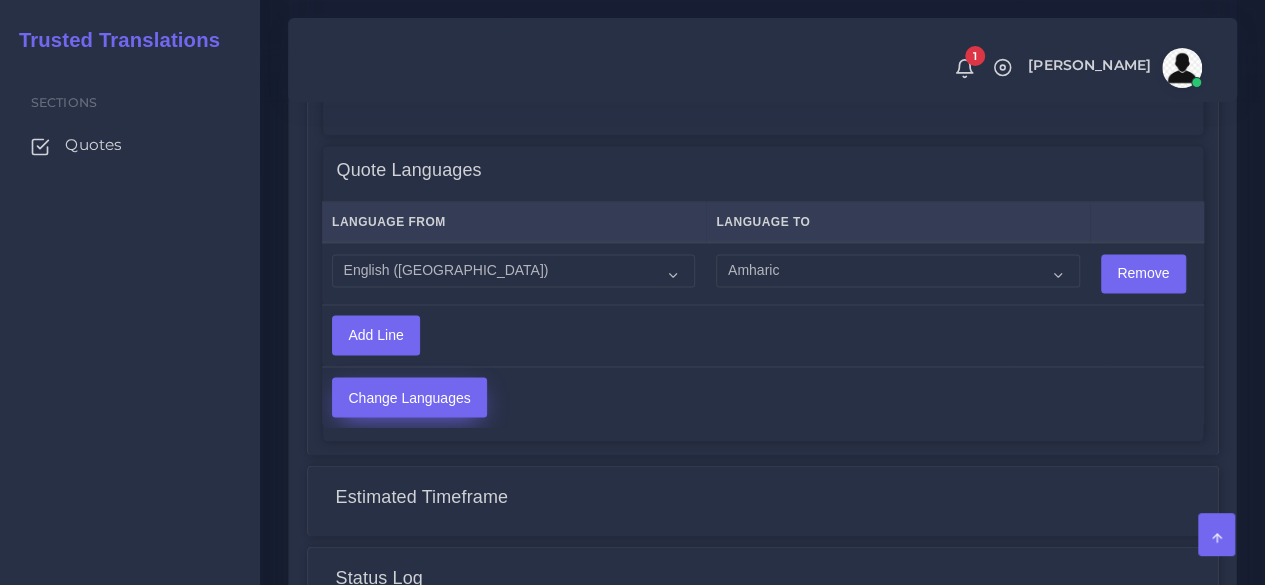 click on "Change Languages" at bounding box center [409, 397] 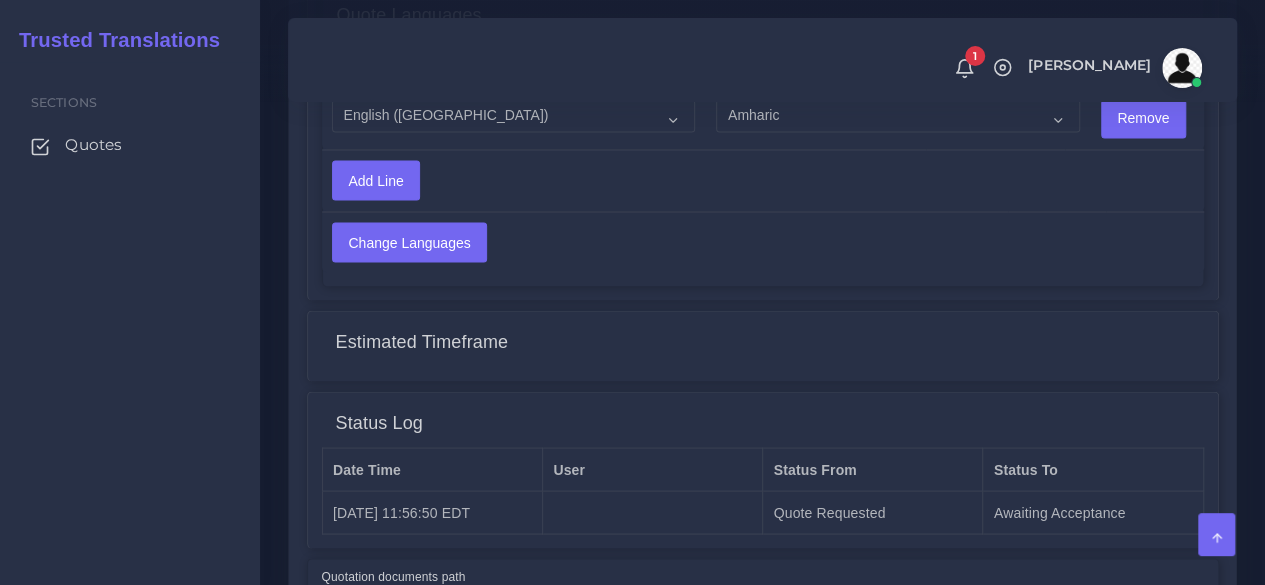 scroll, scrollTop: 1815, scrollLeft: 0, axis: vertical 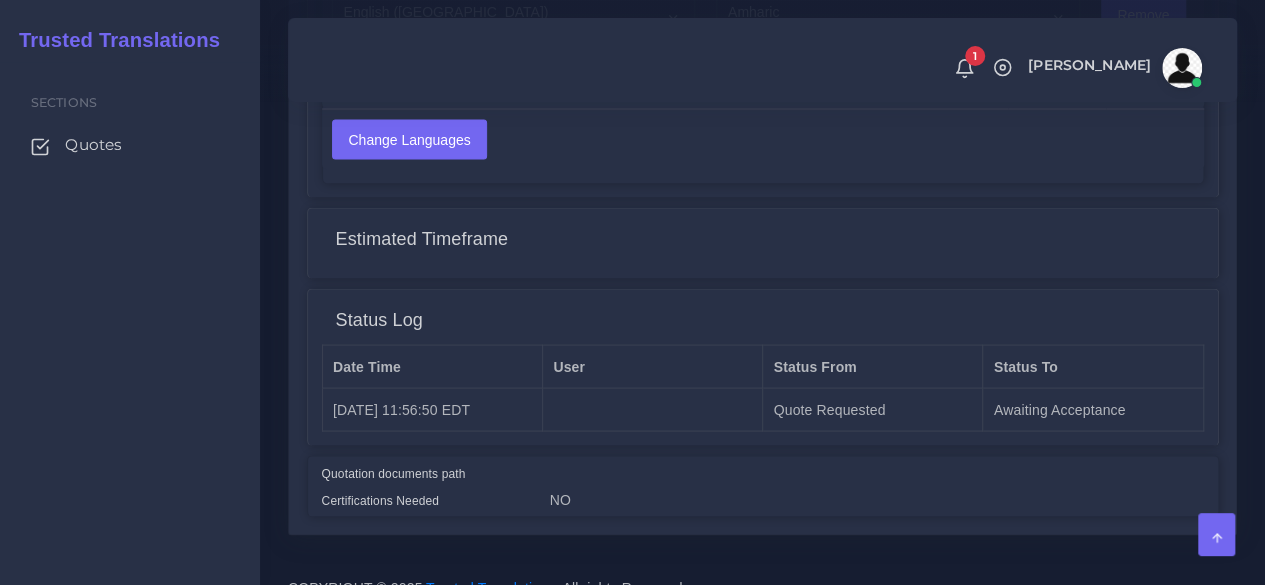 click on "Accept
Change PM
Clone Quote
Quote information
AM Opportunity" at bounding box center [762, -450] 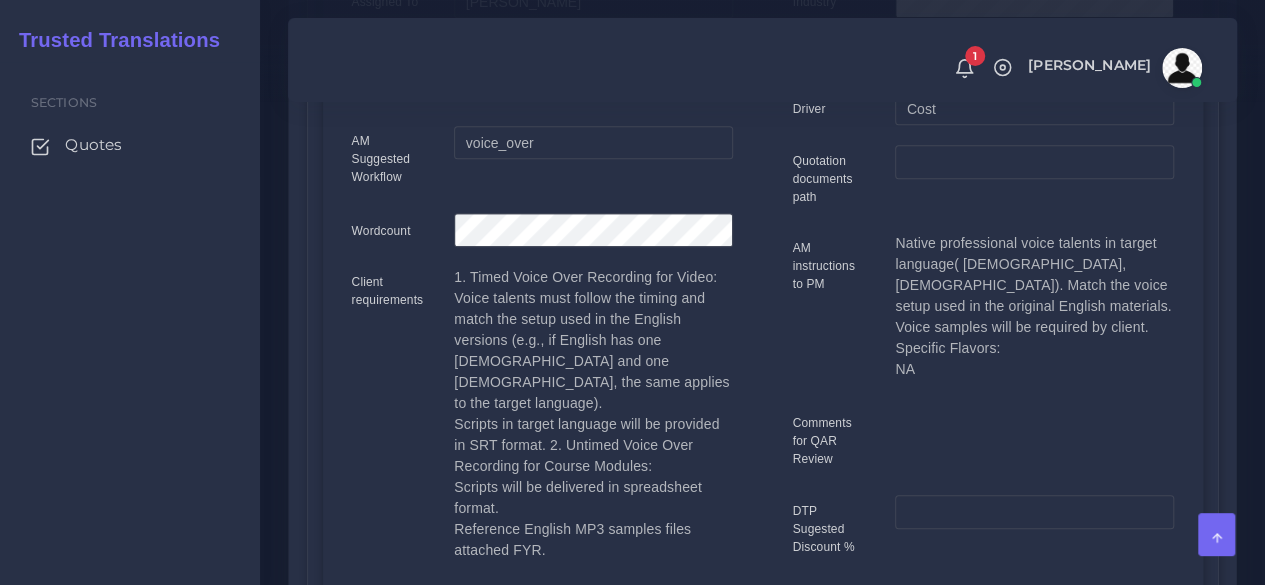 scroll, scrollTop: 715, scrollLeft: 0, axis: vertical 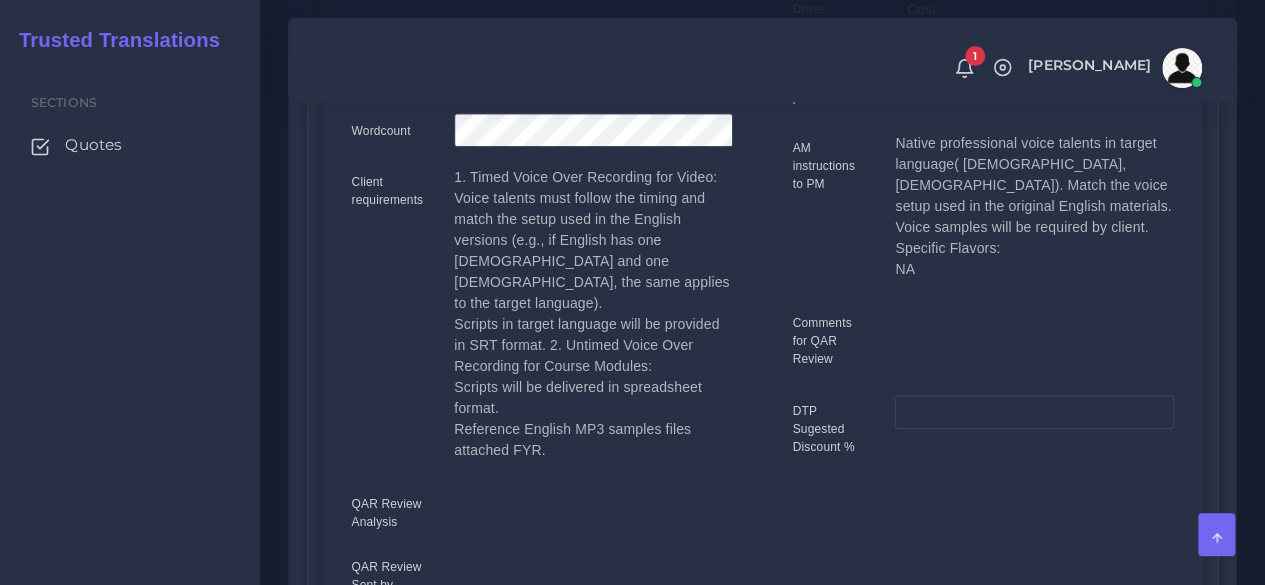 click on "Sections
Quotes" at bounding box center [130, 323] 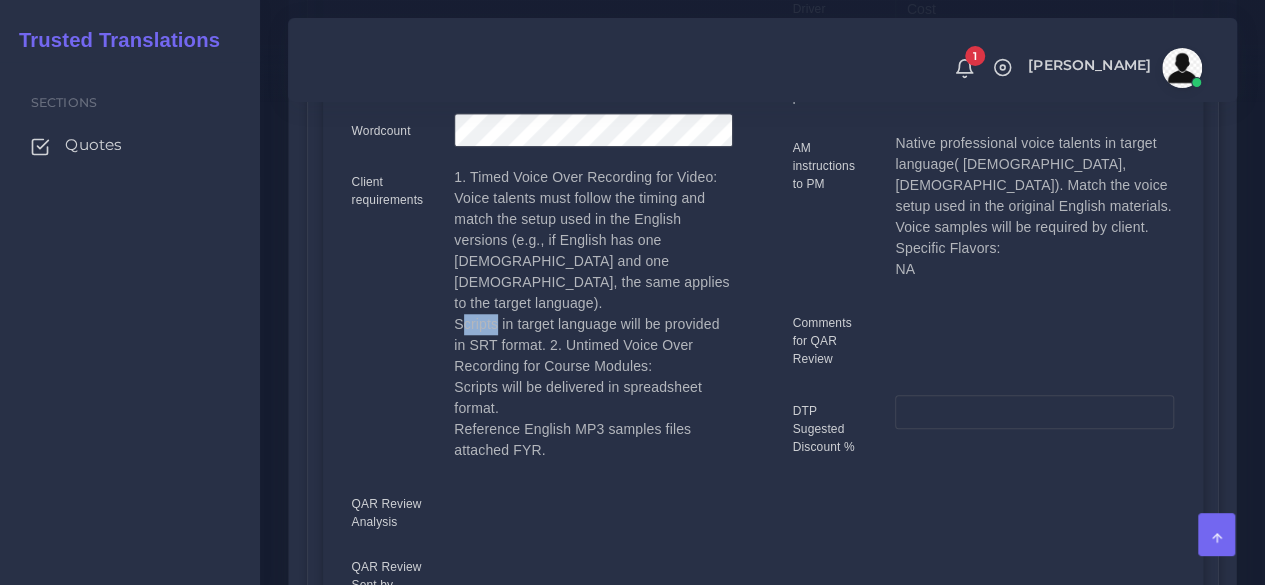 drag, startPoint x: 451, startPoint y: 308, endPoint x: 489, endPoint y: 307, distance: 38.013157 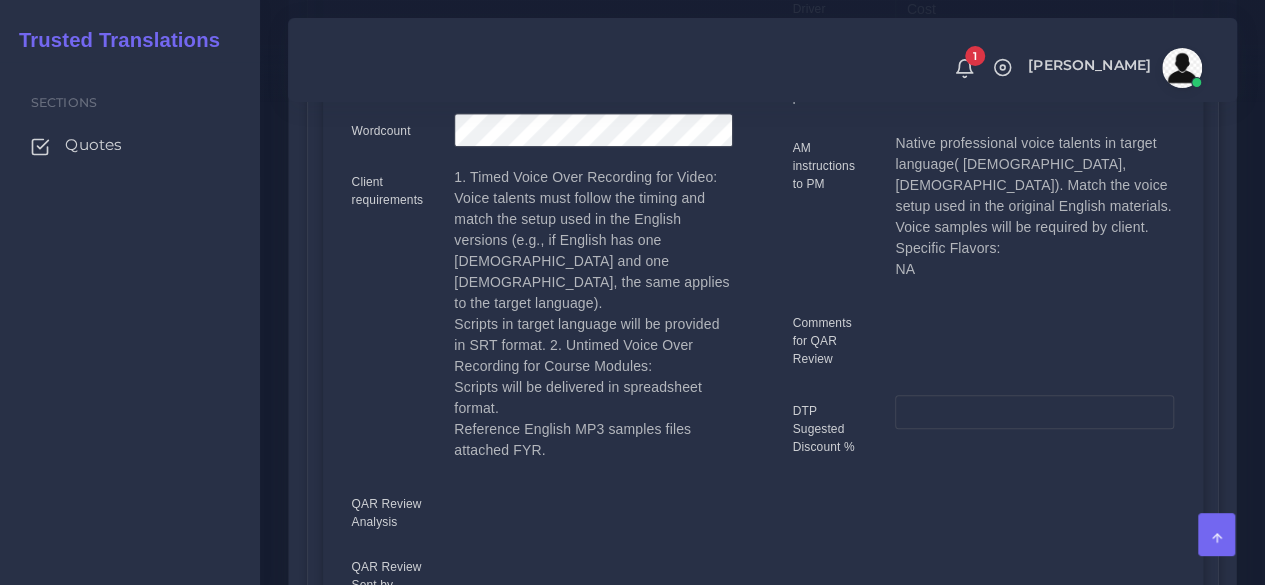 click on "1. Timed Voice Over Recording for Video:
Voice talents must follow the timing and match the setup used in the English versions (e.g., if English has one male and one female, the same applies to the target language).
Scripts in target language will be provided in SRT format. 2. Untimed Voice Over Recording for Course Modules:
Scripts will be delivered in spreadsheet format.
Reference English MP3 samples files attached FYR." at bounding box center (593, 321) 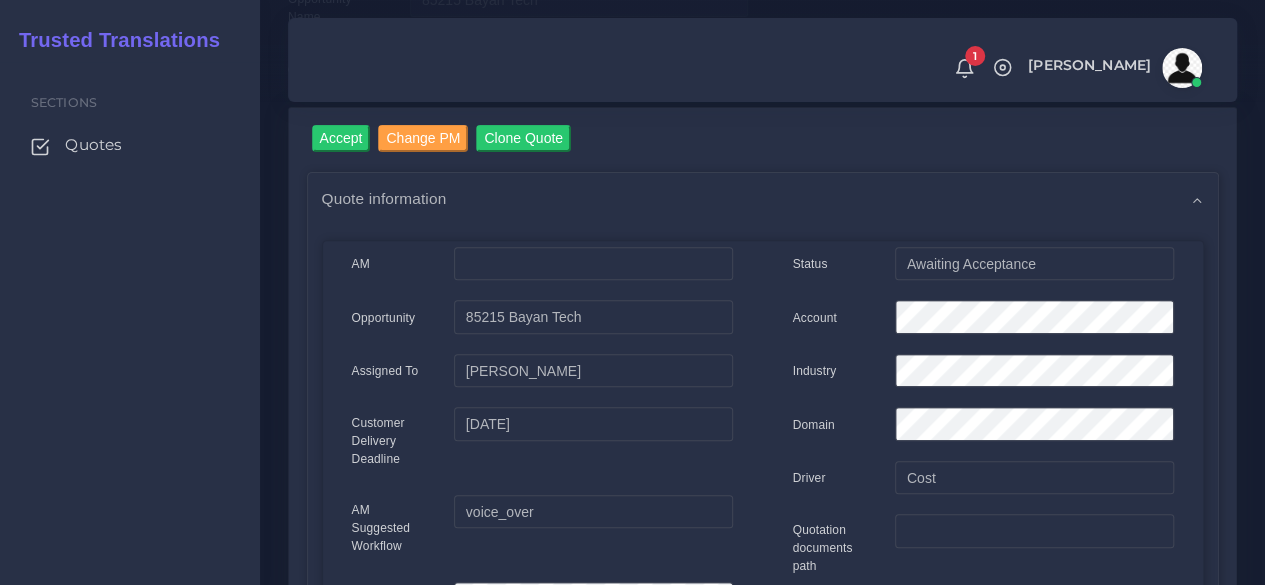 scroll, scrollTop: 215, scrollLeft: 0, axis: vertical 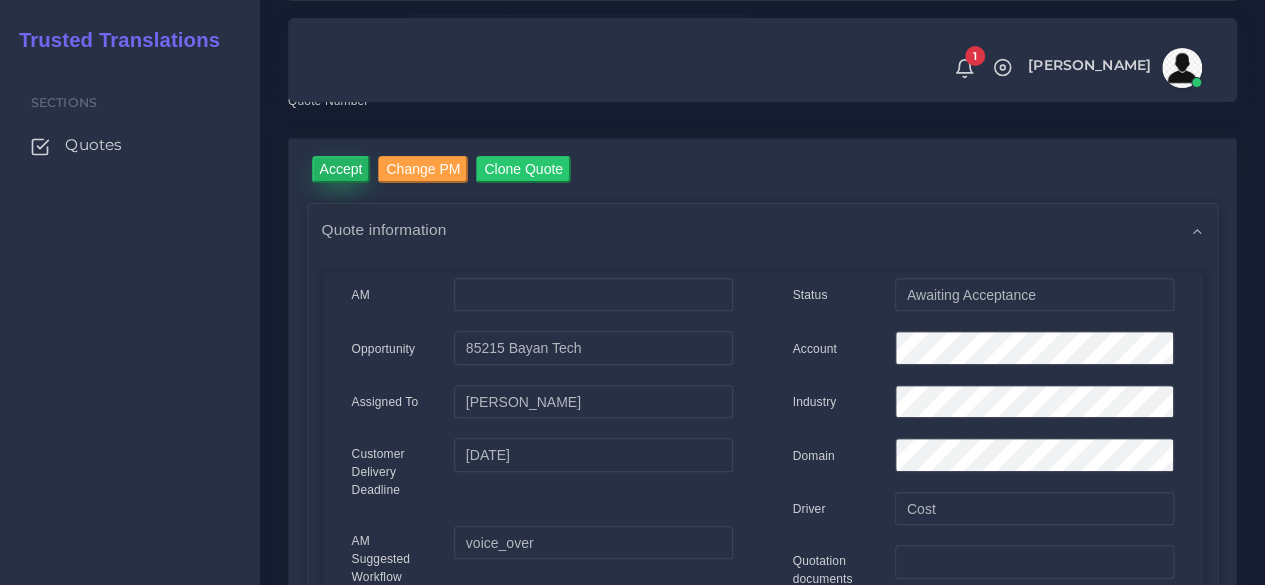 click on "Accept" at bounding box center (341, 169) 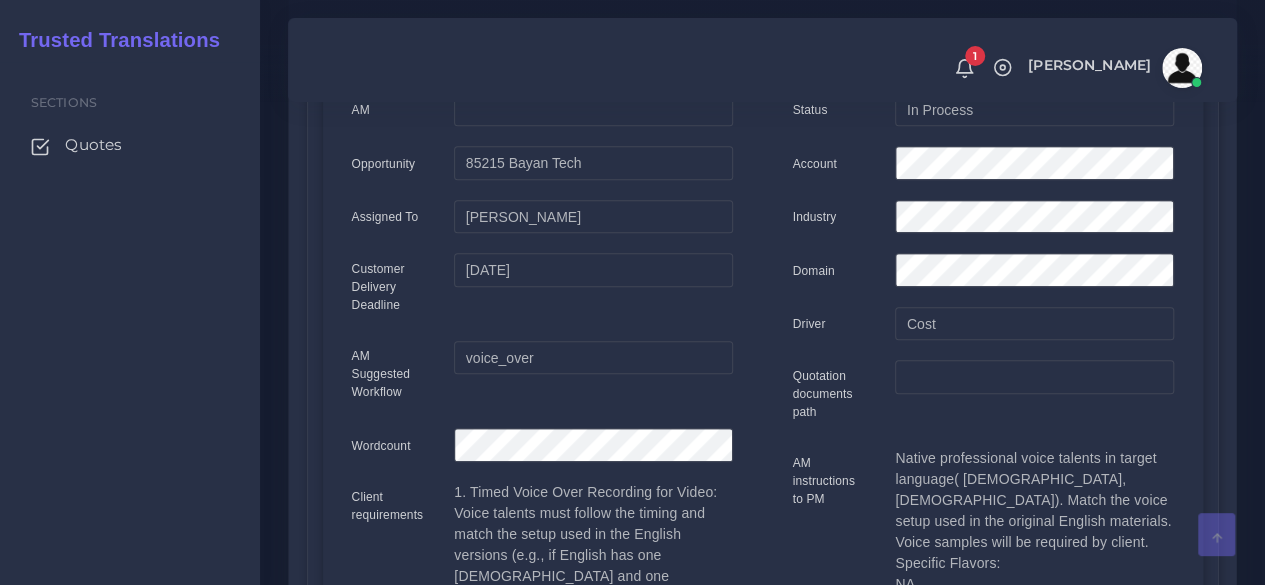 scroll, scrollTop: 100, scrollLeft: 0, axis: vertical 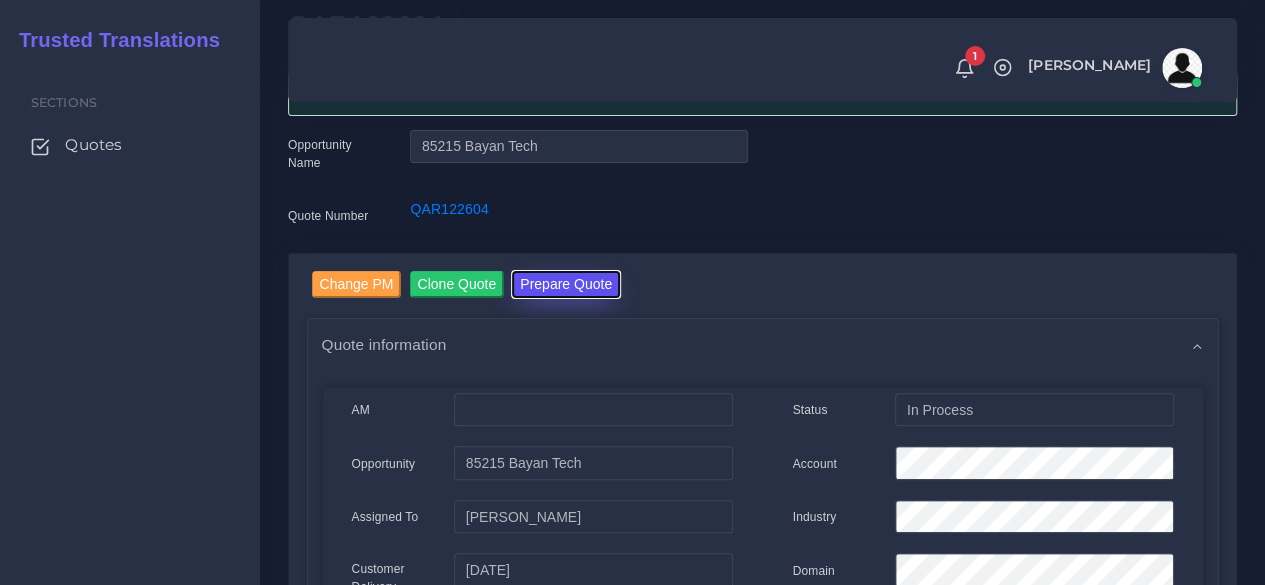 click on "Prepare Quote" at bounding box center (566, 284) 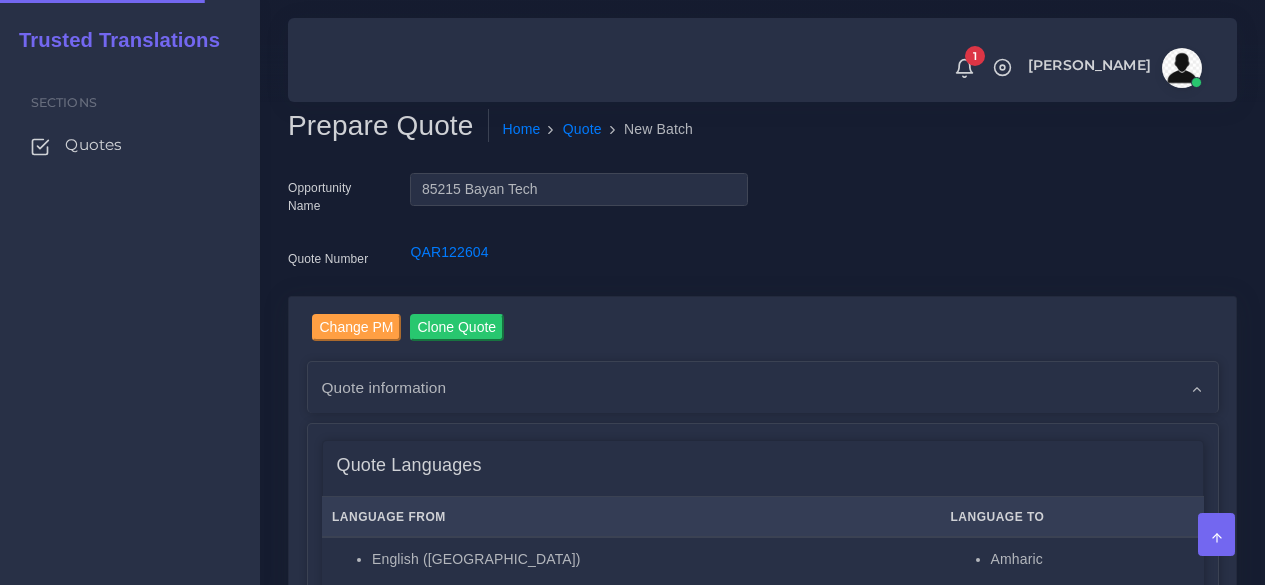 scroll, scrollTop: 0, scrollLeft: 0, axis: both 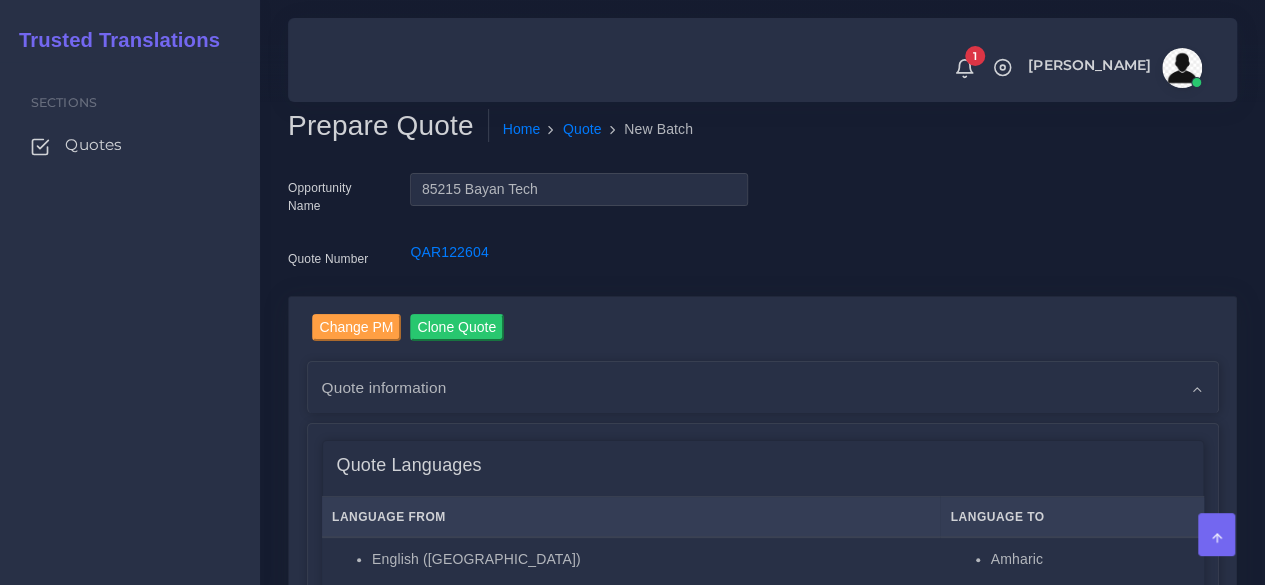 click on "Sections
Quotes" at bounding box center (130, 323) 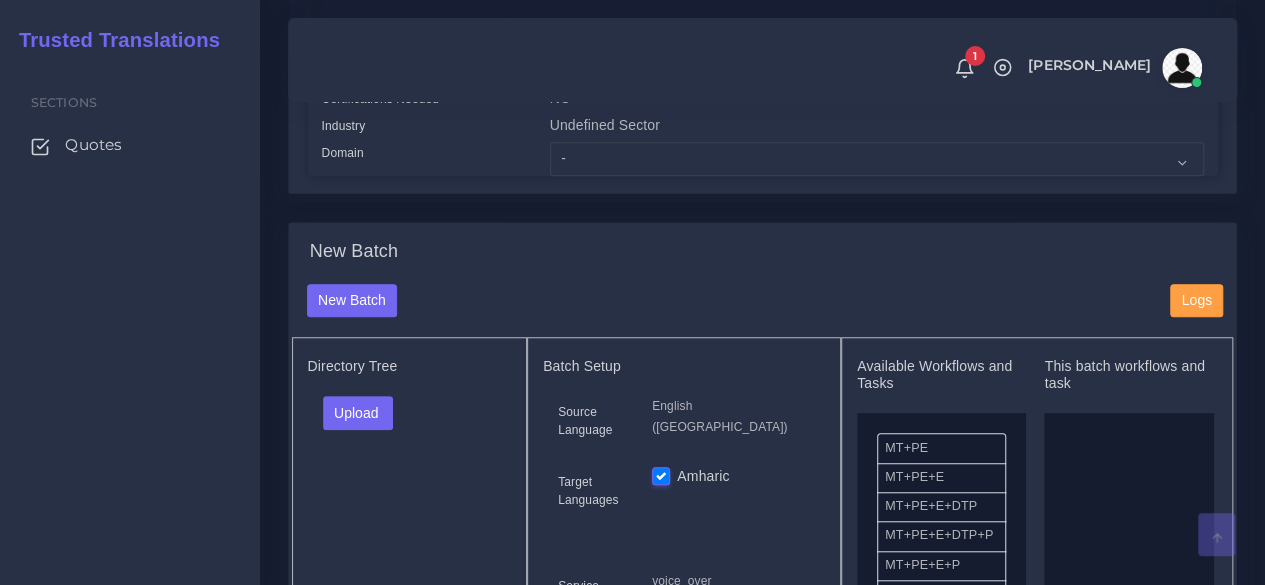 scroll, scrollTop: 600, scrollLeft: 0, axis: vertical 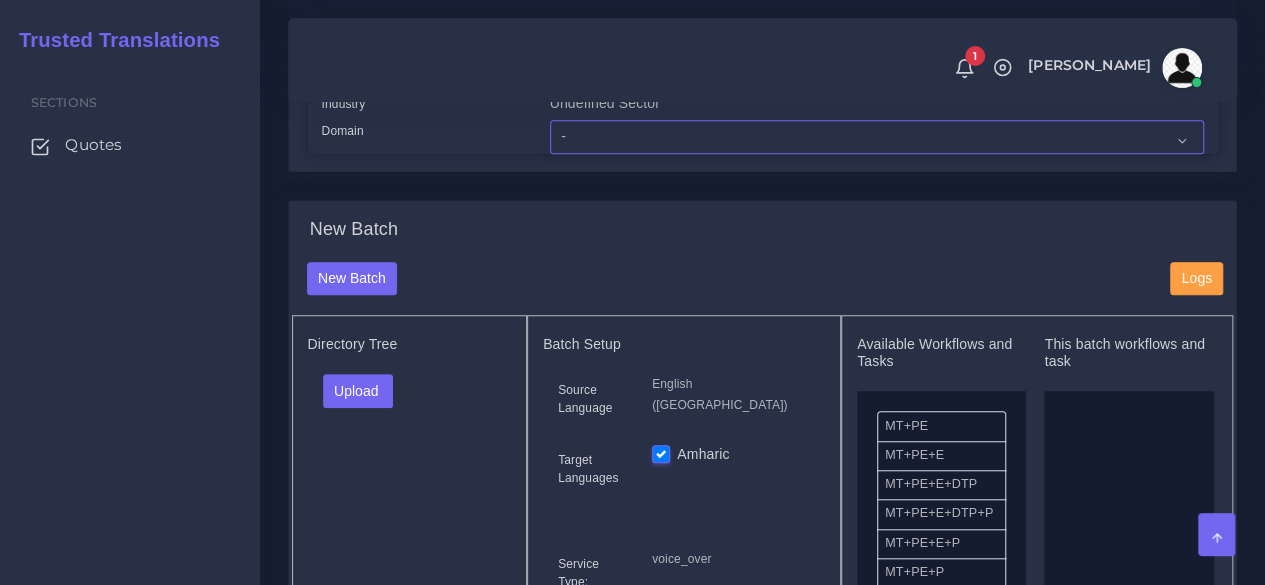 click on "-
Advertising and Media
Agriculture, Forestry and Fishing
Architecture, Building and Construction
Automotive
Chemicals
Computer Hardware
Computer Software
Consumer Electronics - Home appliances
Education
Energy, Water, Transportation and Utilities
Finance - Banking
Food Manufacturing and Services
Healthcare and Health Sciences
Hospitality, Leisure, Tourism and Arts
Human Resources - HR
Industrial Electronics
Industrial Manufacturing Insurance" at bounding box center (877, 137) 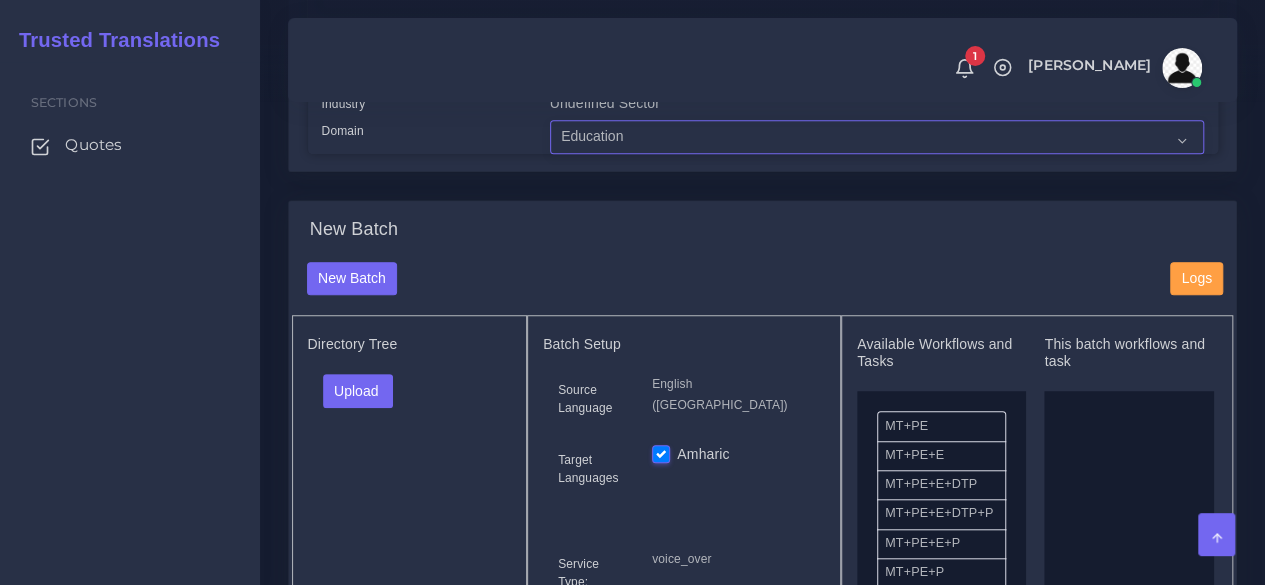 click on "-
Advertising and Media
Agriculture, Forestry and Fishing
Architecture, Building and Construction
Automotive
Chemicals
Computer Hardware
Computer Software
Consumer Electronics - Home appliances
Education
Energy, Water, Transportation and Utilities
Finance - Banking
Food Manufacturing and Services
Healthcare and Health Sciences
Hospitality, Leisure, Tourism and Arts
Human Resources - HR
Industrial Electronics
Industrial Manufacturing Insurance" at bounding box center (877, 137) 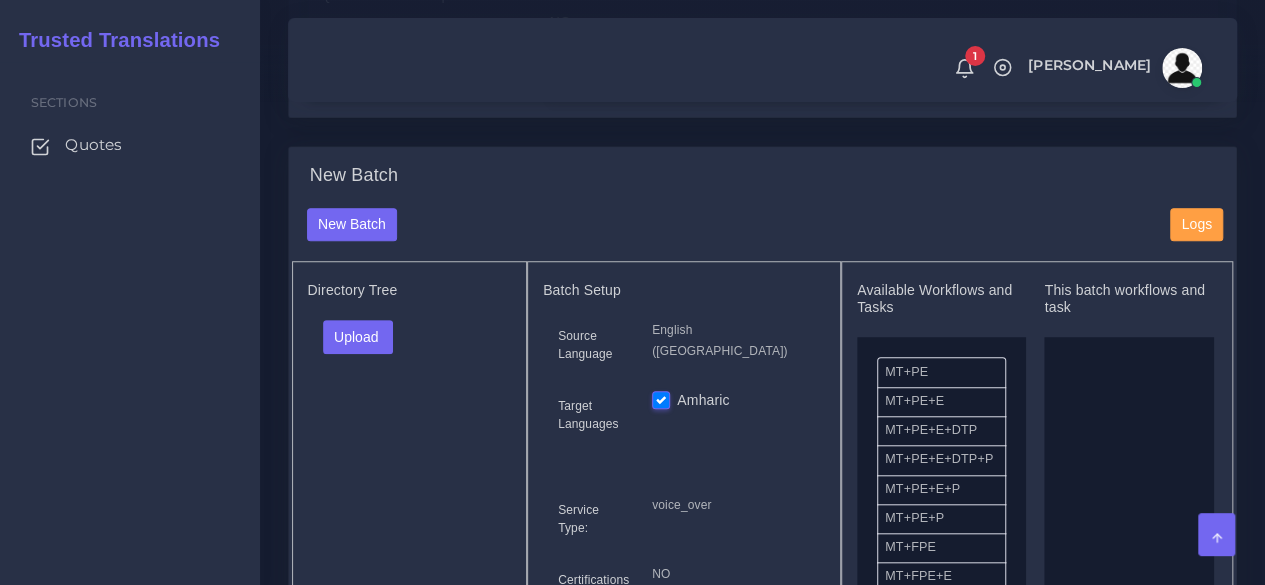 scroll, scrollTop: 700, scrollLeft: 0, axis: vertical 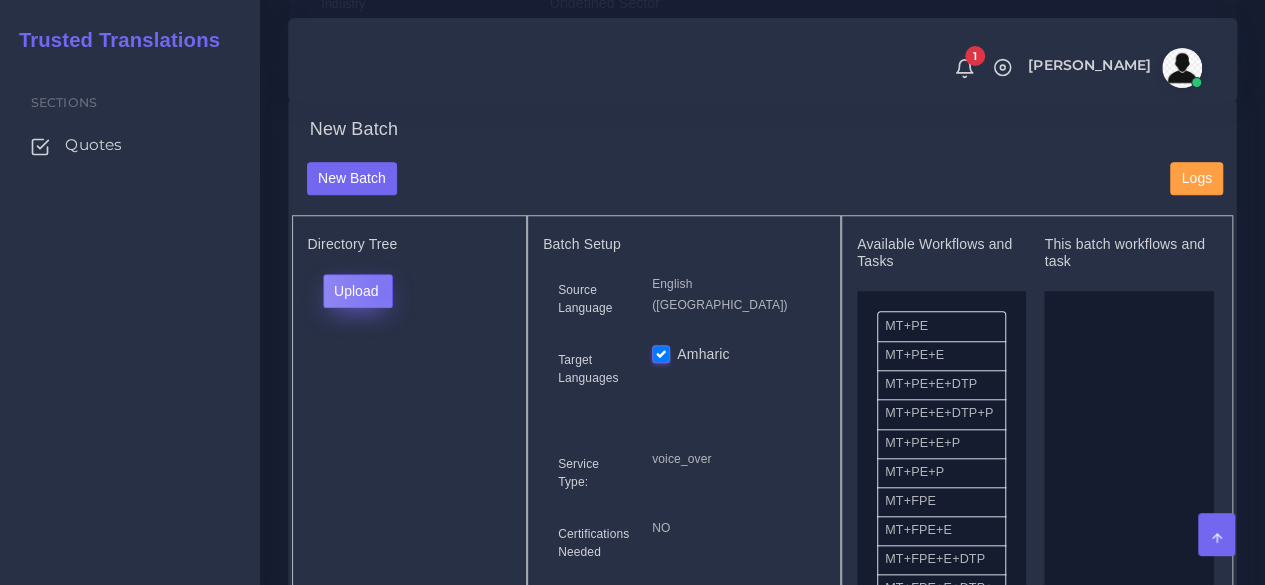 click on "Upload" at bounding box center (358, 291) 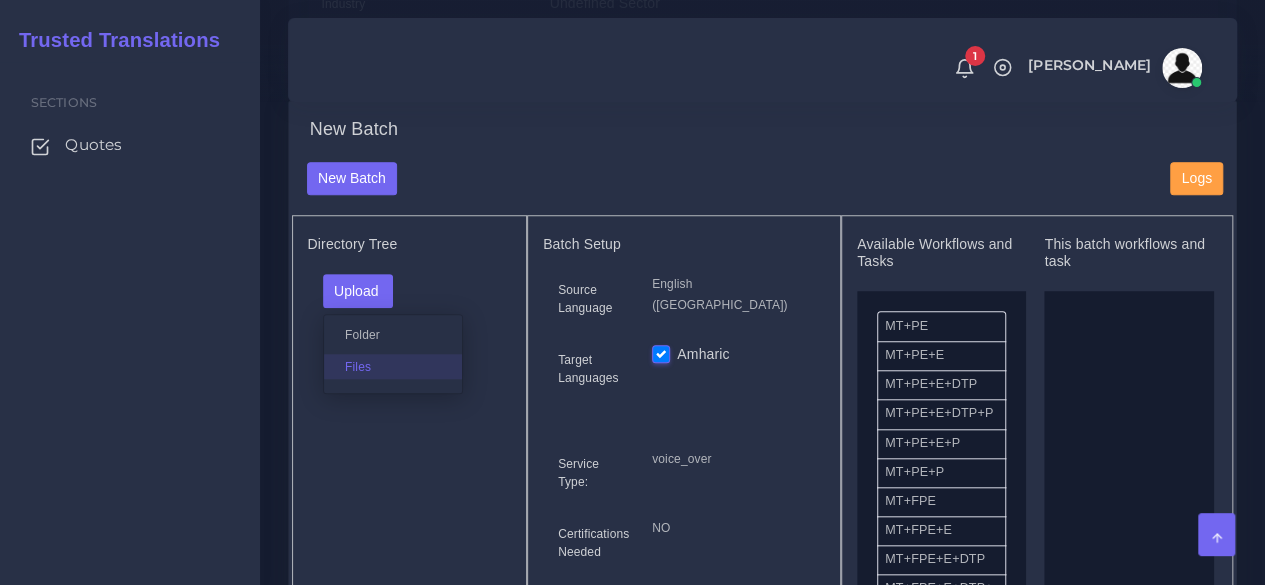 click on "Files" at bounding box center (393, 366) 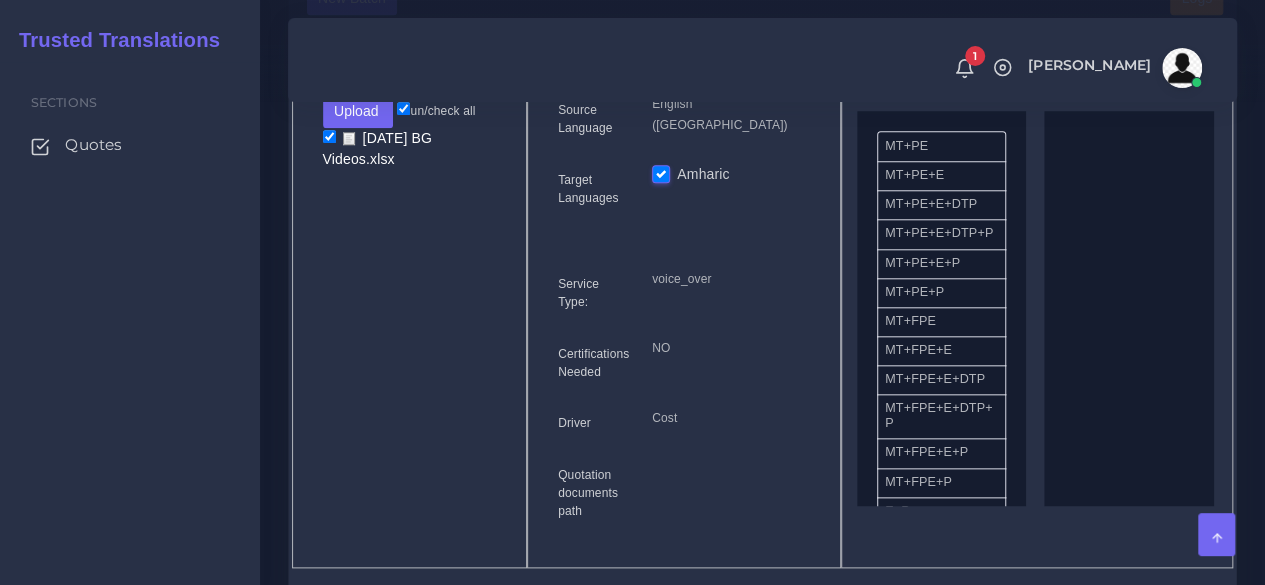 scroll, scrollTop: 900, scrollLeft: 0, axis: vertical 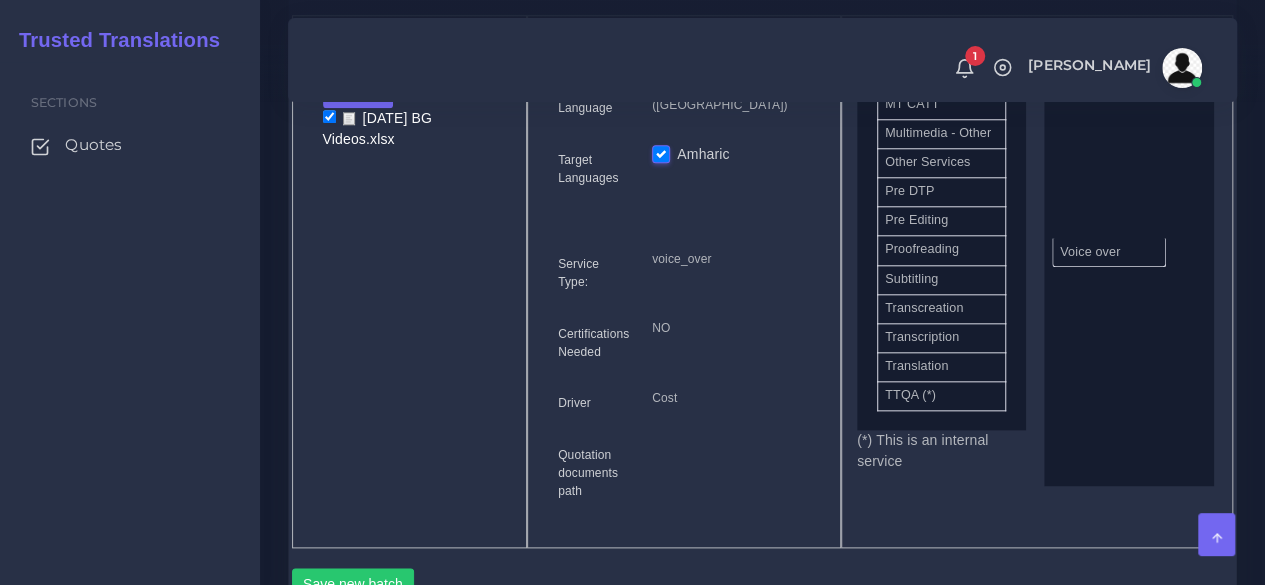 drag, startPoint x: 951, startPoint y: 388, endPoint x: 1126, endPoint y: 245, distance: 225.99557 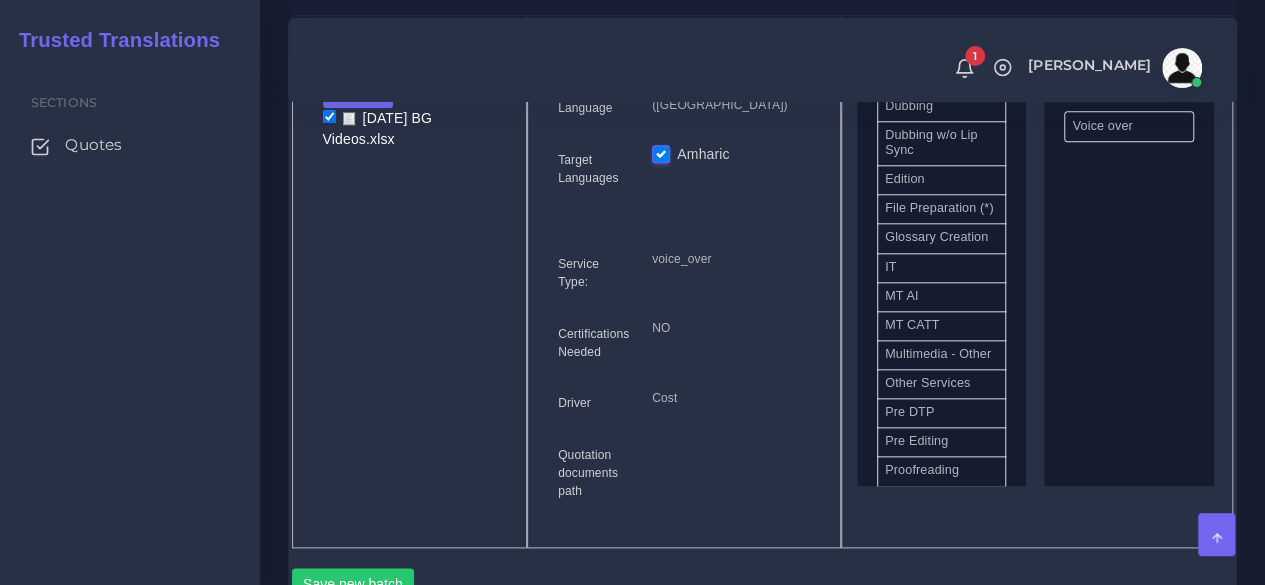 scroll, scrollTop: 848, scrollLeft: 0, axis: vertical 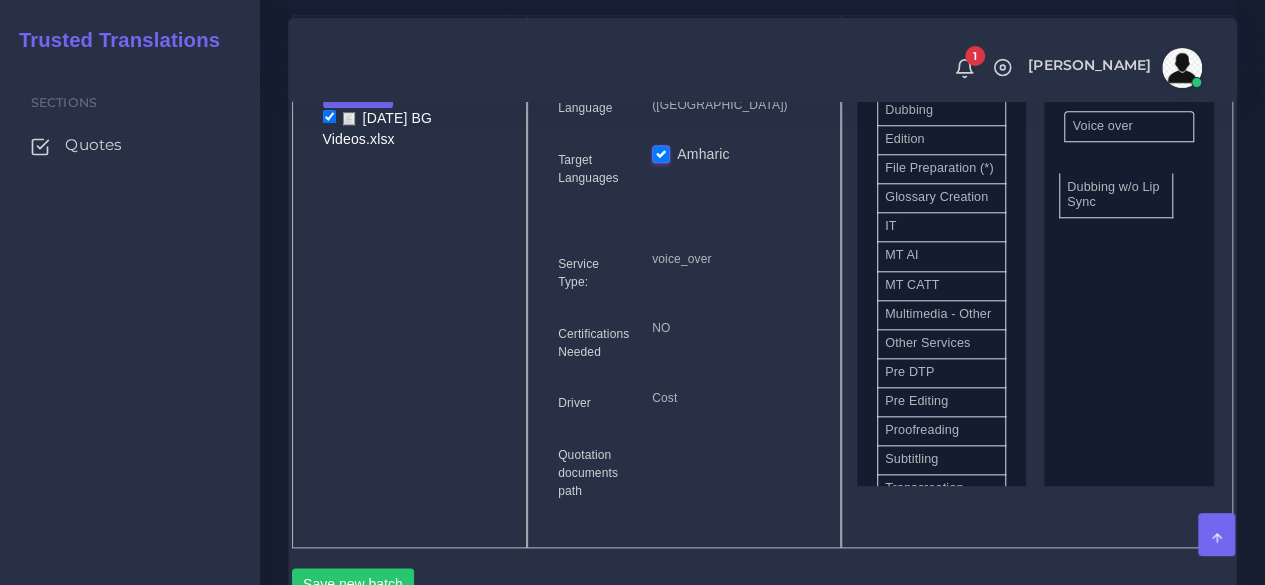 drag, startPoint x: 950, startPoint y: 184, endPoint x: 1132, endPoint y: 197, distance: 182.4637 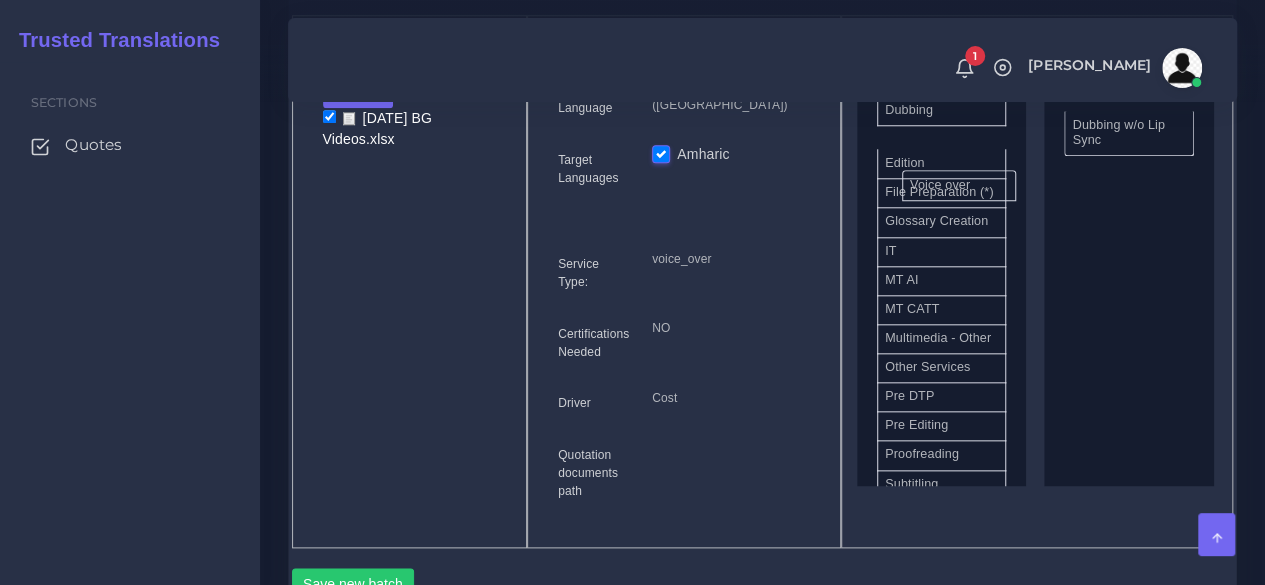 drag, startPoint x: 1121, startPoint y: 122, endPoint x: 958, endPoint y: 181, distance: 173.34937 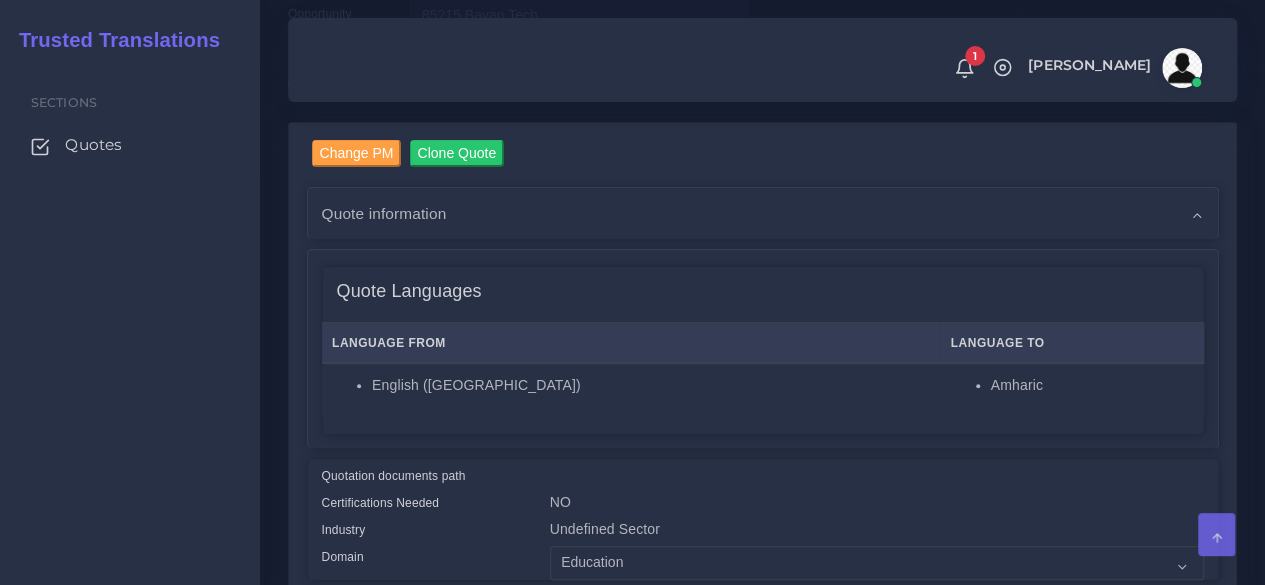 scroll, scrollTop: 0, scrollLeft: 0, axis: both 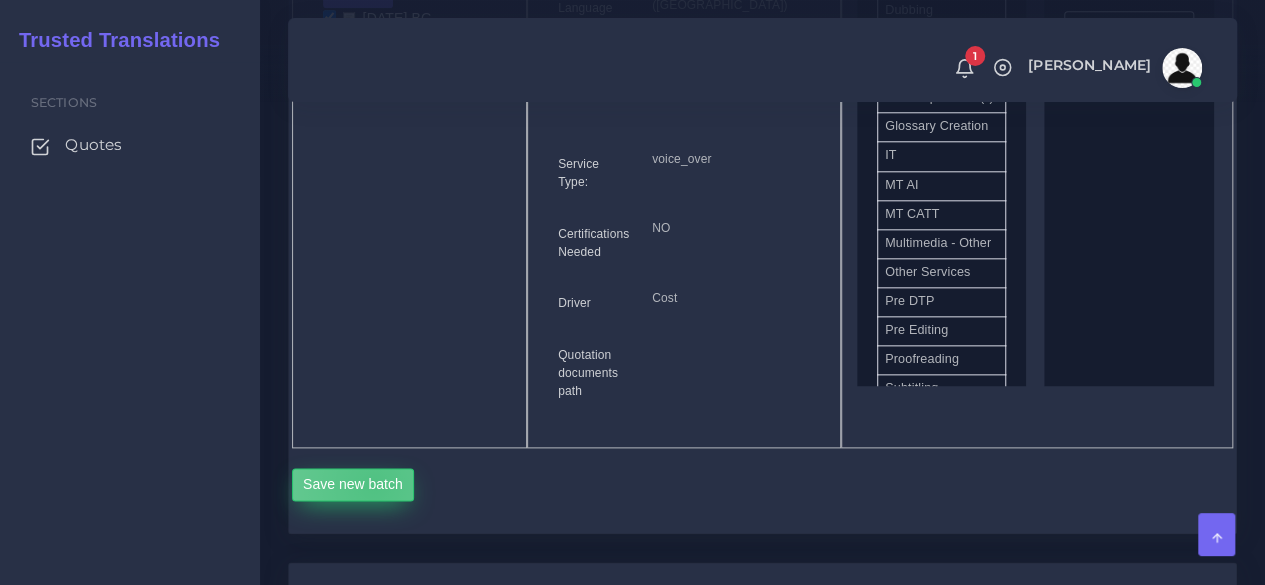 click on "Save new batch" at bounding box center (353, 485) 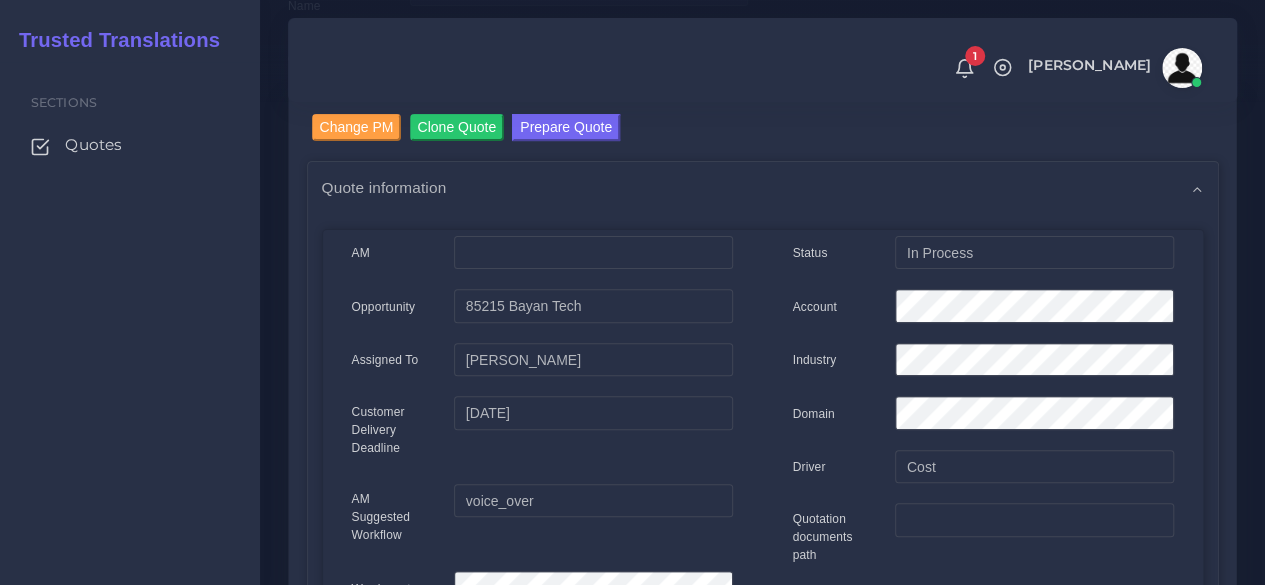 scroll, scrollTop: 0, scrollLeft: 0, axis: both 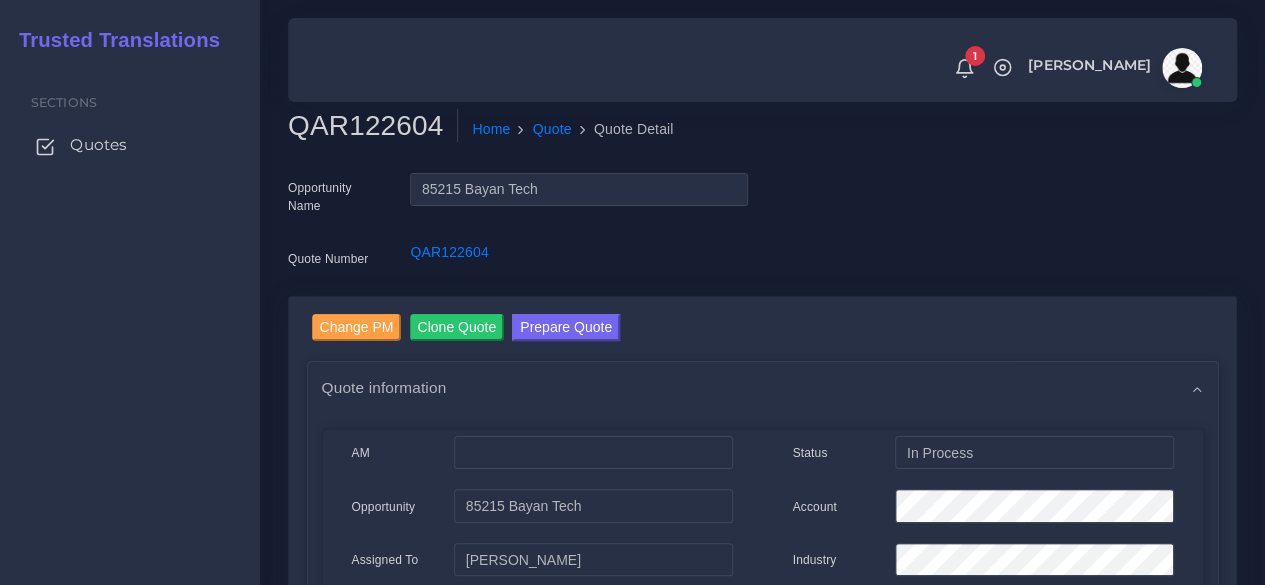 click on "Quotes" at bounding box center [130, 145] 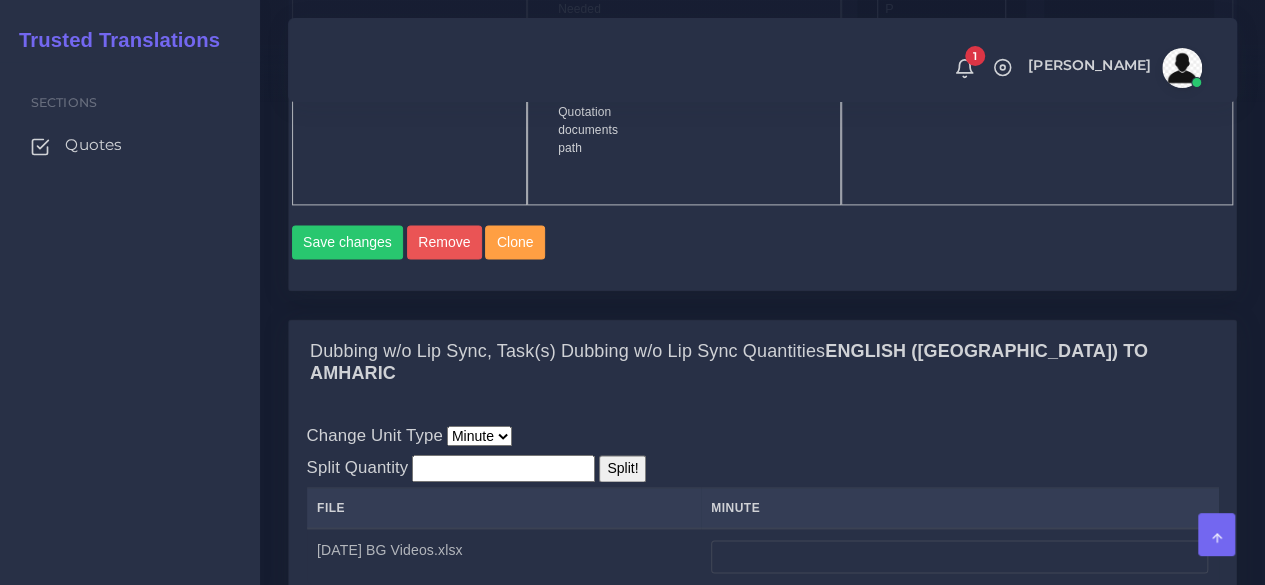 scroll, scrollTop: 1300, scrollLeft: 0, axis: vertical 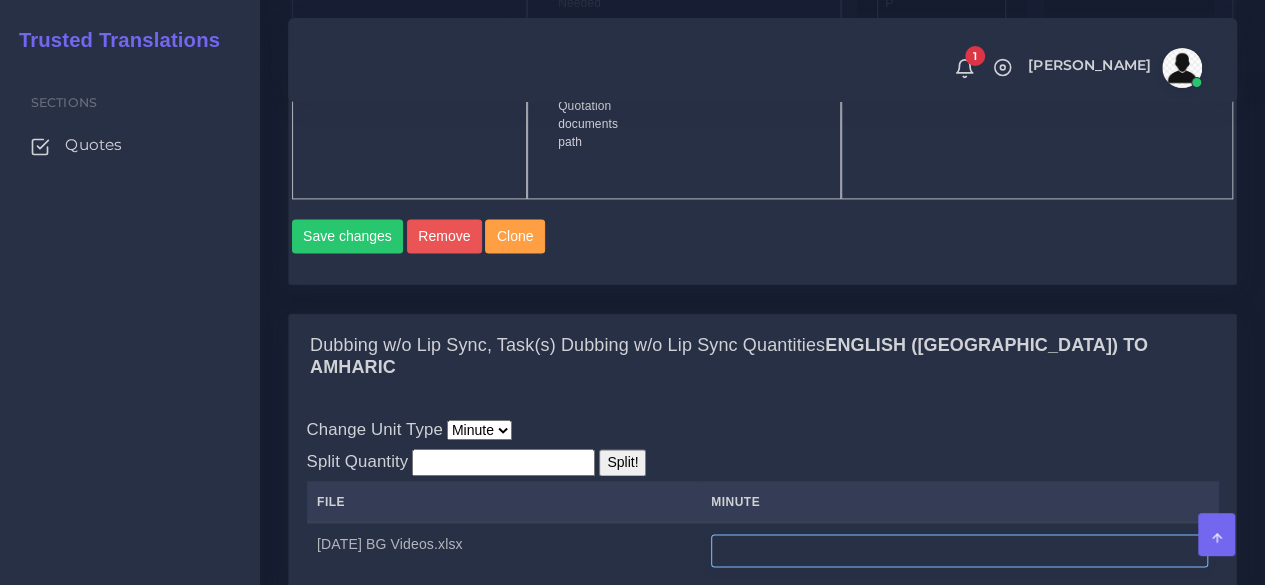 click at bounding box center (959, 551) 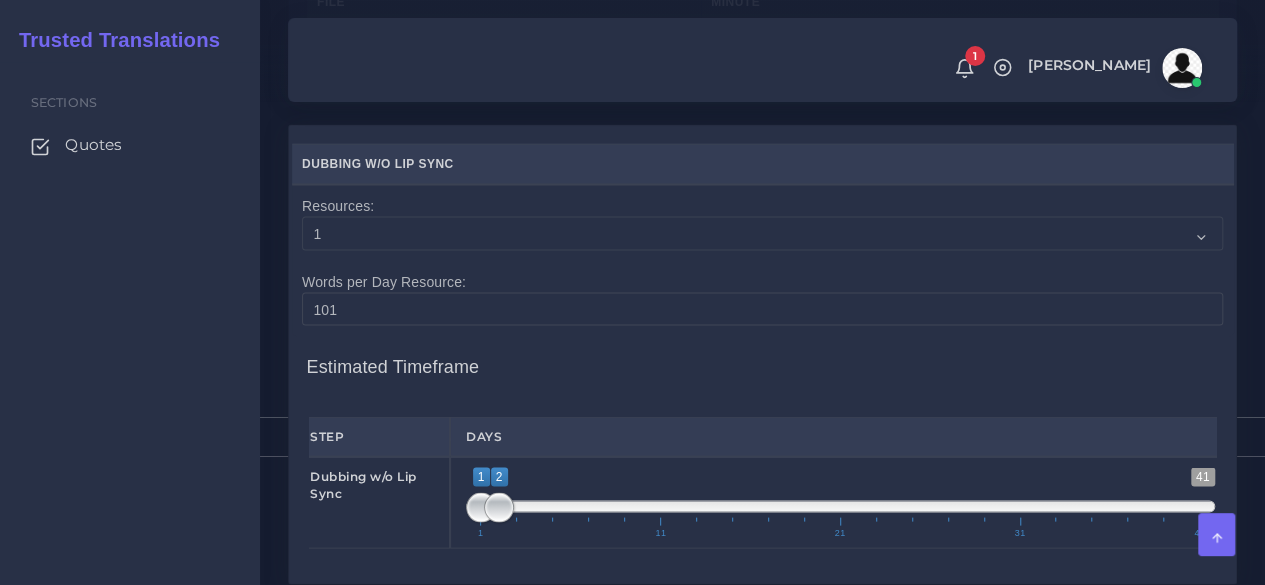 scroll, scrollTop: 2241, scrollLeft: 0, axis: vertical 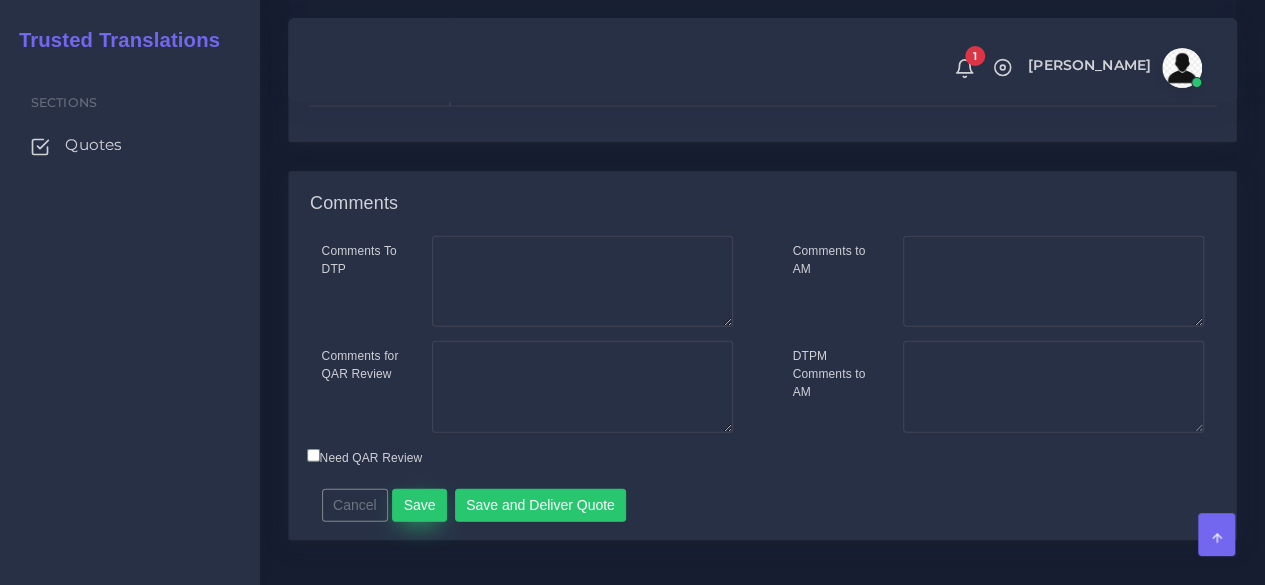 type on "8" 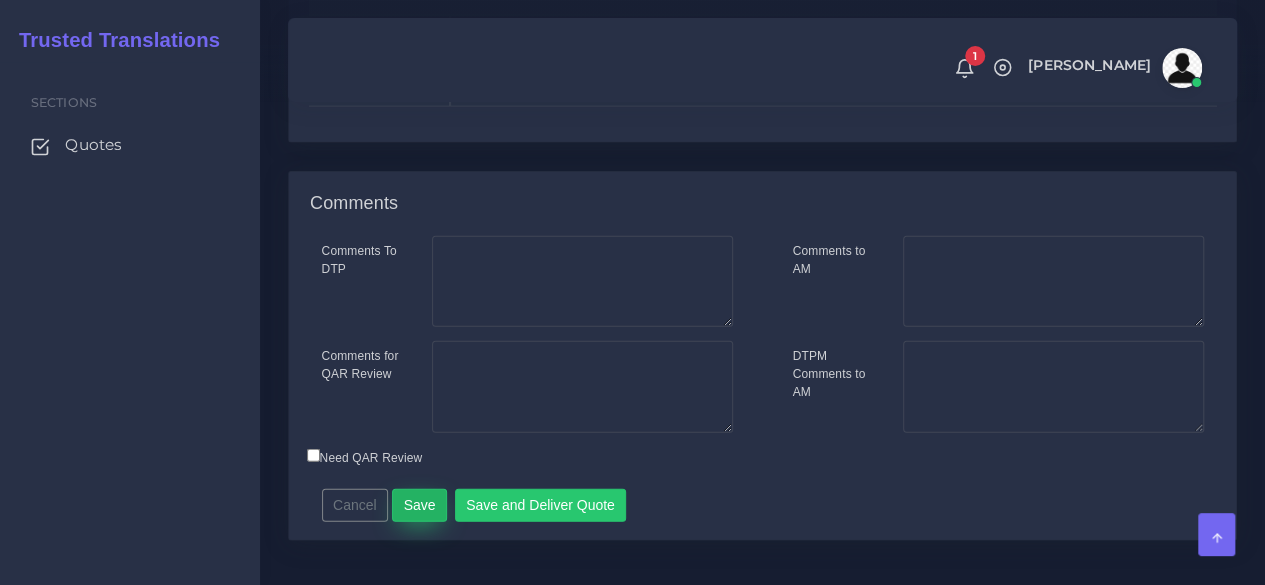 click on "Save" at bounding box center [419, 506] 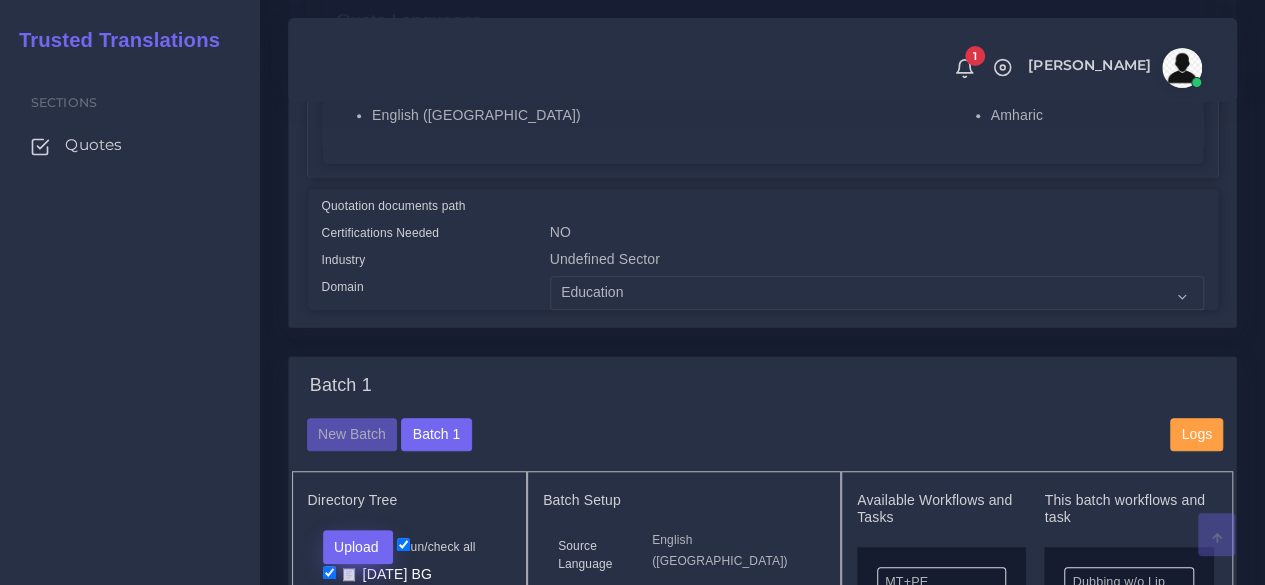 scroll, scrollTop: 700, scrollLeft: 0, axis: vertical 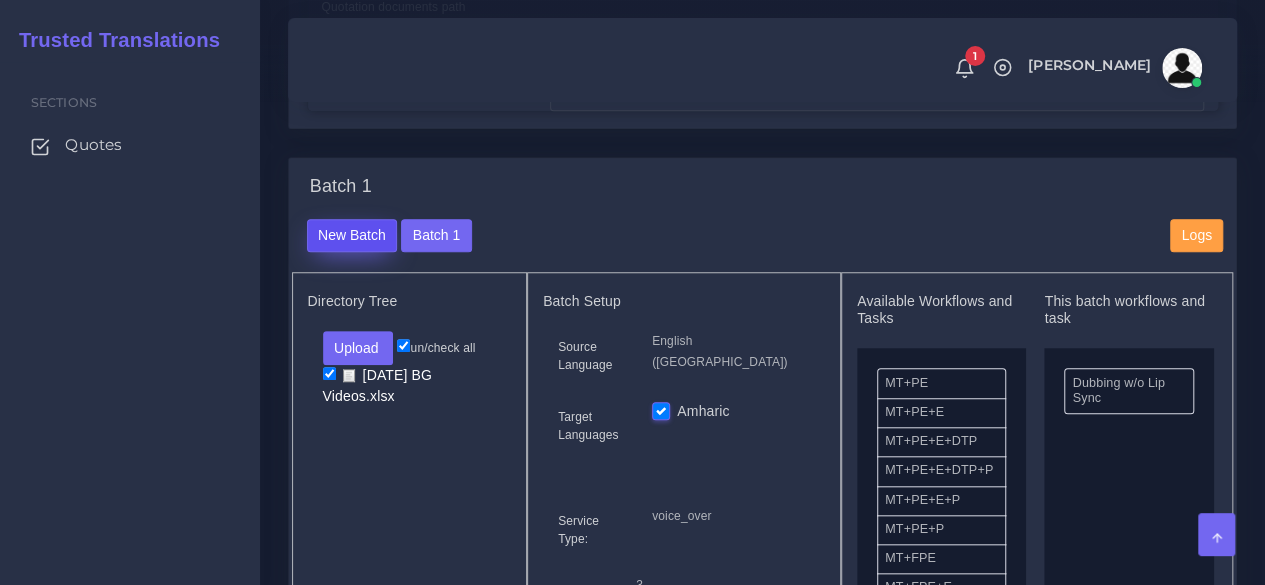 click on "New Batch" at bounding box center (352, 236) 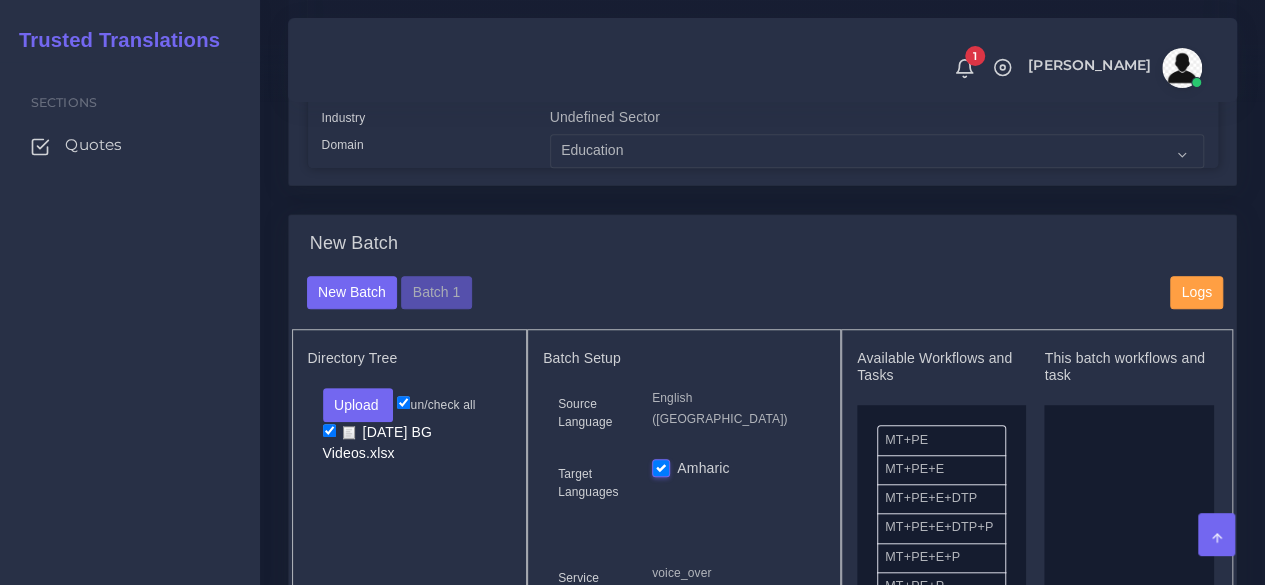 scroll, scrollTop: 700, scrollLeft: 0, axis: vertical 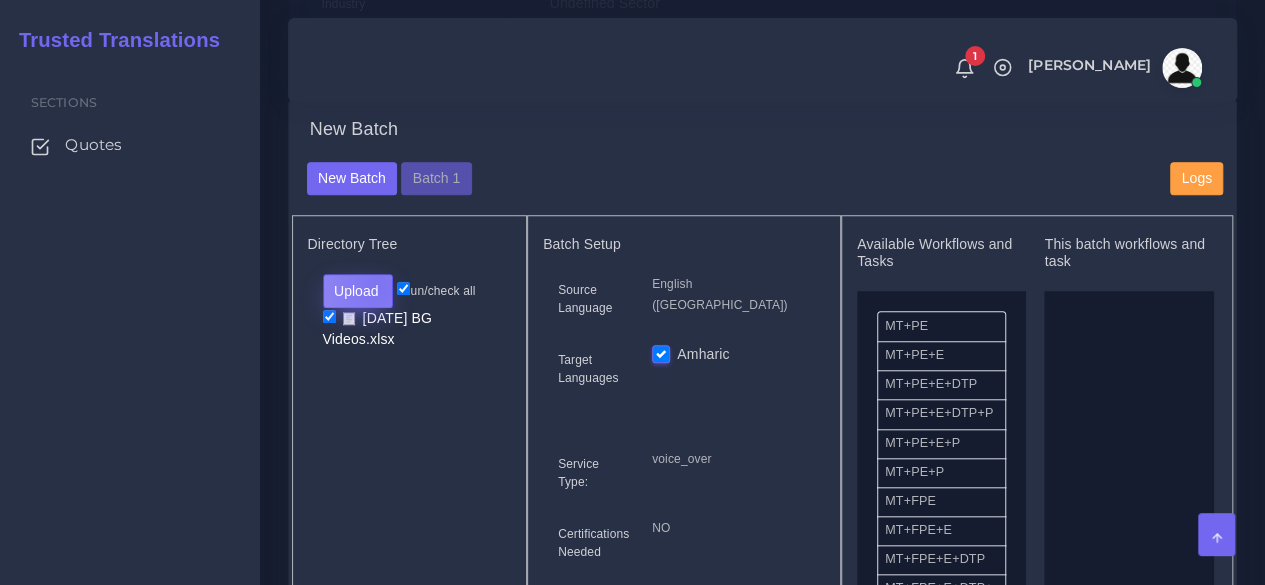 click on "Upload" at bounding box center (358, 291) 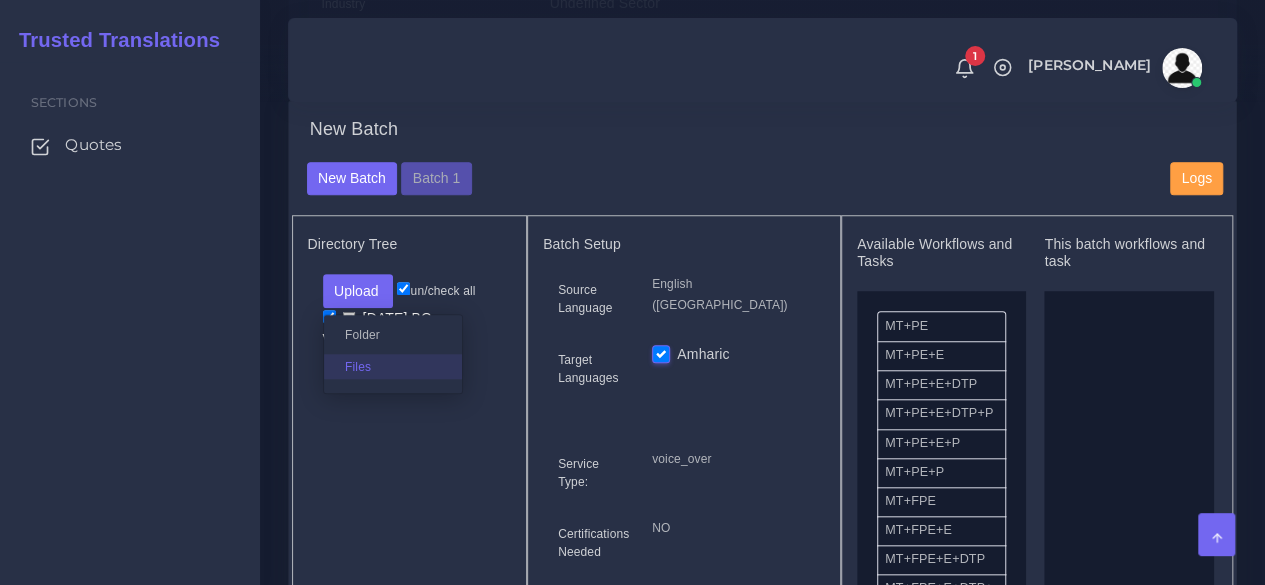 click on "Files" at bounding box center (393, 366) 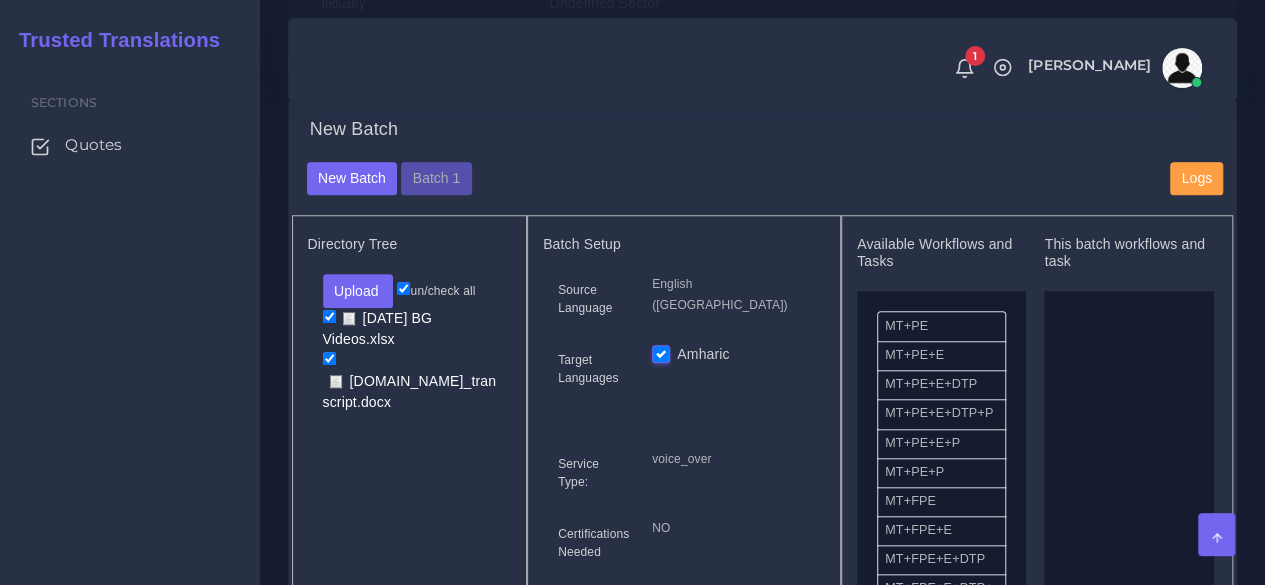 click at bounding box center [329, 316] 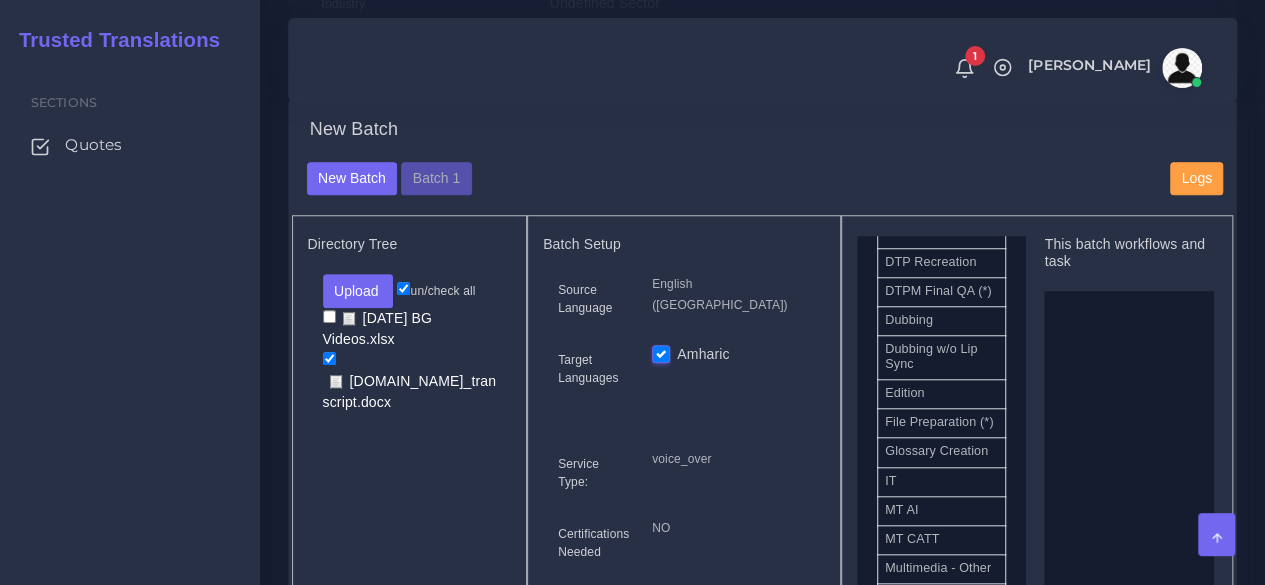 scroll, scrollTop: 1100, scrollLeft: 0, axis: vertical 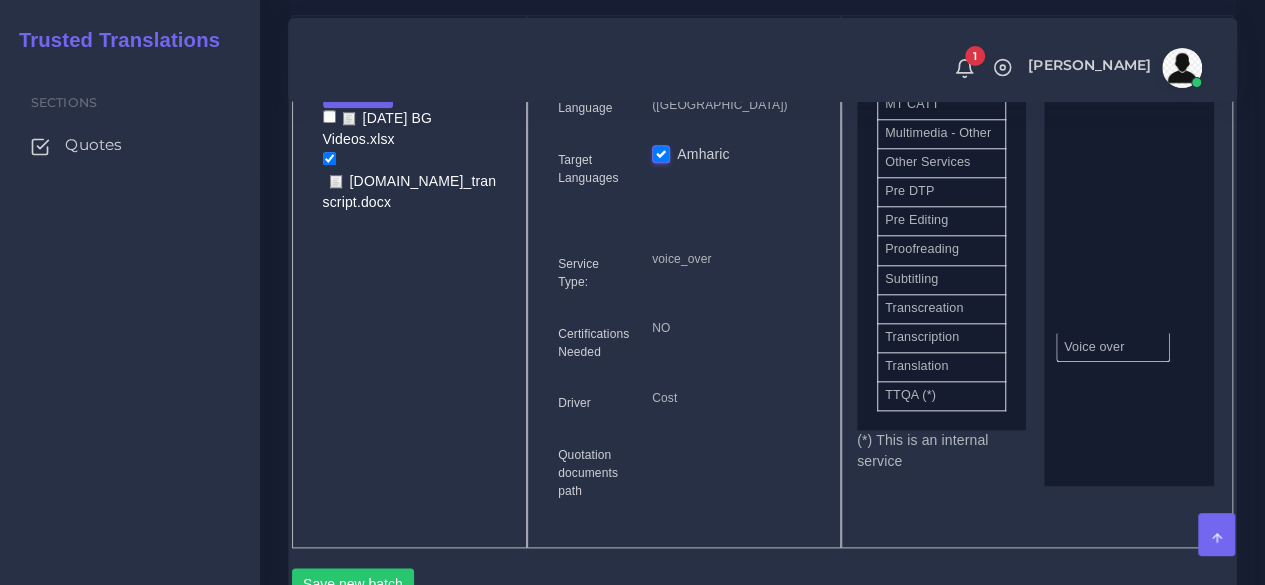 drag, startPoint x: 961, startPoint y: 388, endPoint x: 1132, endPoint y: 341, distance: 177.34148 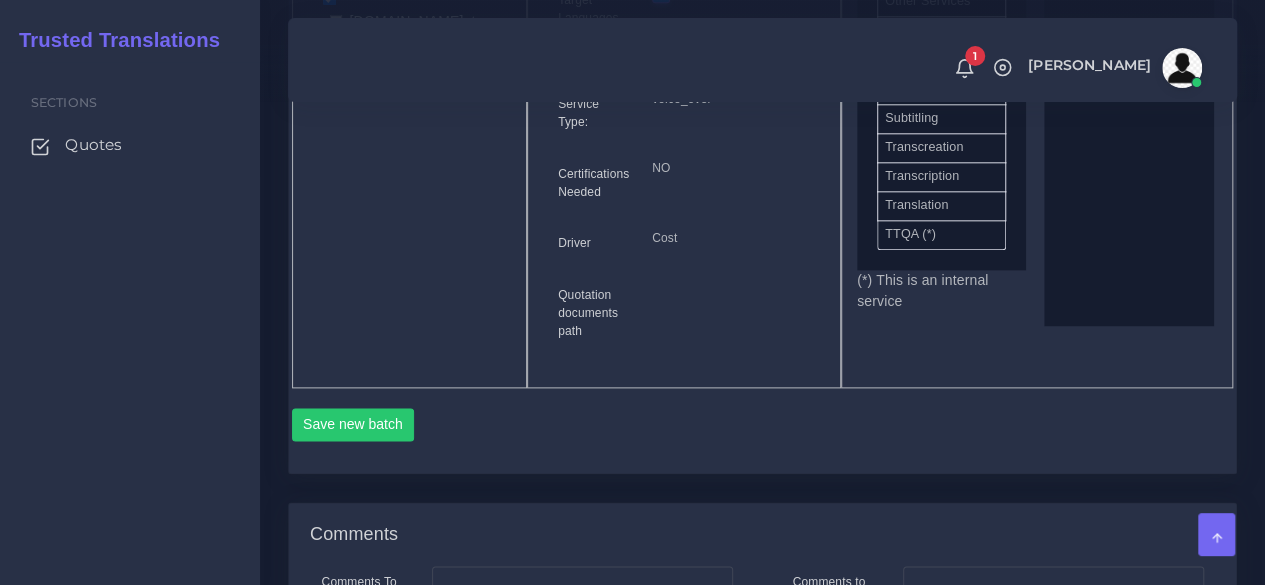 scroll, scrollTop: 1100, scrollLeft: 0, axis: vertical 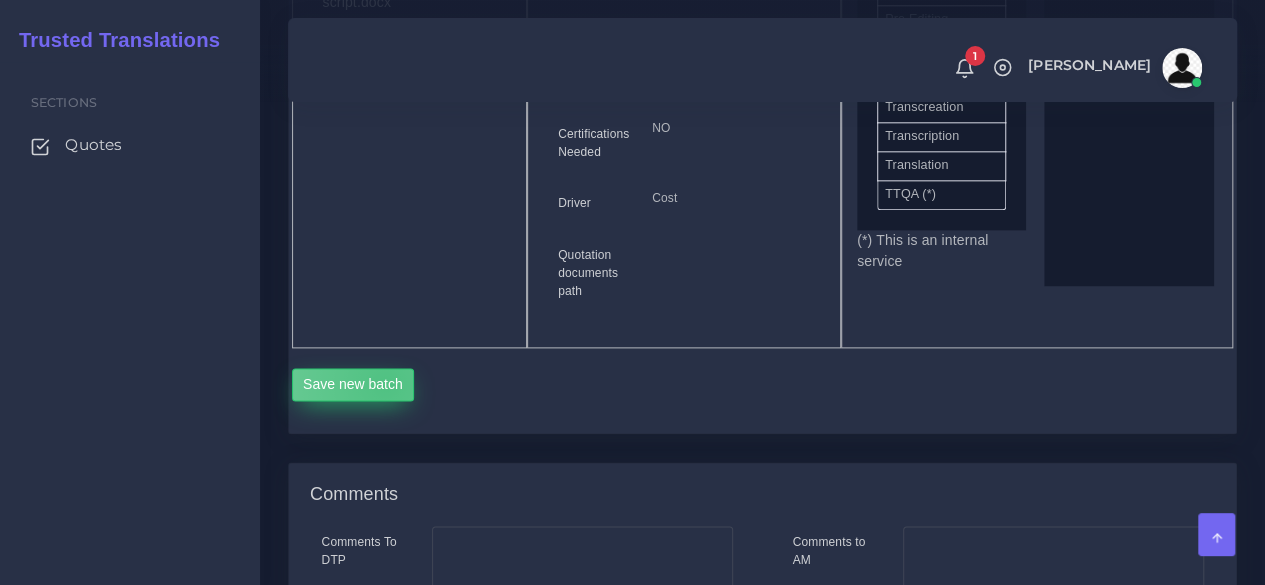click on "Save new batch" at bounding box center (353, 385) 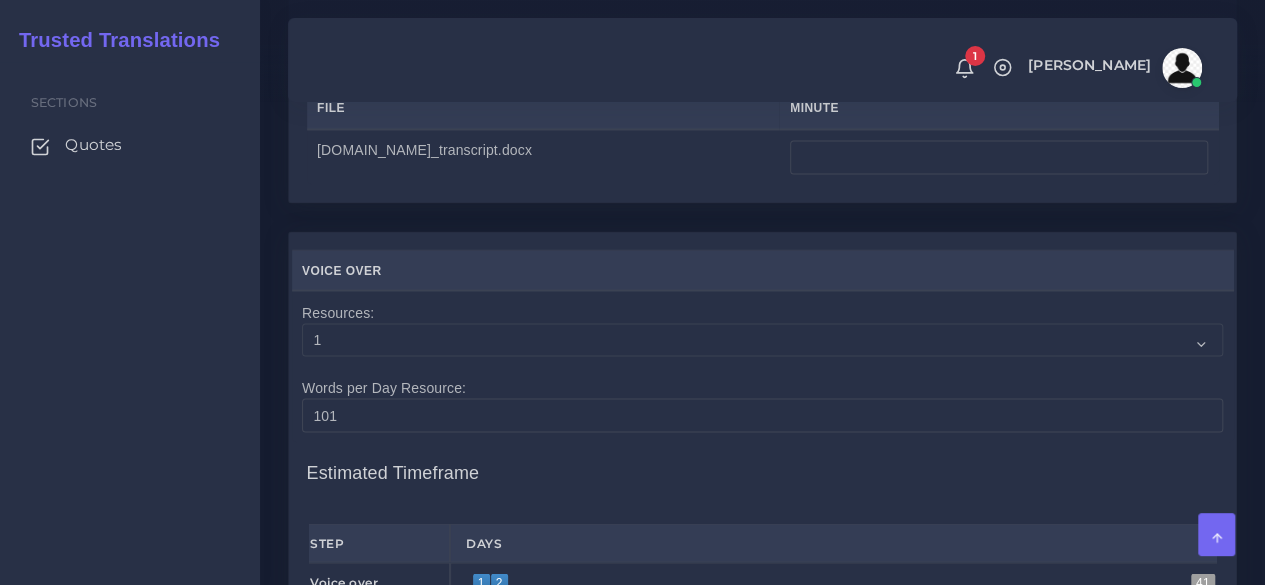 scroll, scrollTop: 1500, scrollLeft: 0, axis: vertical 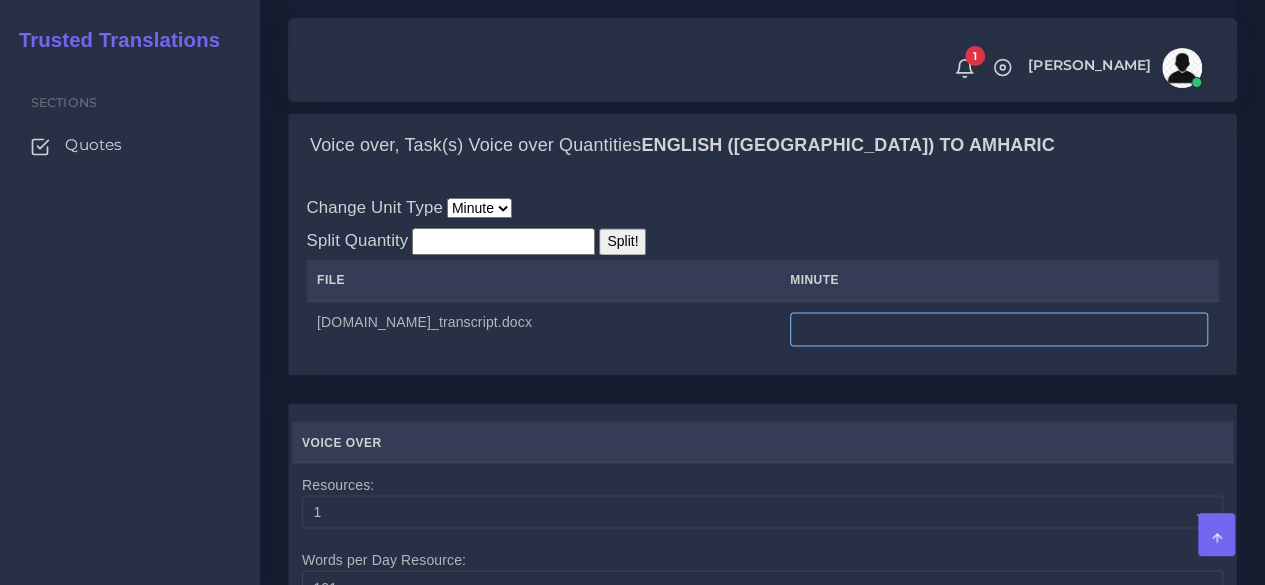 click at bounding box center [999, 329] 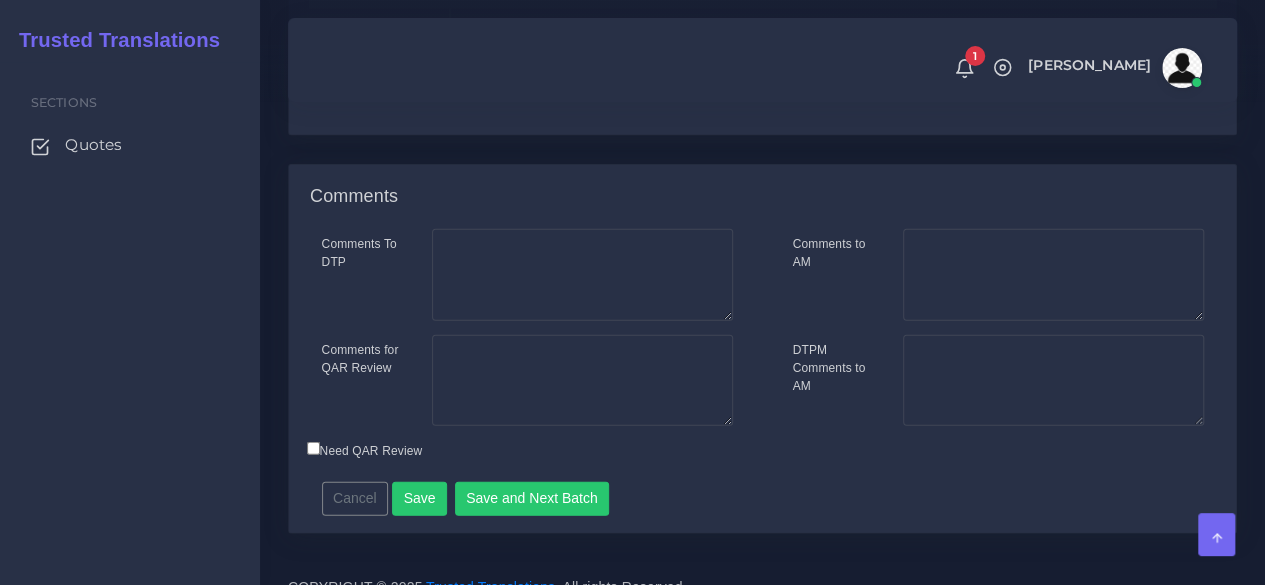 scroll, scrollTop: 2241, scrollLeft: 0, axis: vertical 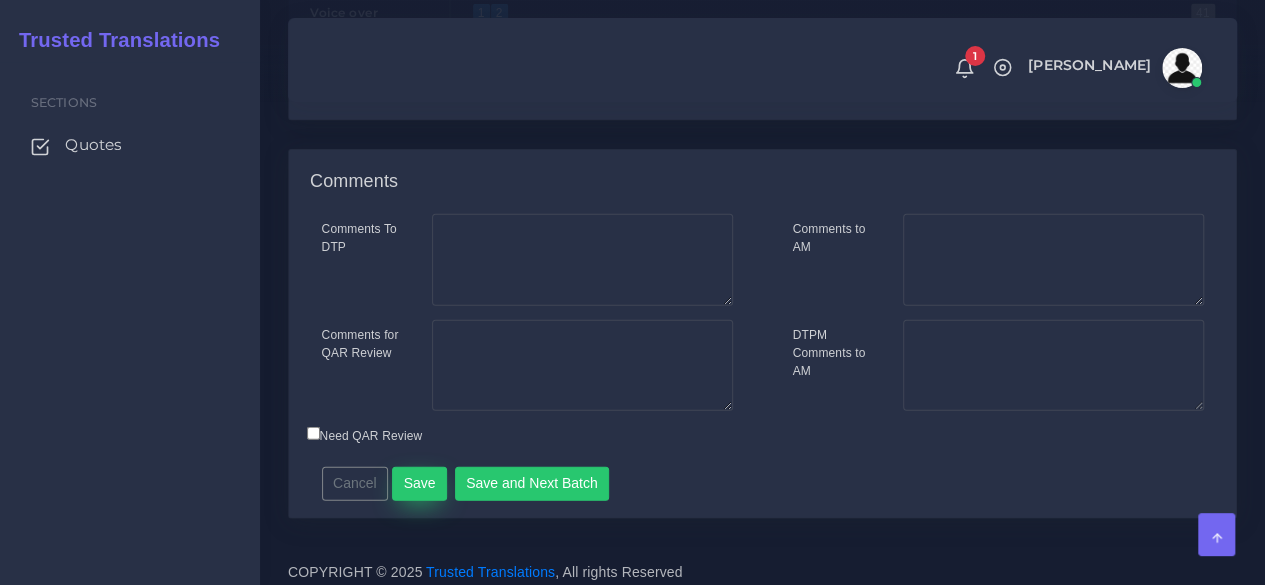 type on "23" 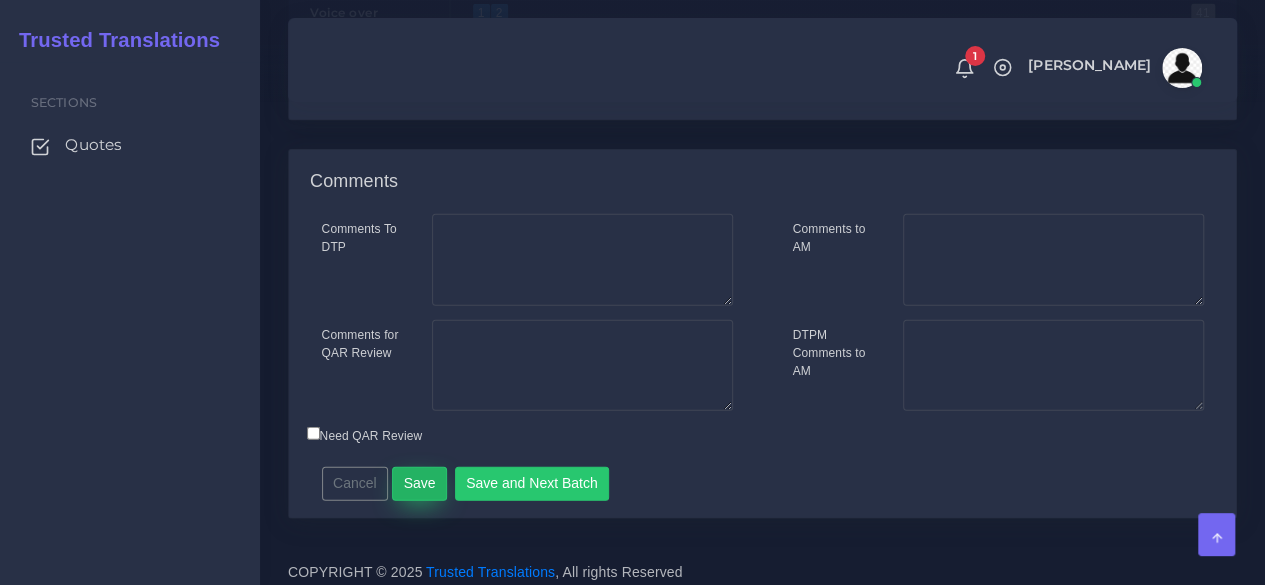 click on "Save" at bounding box center [419, 484] 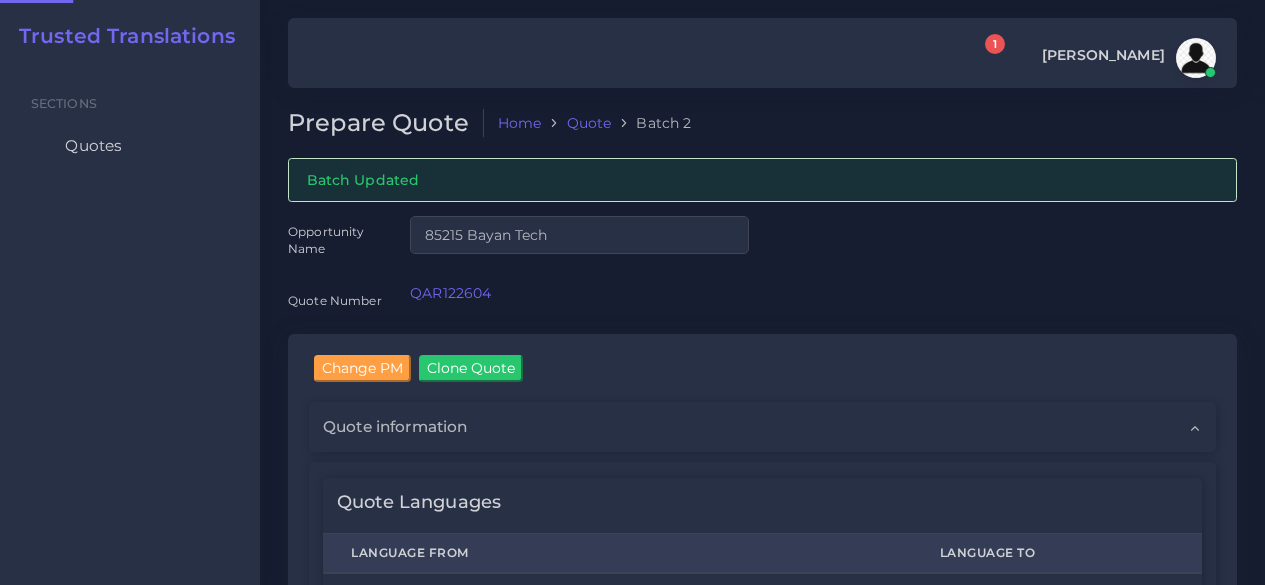 scroll, scrollTop: 0, scrollLeft: 0, axis: both 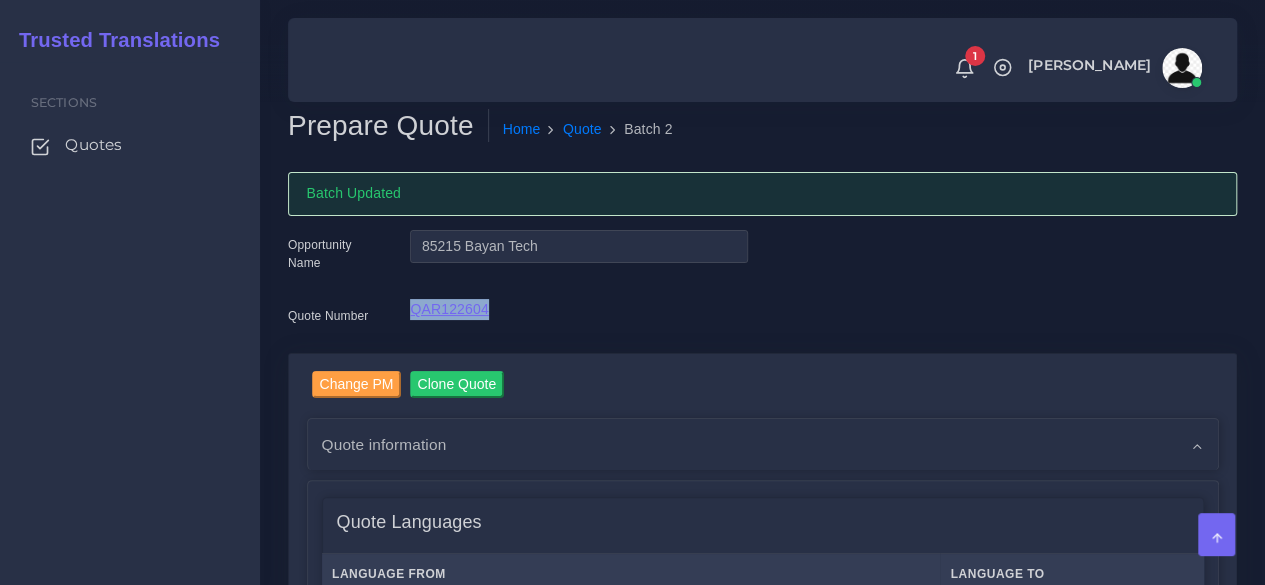 drag, startPoint x: 509, startPoint y: 315, endPoint x: 413, endPoint y: 311, distance: 96.0833 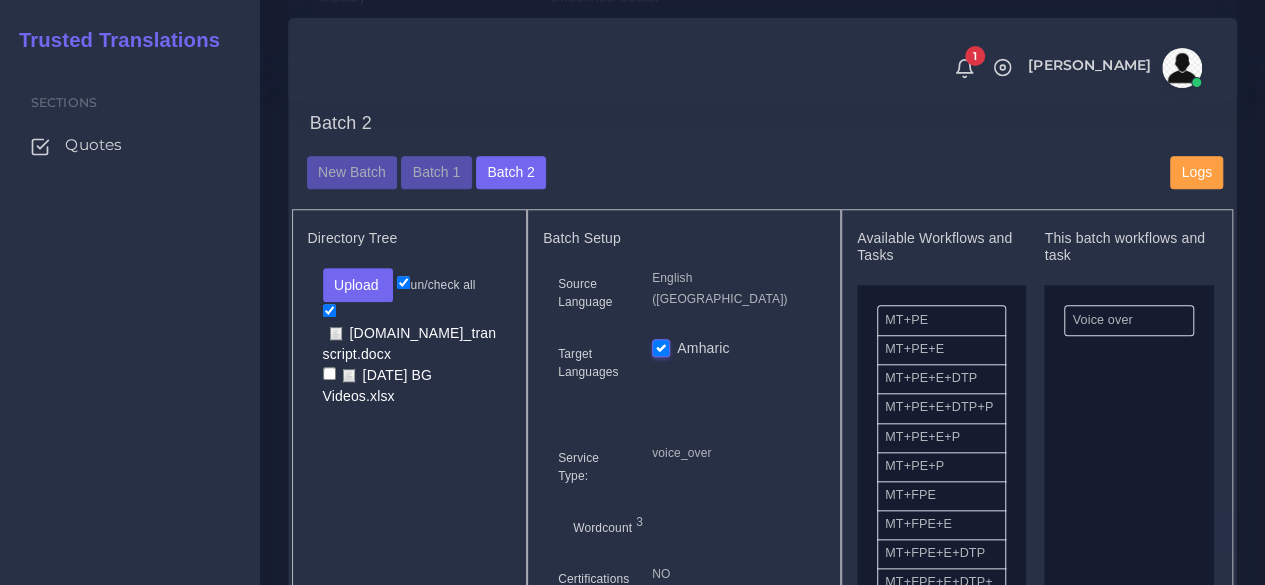 scroll, scrollTop: 800, scrollLeft: 0, axis: vertical 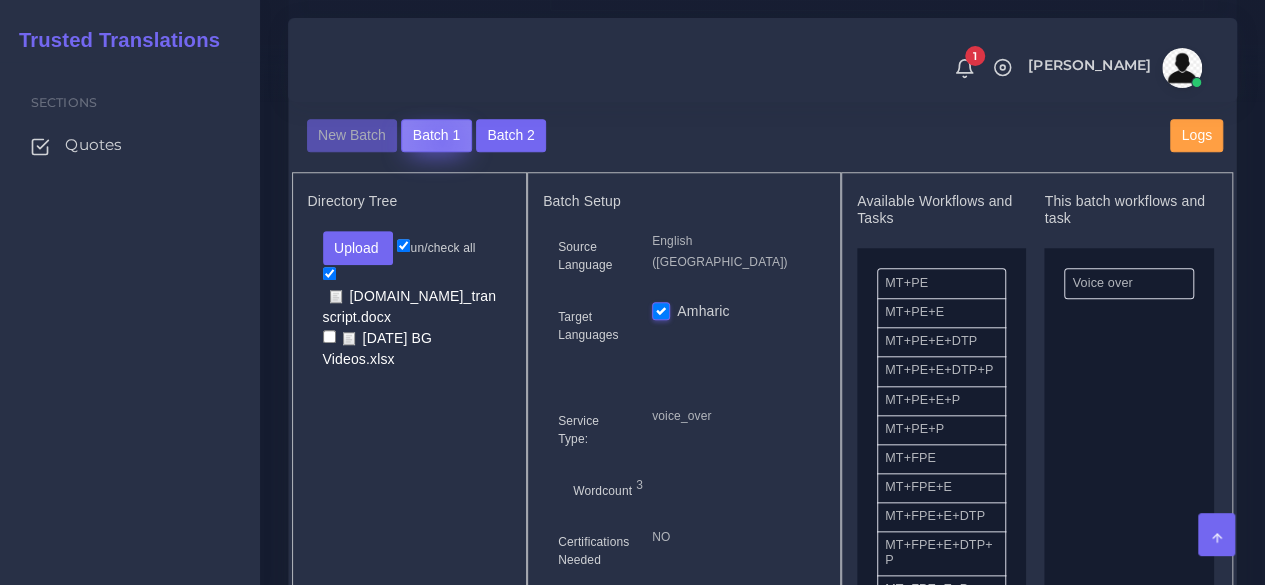 click on "Batch 1" at bounding box center (436, 136) 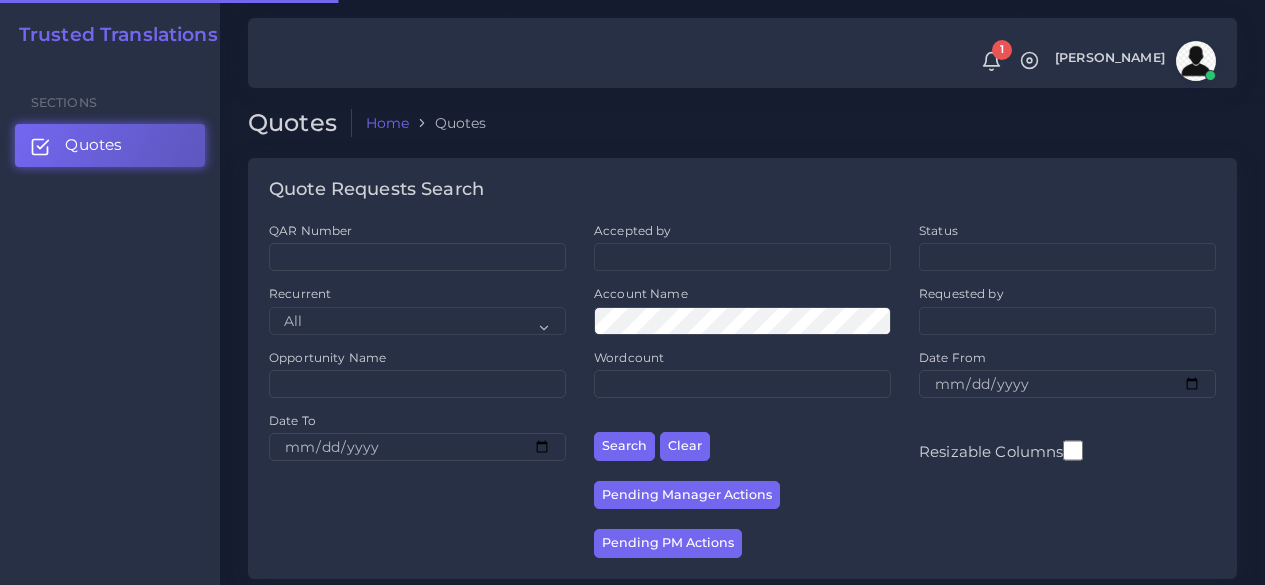 scroll, scrollTop: 0, scrollLeft: 0, axis: both 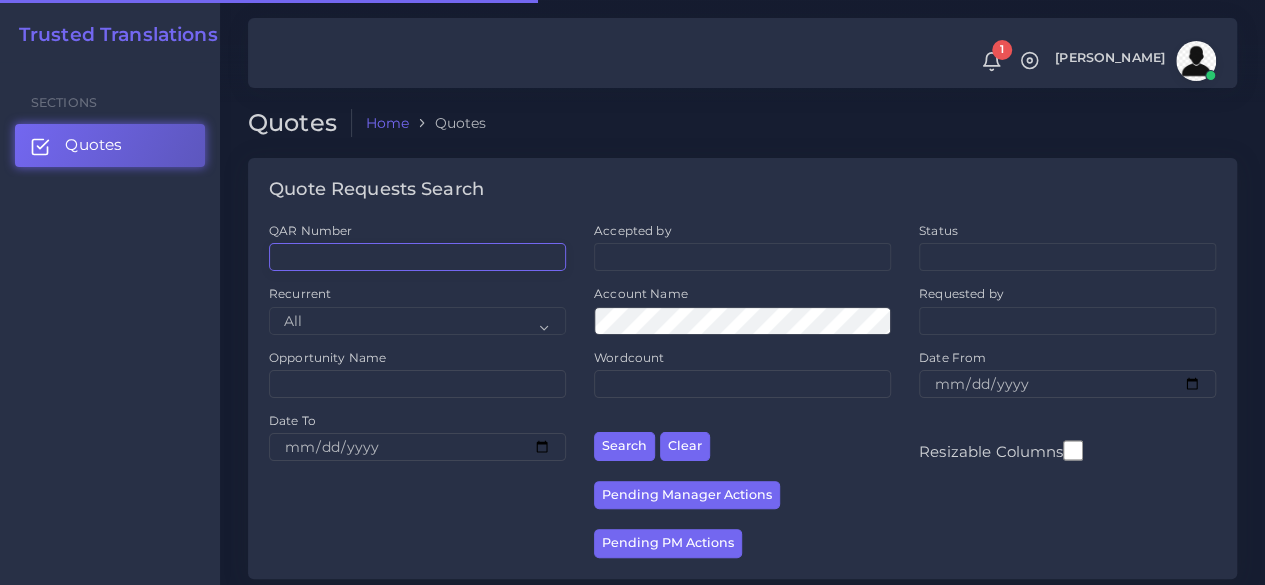 click on "QAR Number" at bounding box center (417, 257) 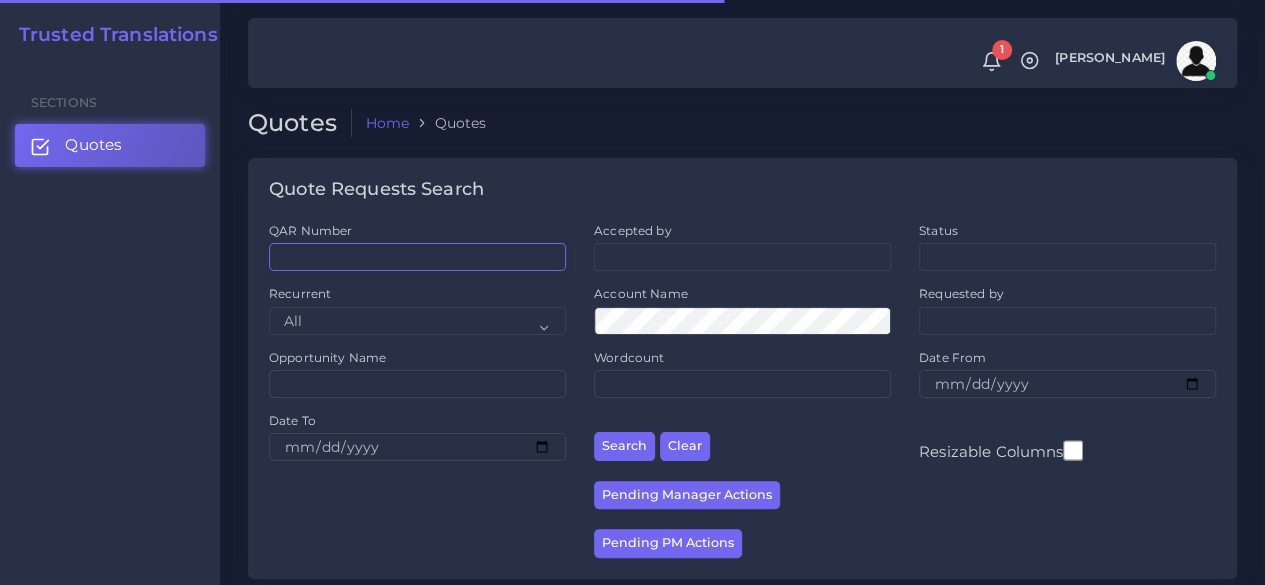 paste on "QAR122470-001" 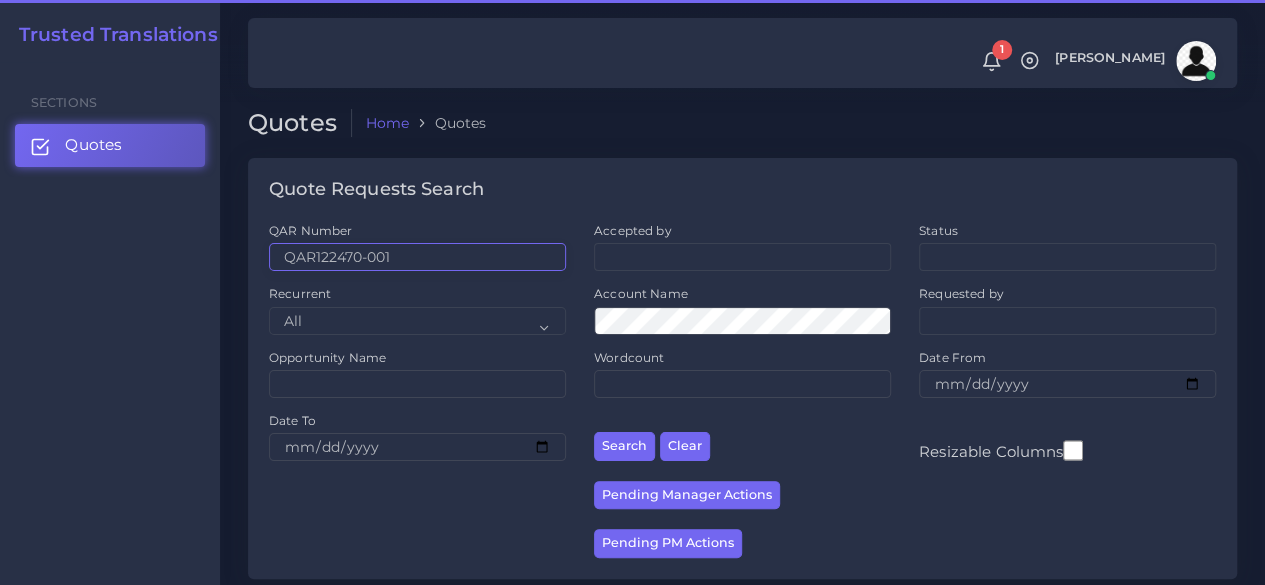 type on "QAR122470-001" 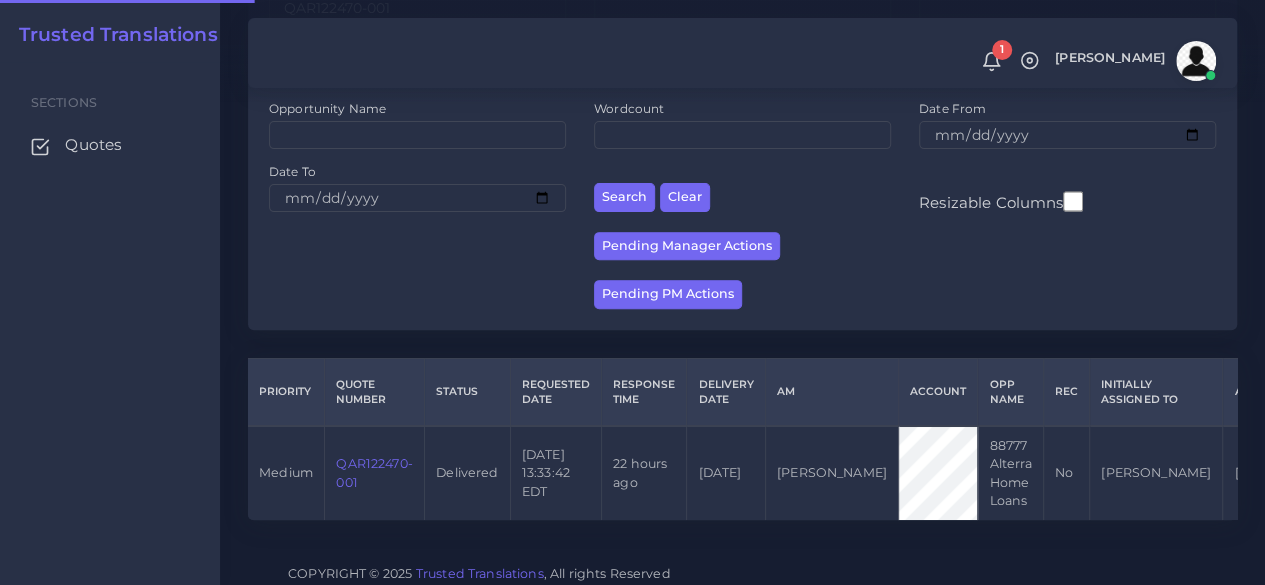scroll, scrollTop: 274, scrollLeft: 0, axis: vertical 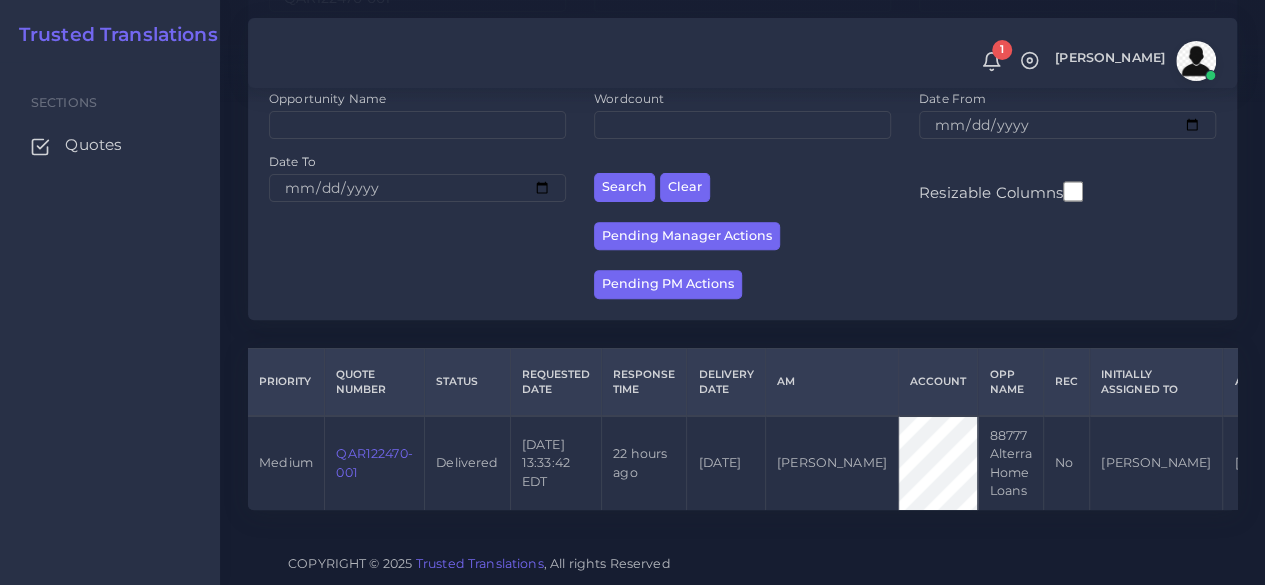 click on "QAR122470-001" at bounding box center (374, 462) 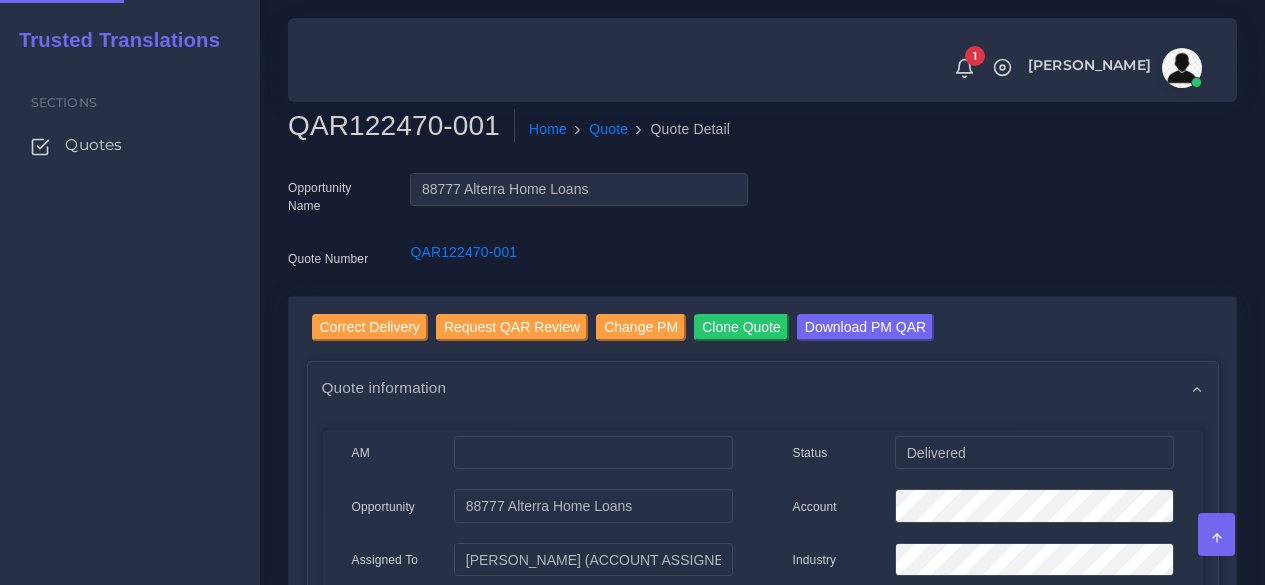 scroll, scrollTop: 0, scrollLeft: 0, axis: both 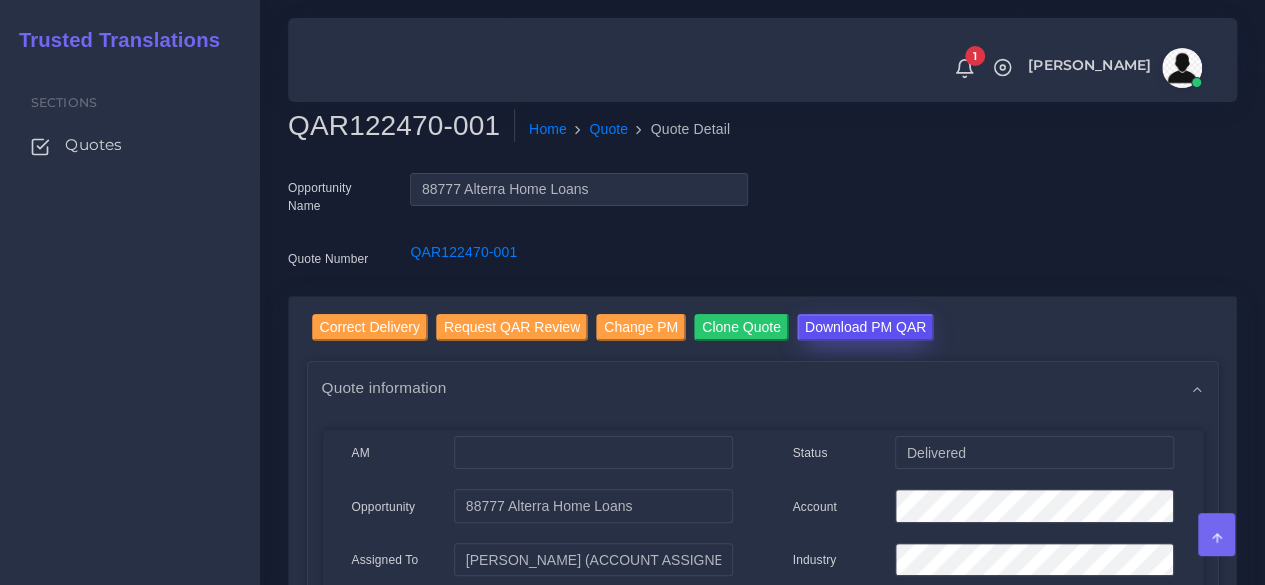 click on "Download PM QAR" at bounding box center (865, 327) 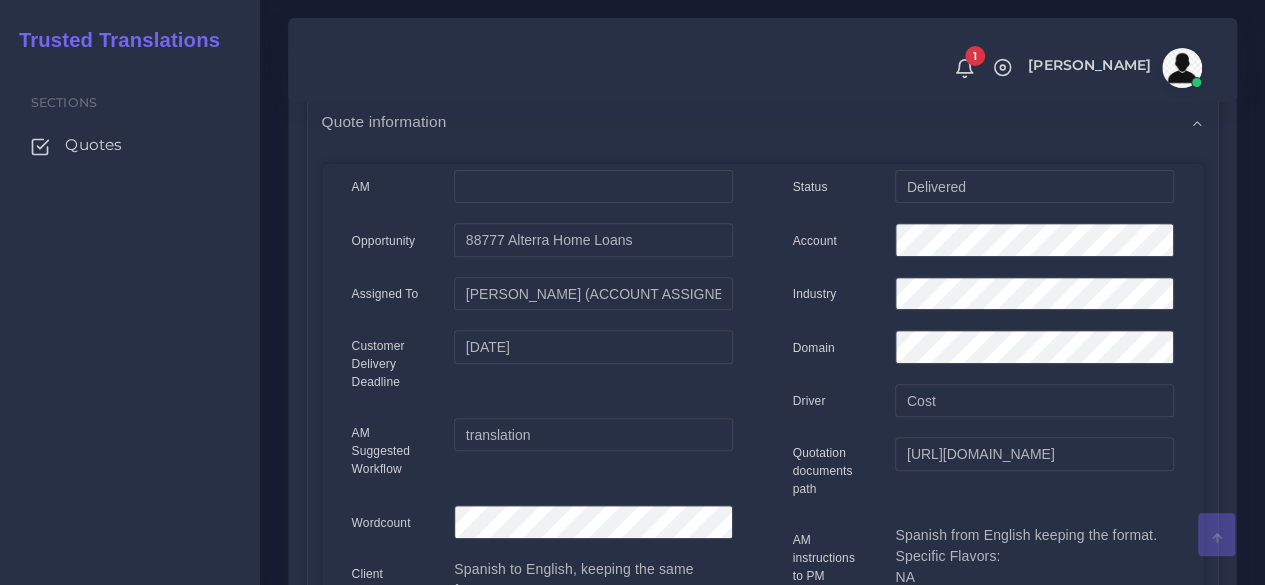 scroll, scrollTop: 300, scrollLeft: 0, axis: vertical 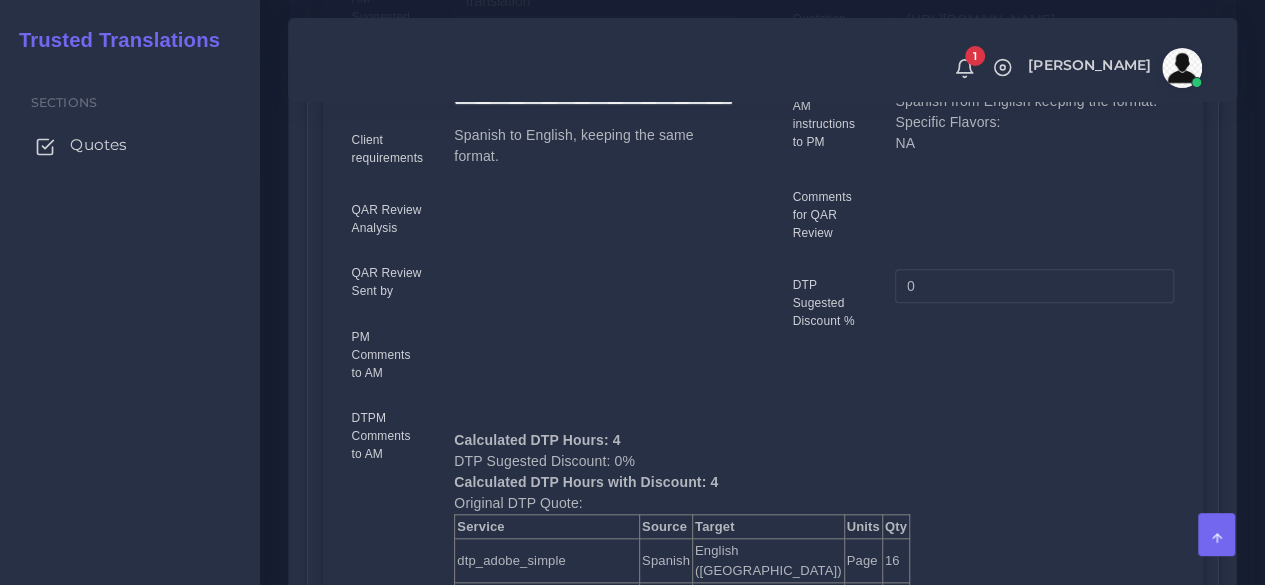 click on "Quotes" at bounding box center [130, 145] 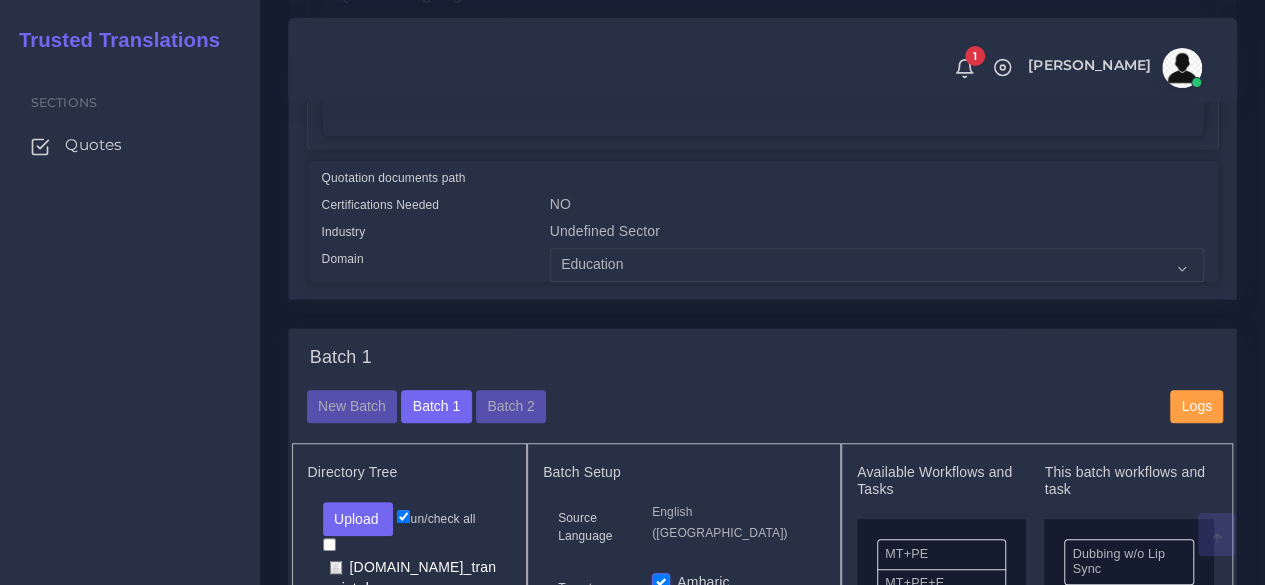 scroll, scrollTop: 500, scrollLeft: 0, axis: vertical 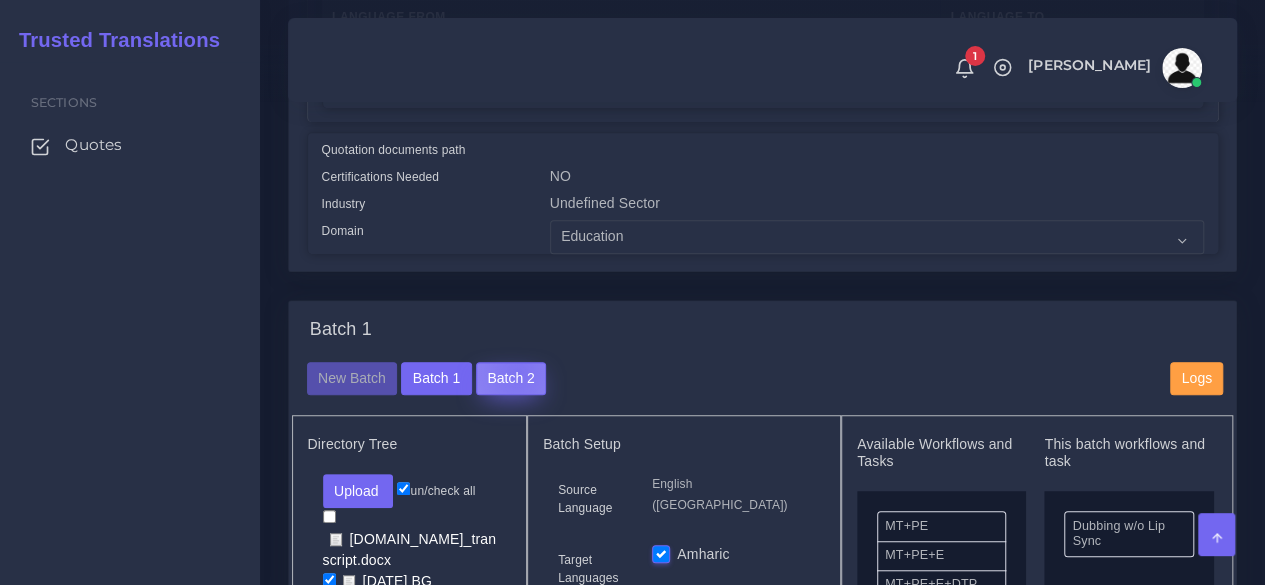 click on "Batch 2" at bounding box center (511, 379) 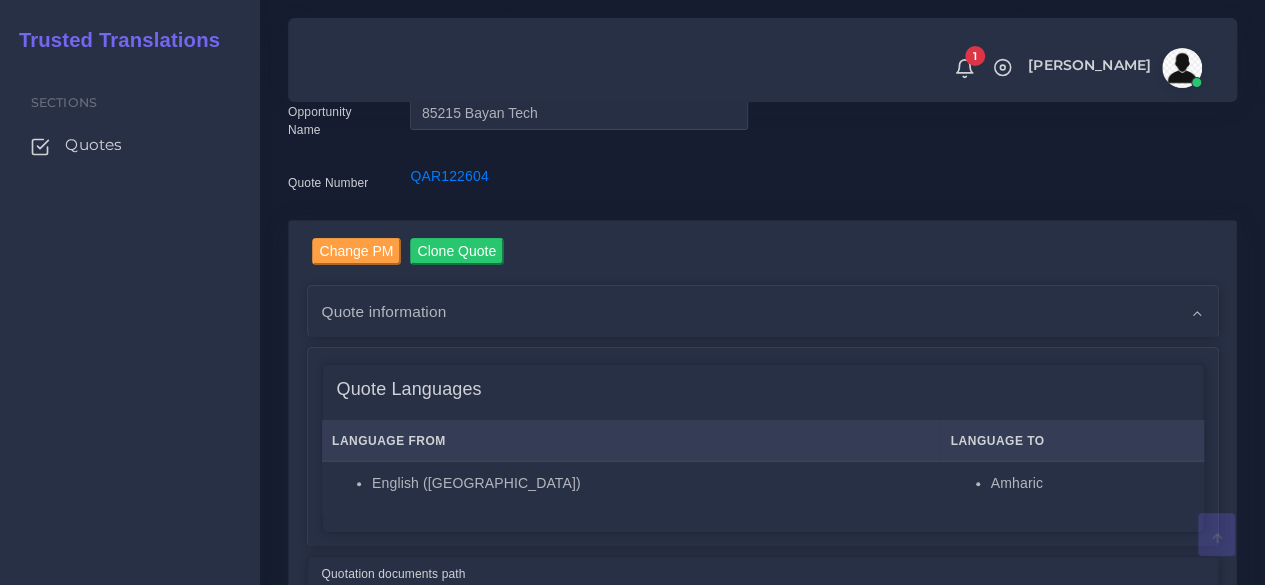 scroll, scrollTop: 0, scrollLeft: 0, axis: both 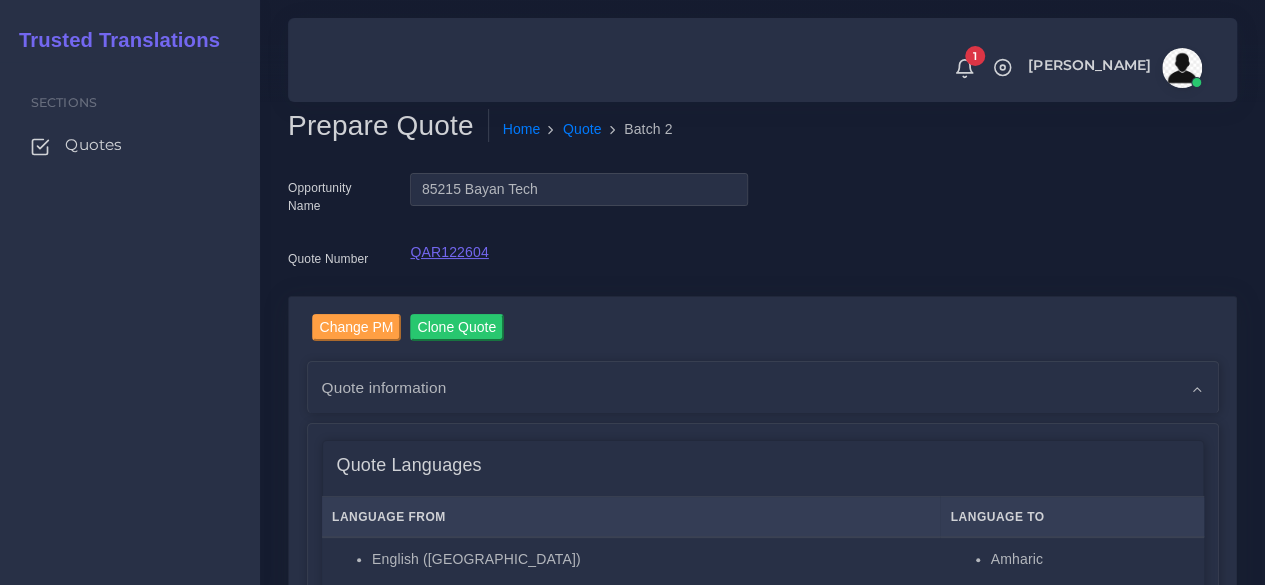 click on "QAR122604" at bounding box center (449, 252) 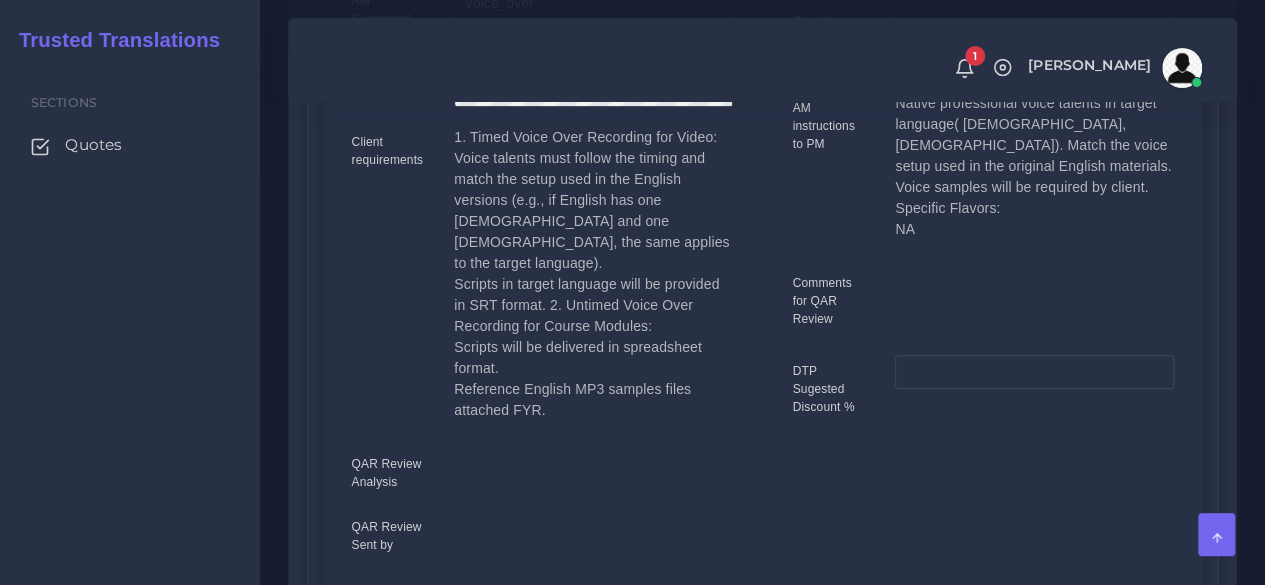 scroll, scrollTop: 700, scrollLeft: 0, axis: vertical 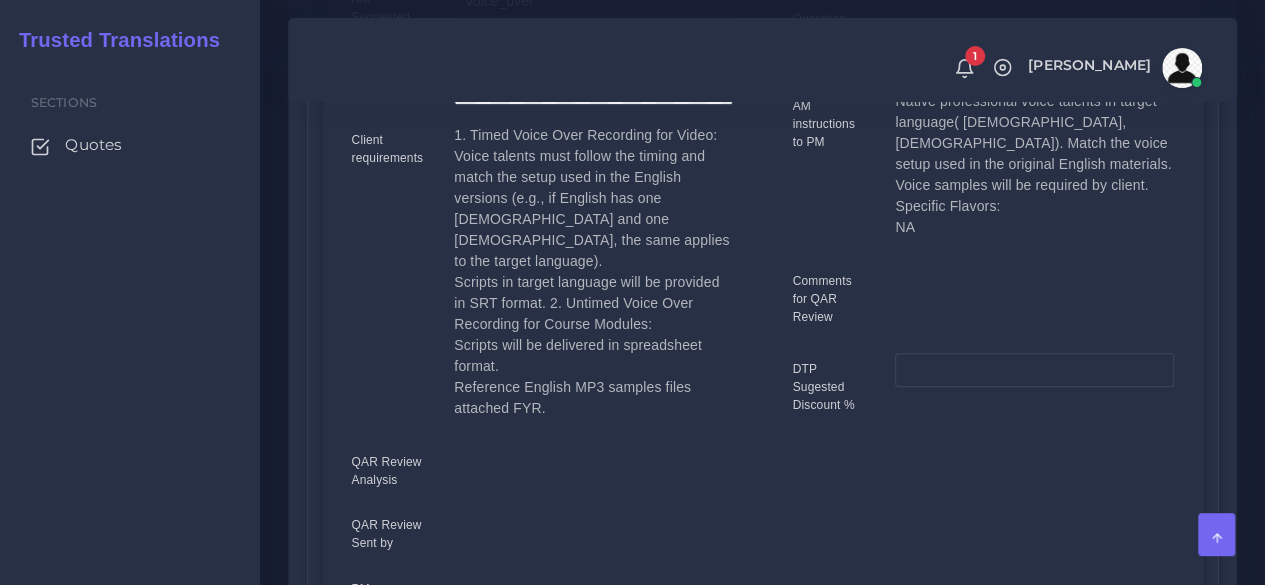 drag, startPoint x: 566, startPoint y: 395, endPoint x: 455, endPoint y: 146, distance: 272.6206 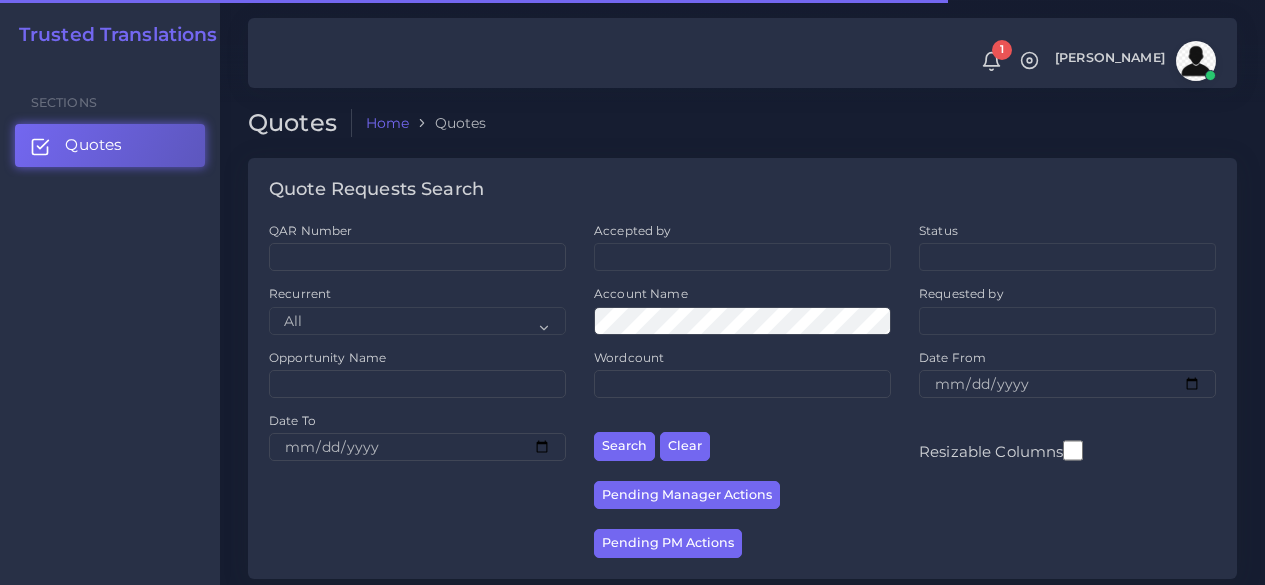 scroll, scrollTop: 0, scrollLeft: 0, axis: both 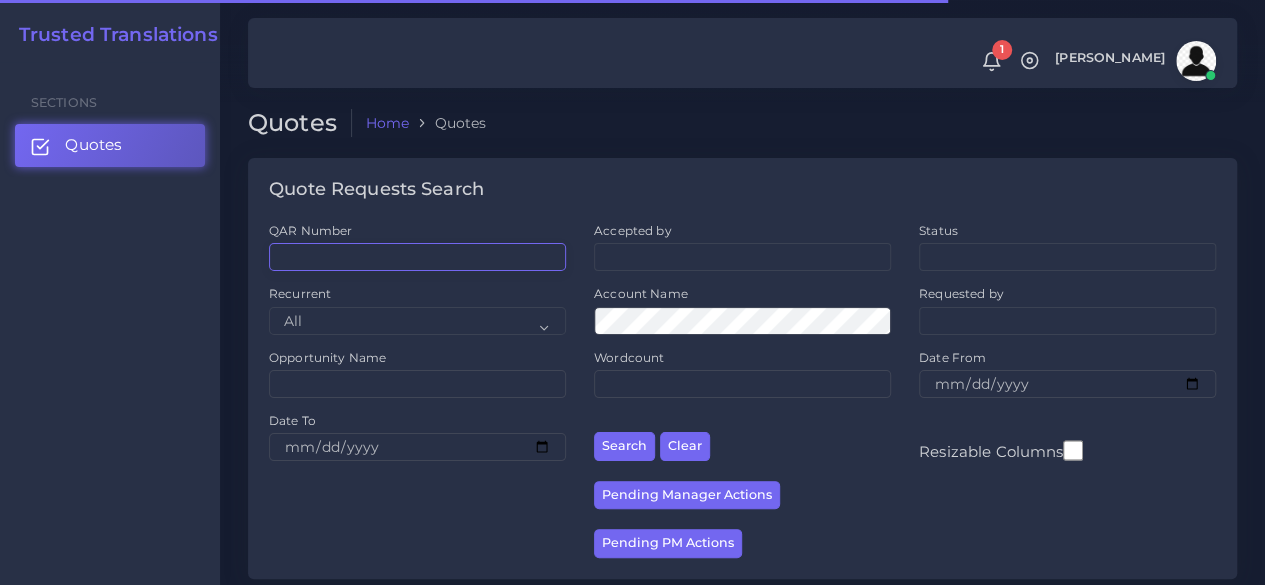 drag, startPoint x: 0, startPoint y: 0, endPoint x: 400, endPoint y: 249, distance: 471.16983 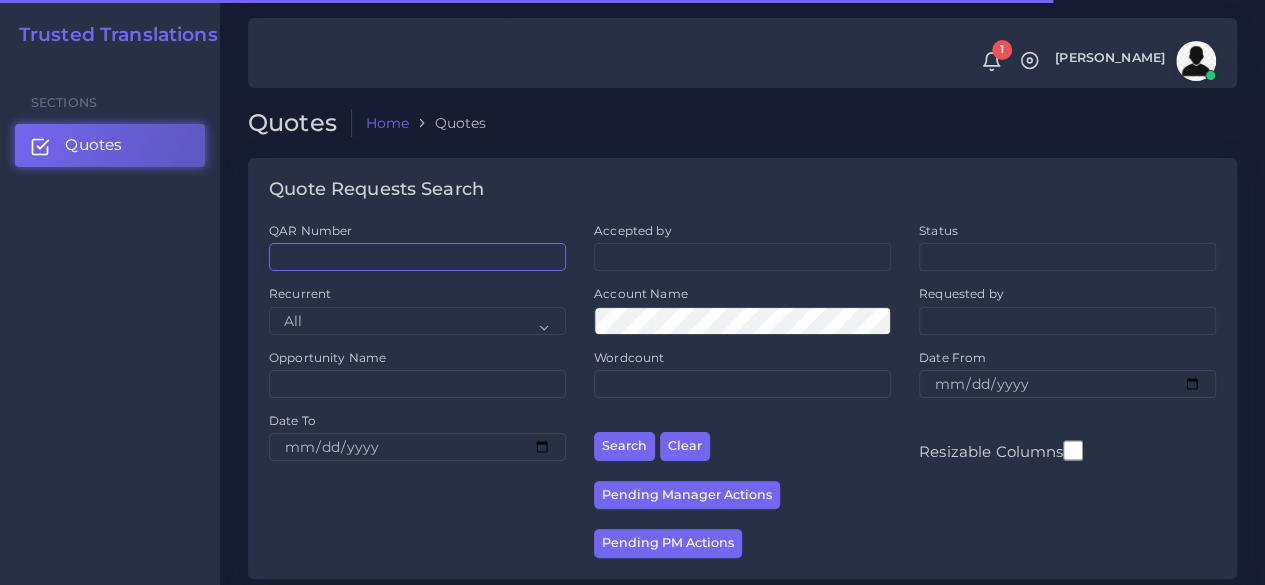 paste on "QAR122531" 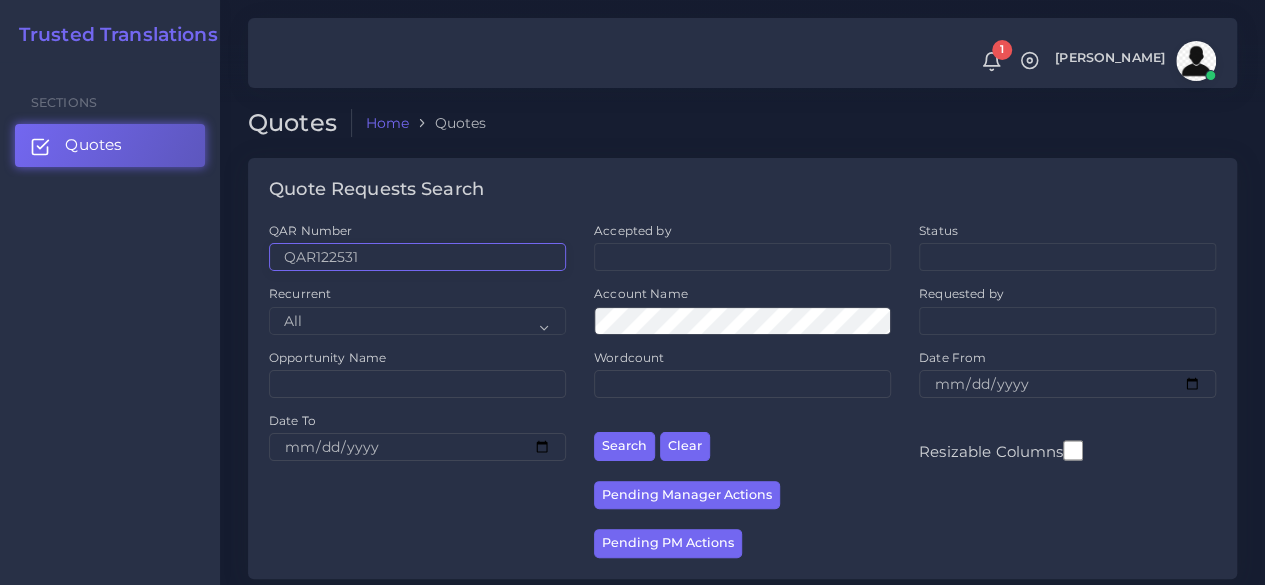 type on "QAR122531" 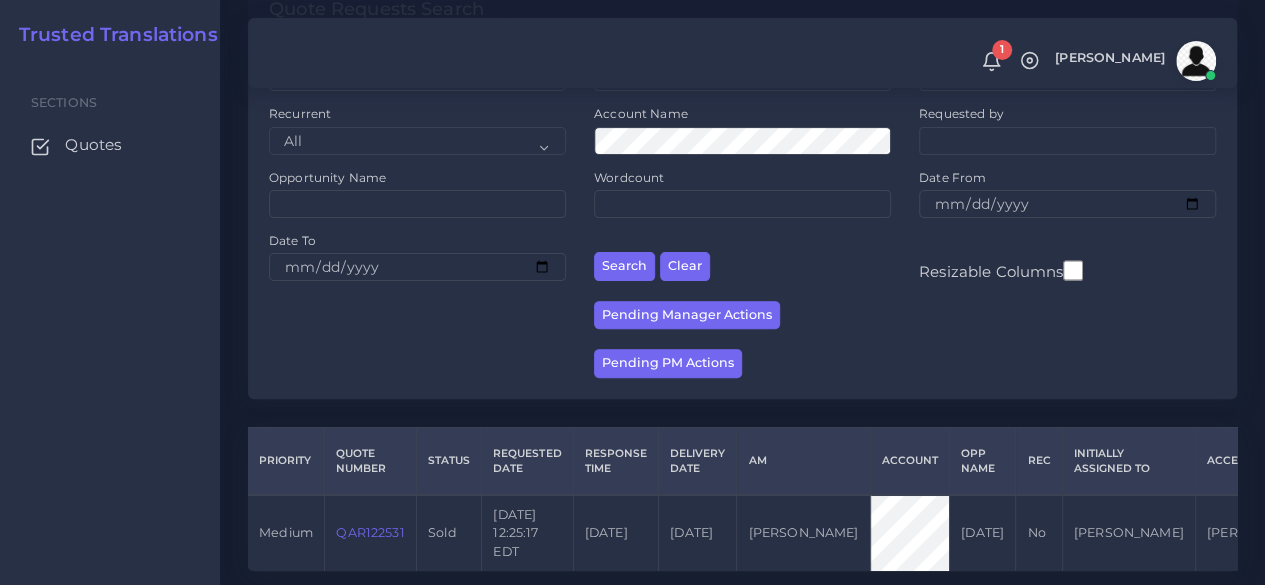 scroll, scrollTop: 255, scrollLeft: 0, axis: vertical 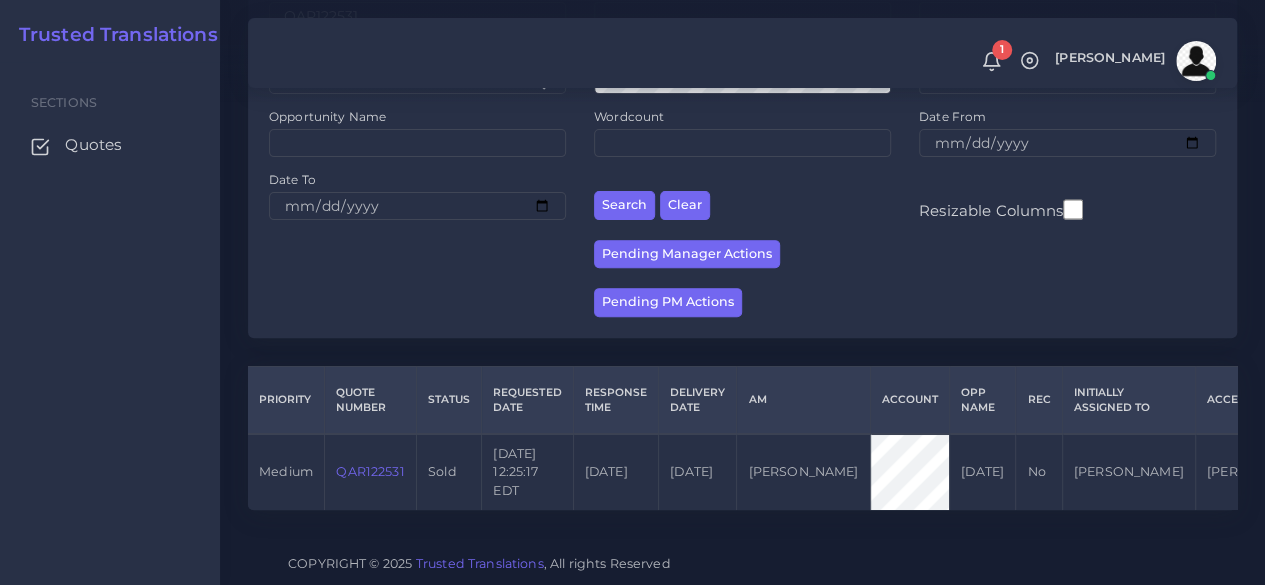 click on "QAR122531" at bounding box center (370, 471) 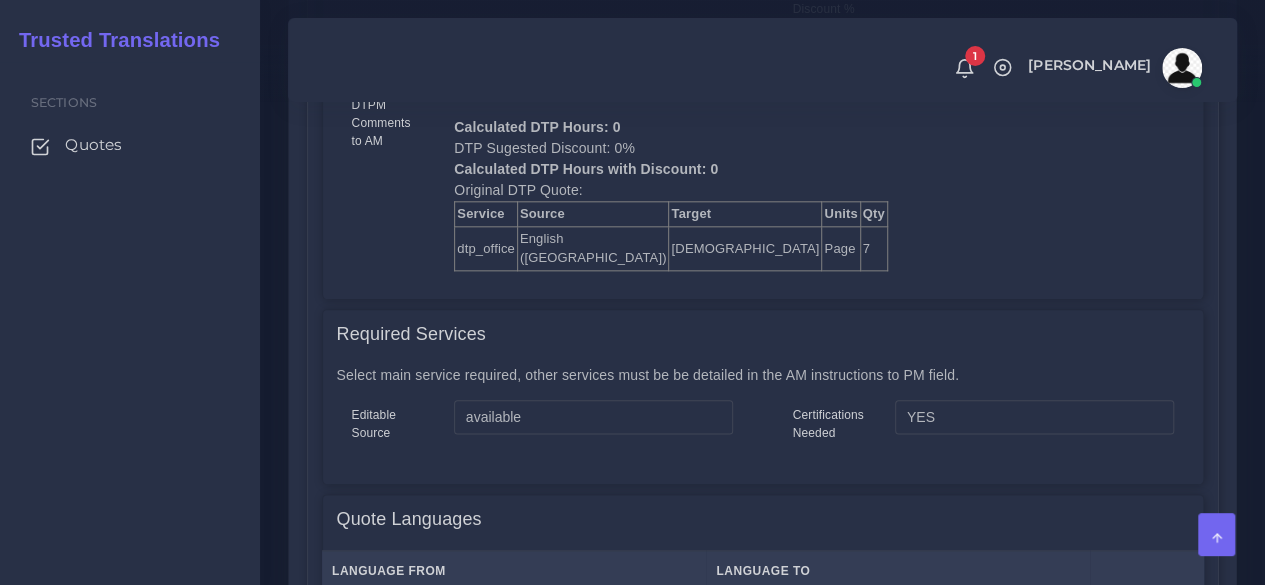 scroll, scrollTop: 1100, scrollLeft: 0, axis: vertical 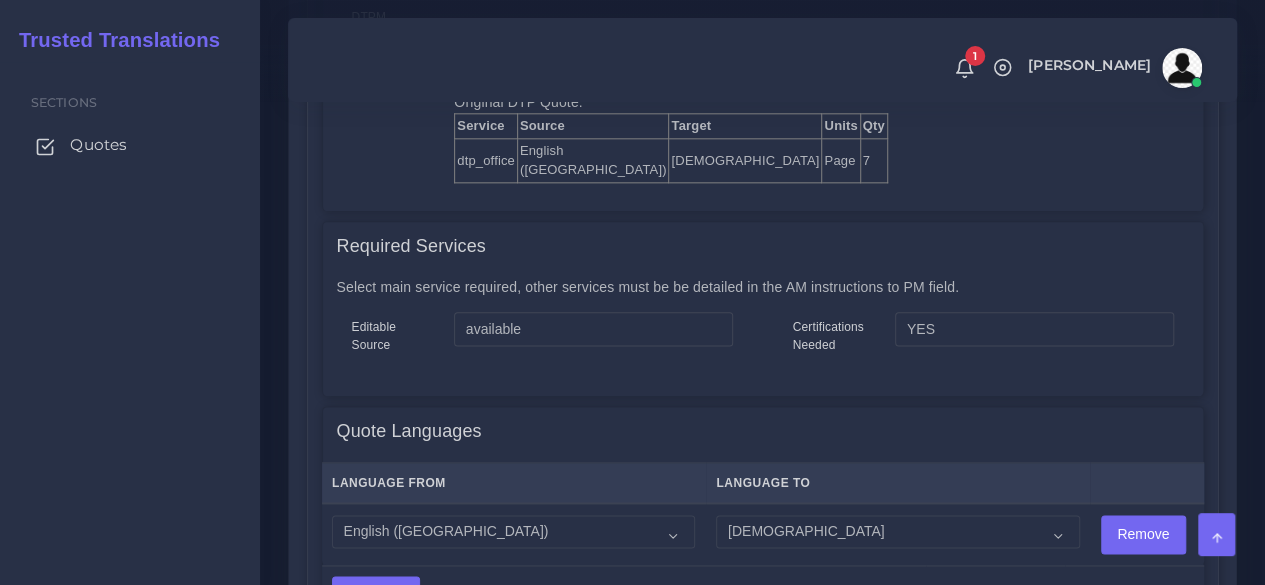 click on "Quotes" at bounding box center (130, 145) 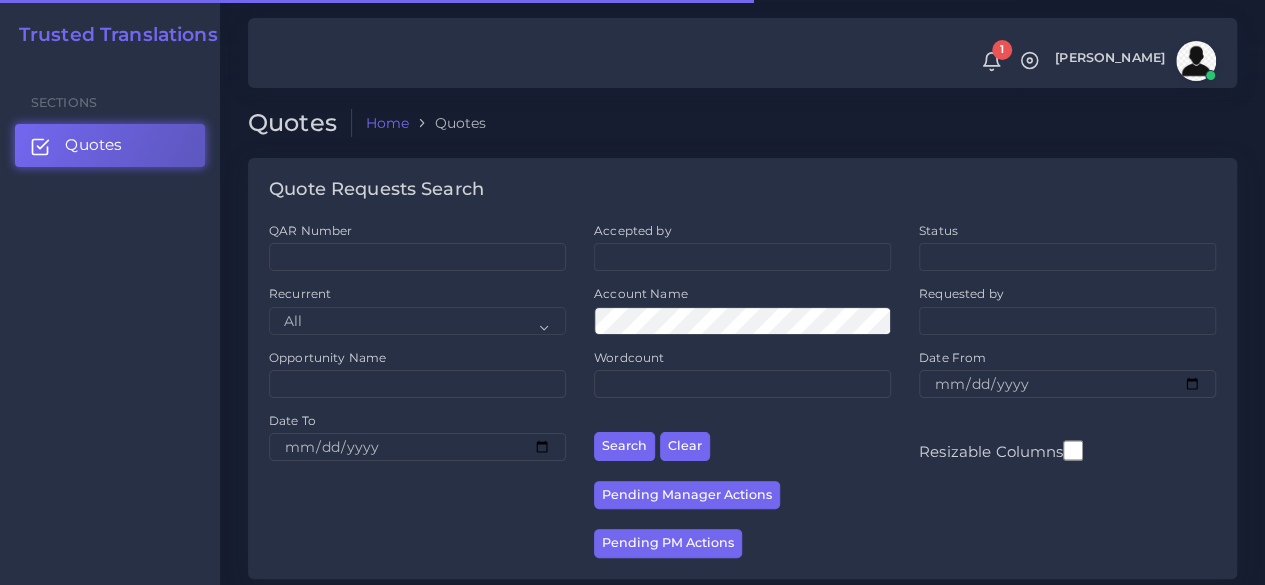 scroll, scrollTop: 400, scrollLeft: 0, axis: vertical 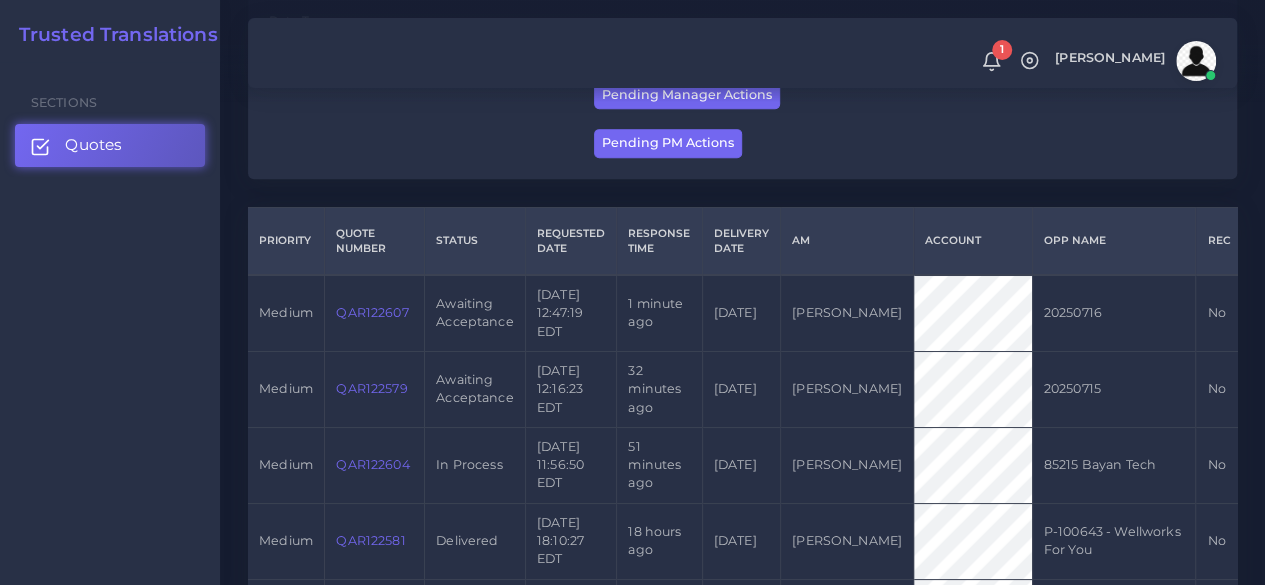 click on "QAR122579" at bounding box center [371, 388] 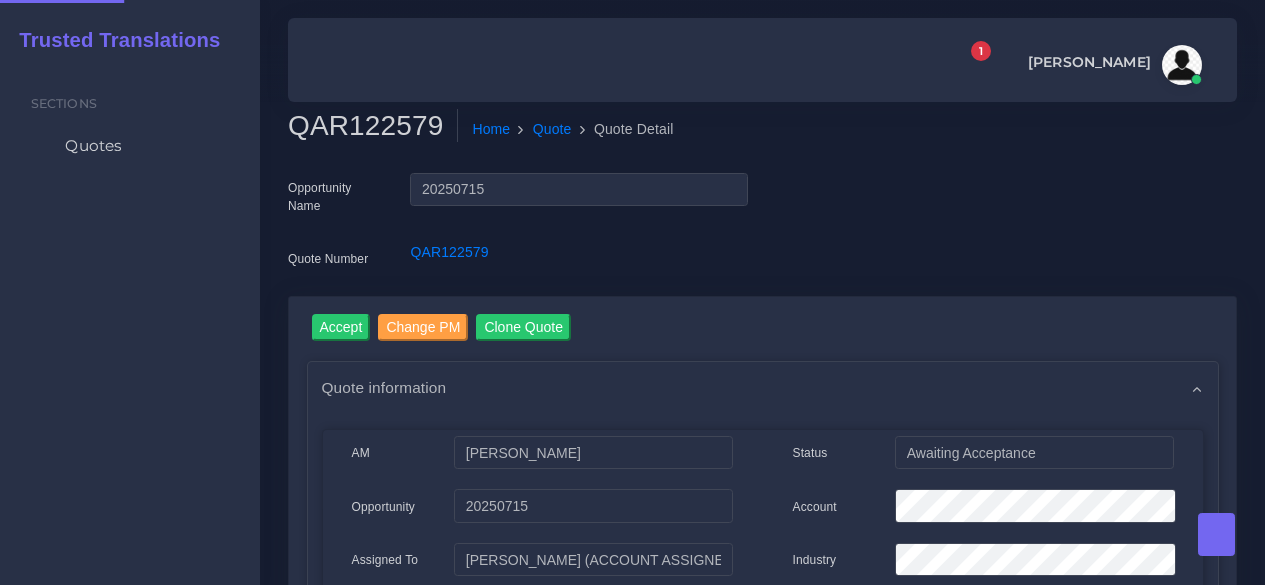 scroll, scrollTop: 0, scrollLeft: 0, axis: both 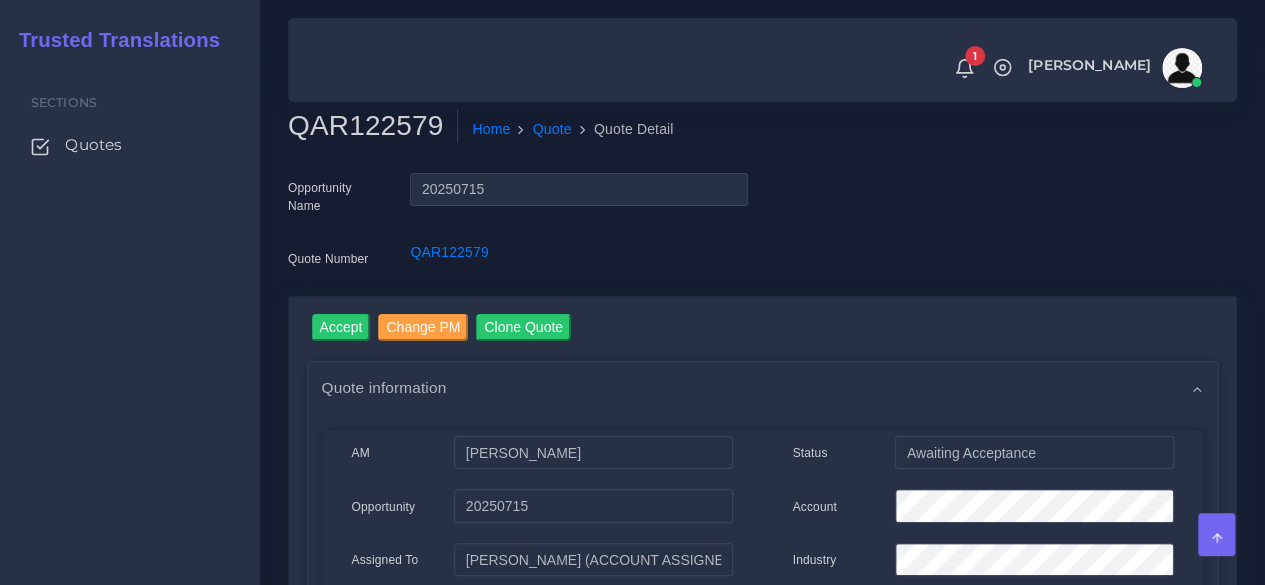 click on "QAR122579" at bounding box center (373, 126) 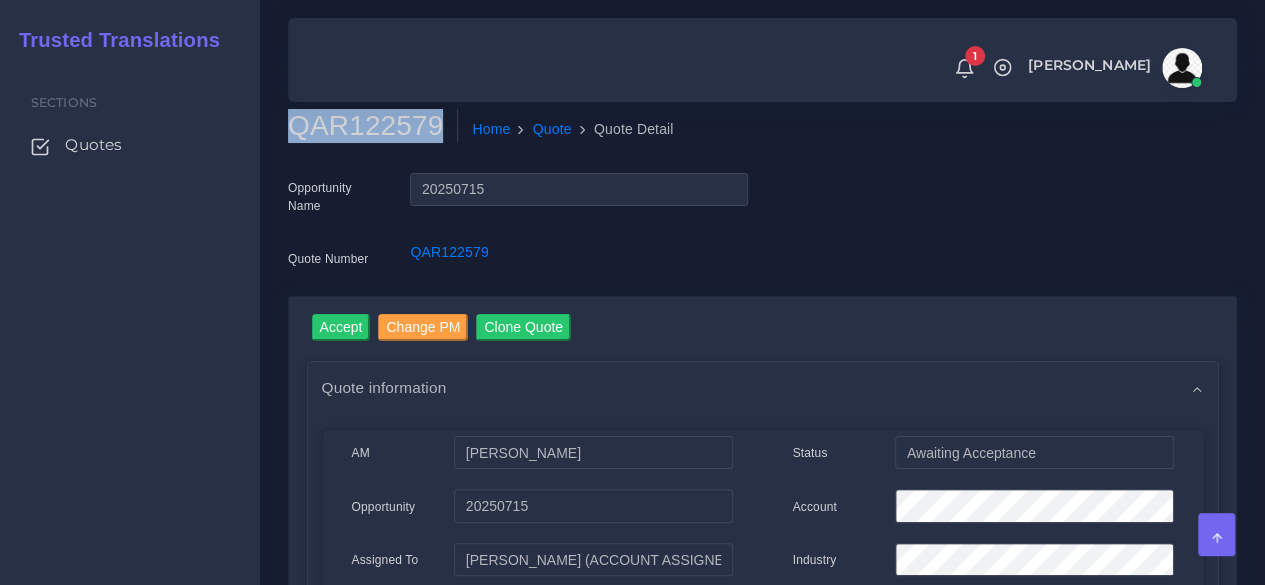 click on "QAR122579" at bounding box center (373, 126) 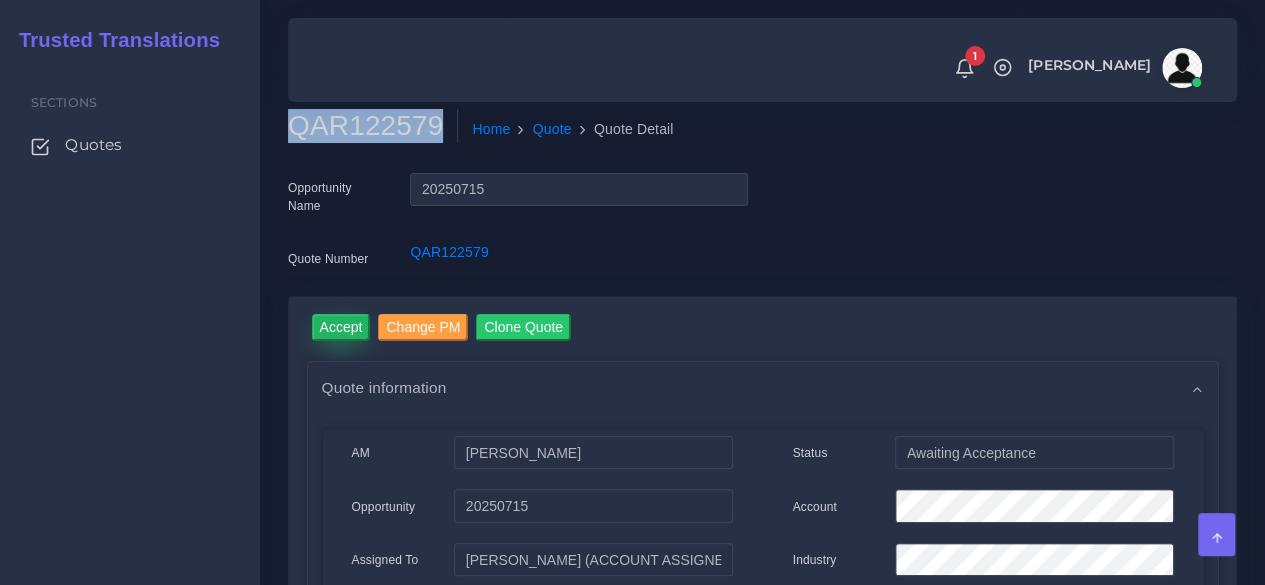 click on "Accept" at bounding box center [341, 327] 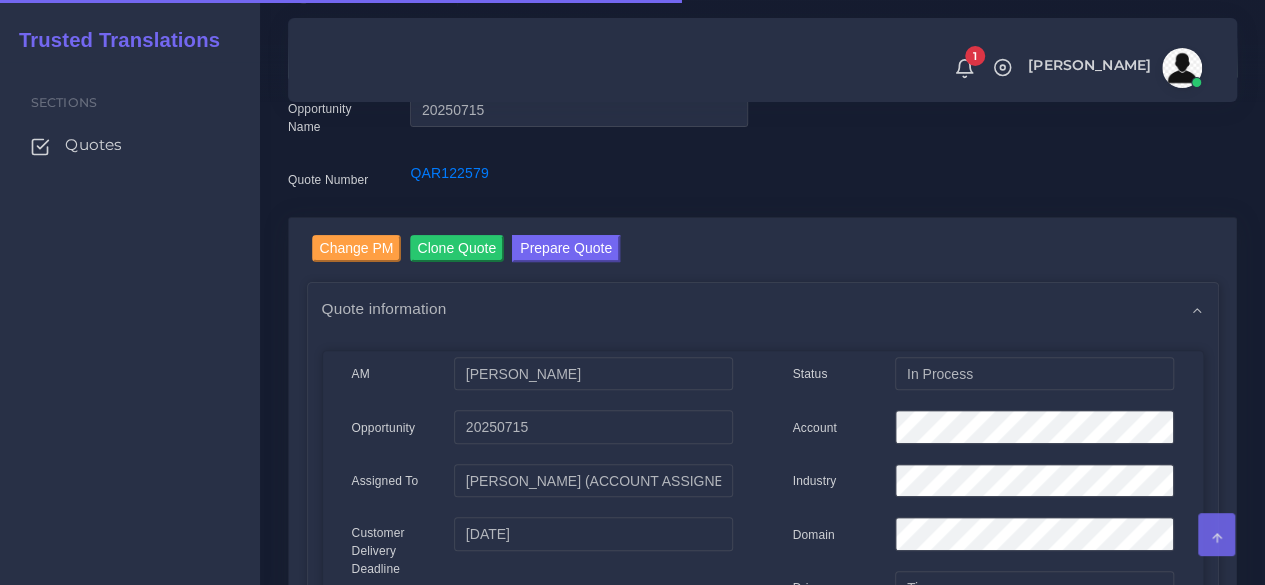 scroll, scrollTop: 200, scrollLeft: 0, axis: vertical 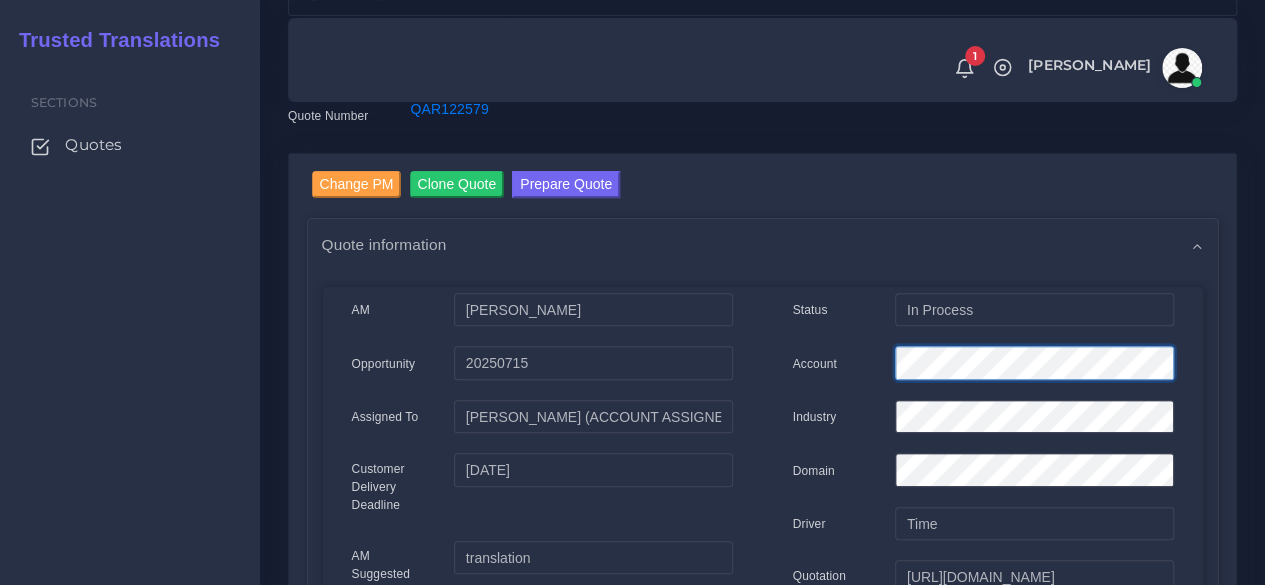 click at bounding box center [1034, 366] 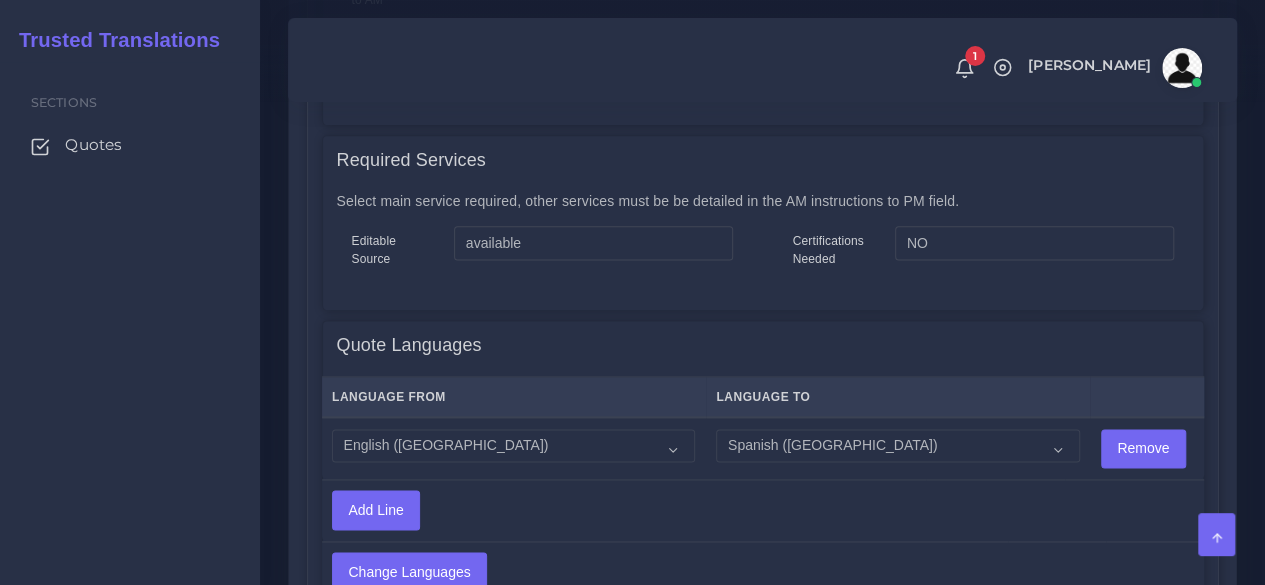 scroll, scrollTop: 1200, scrollLeft: 0, axis: vertical 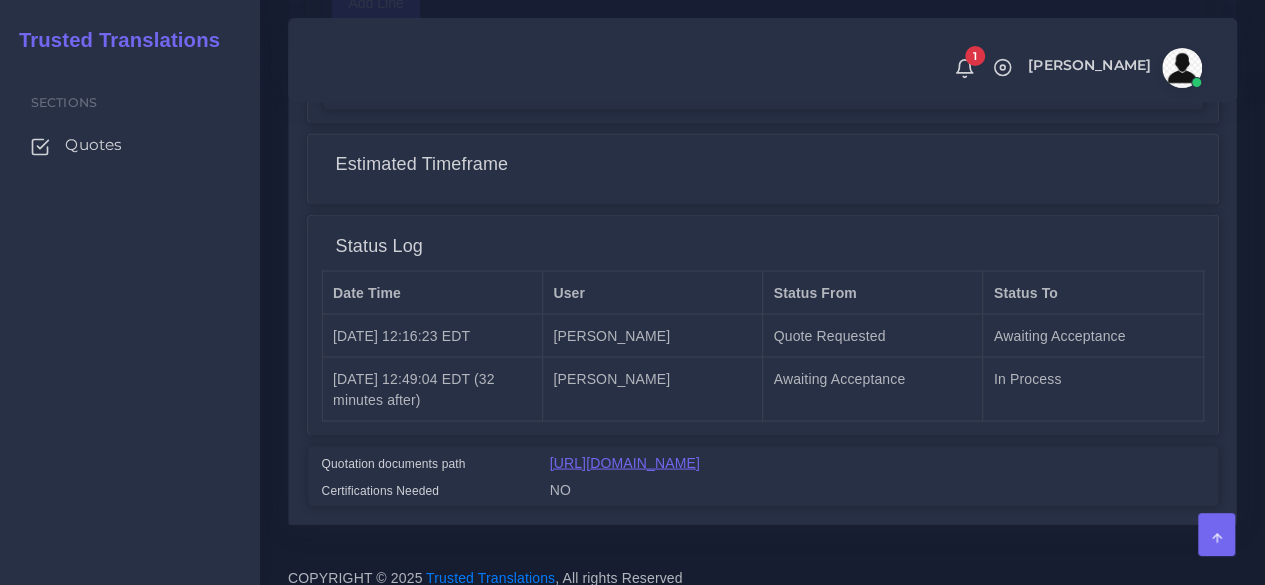 click on "[URL][DOMAIN_NAME]" at bounding box center [625, 462] 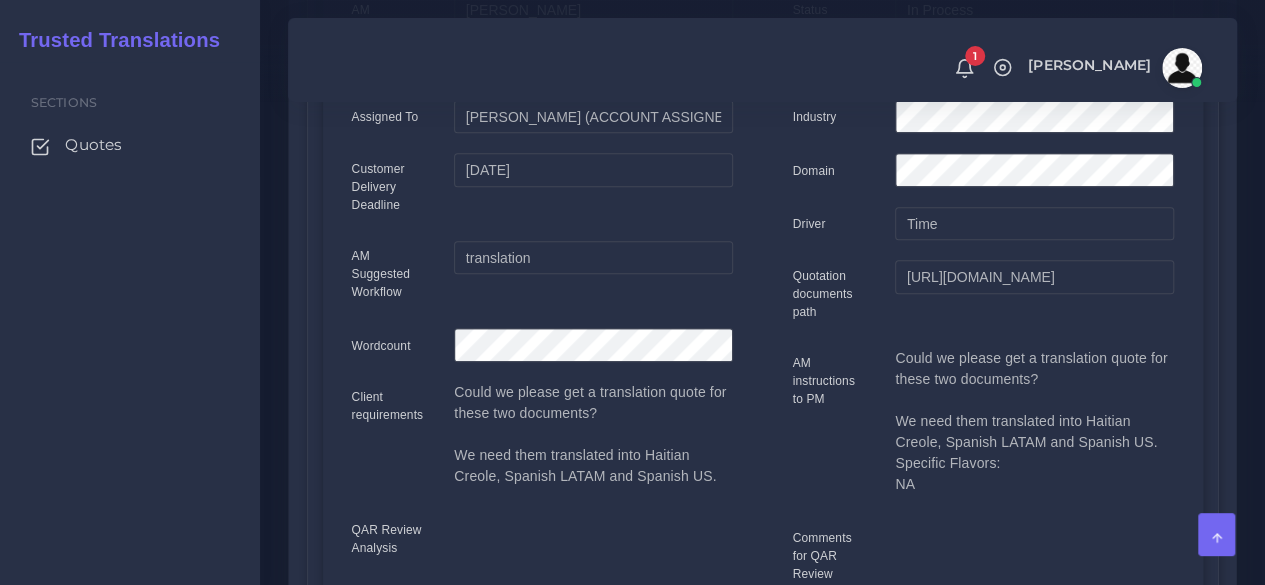 scroll, scrollTop: 0, scrollLeft: 0, axis: both 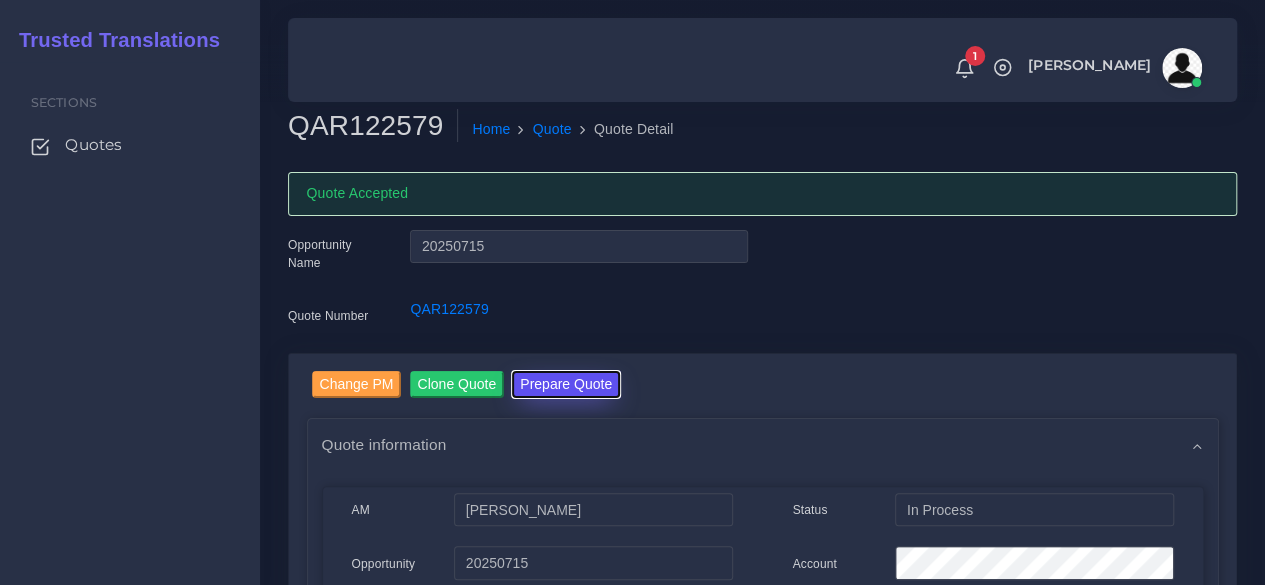 click on "Prepare Quote" at bounding box center [566, 384] 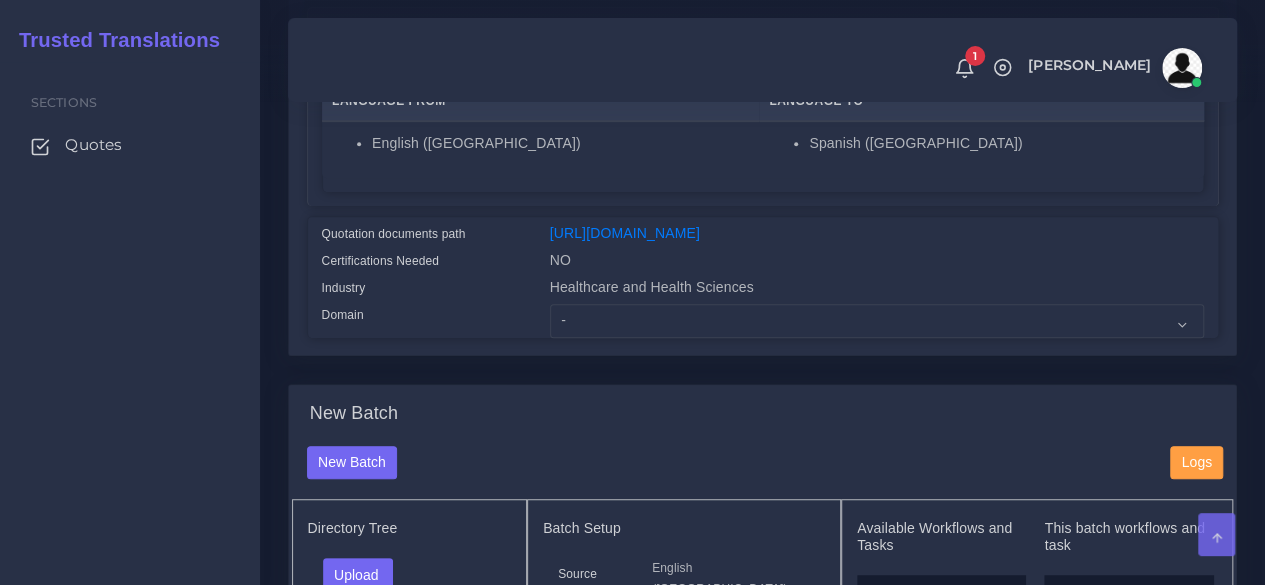 scroll, scrollTop: 500, scrollLeft: 0, axis: vertical 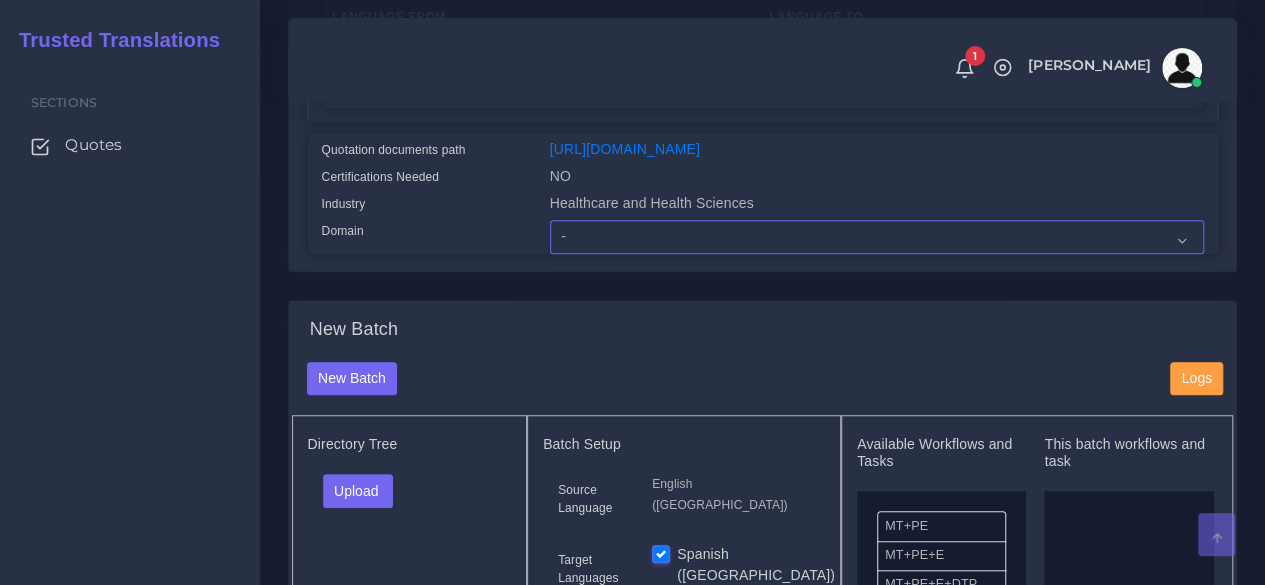 click on "-
Advertising and Media
Agriculture, Forestry and Fishing
Architecture, Building and Construction
Automotive
Chemicals
Computer Hardware
Computer Software
Consumer Electronics - Home appliances
Education
Energy, Water, Transportation and Utilities
Finance - Banking
Food Manufacturing and Services
Healthcare and Health Sciences
Hospitality, Leisure, Tourism and Arts
Human Resources - HR
Industrial Electronics
Industrial Manufacturing Insurance" at bounding box center [877, 237] 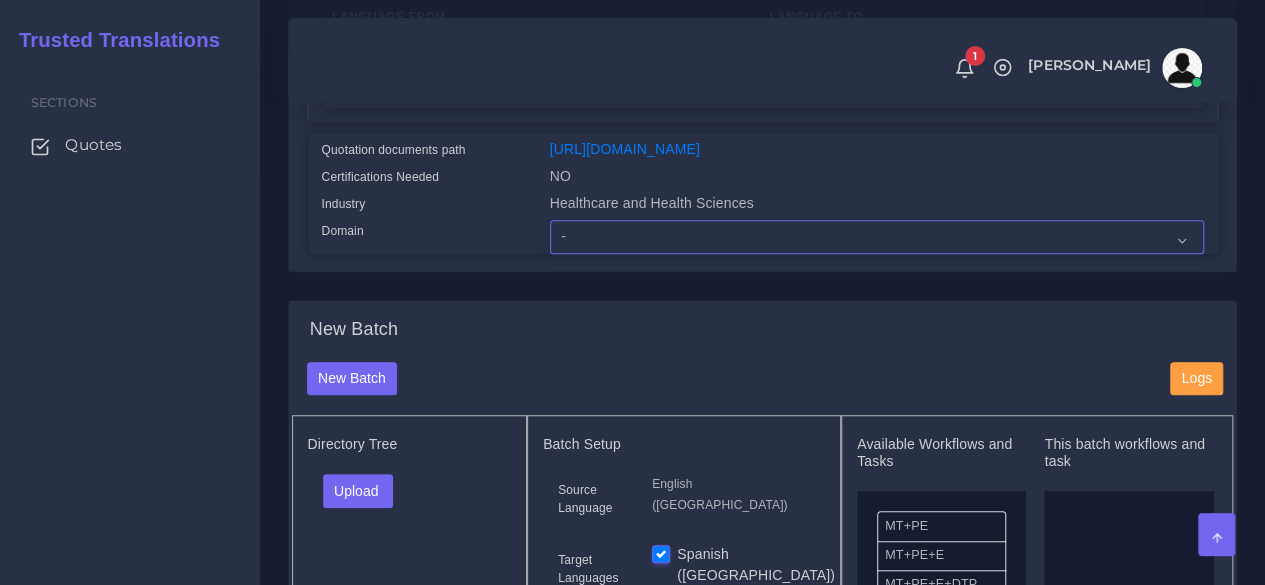 select on "Healthcare and Health Sciences" 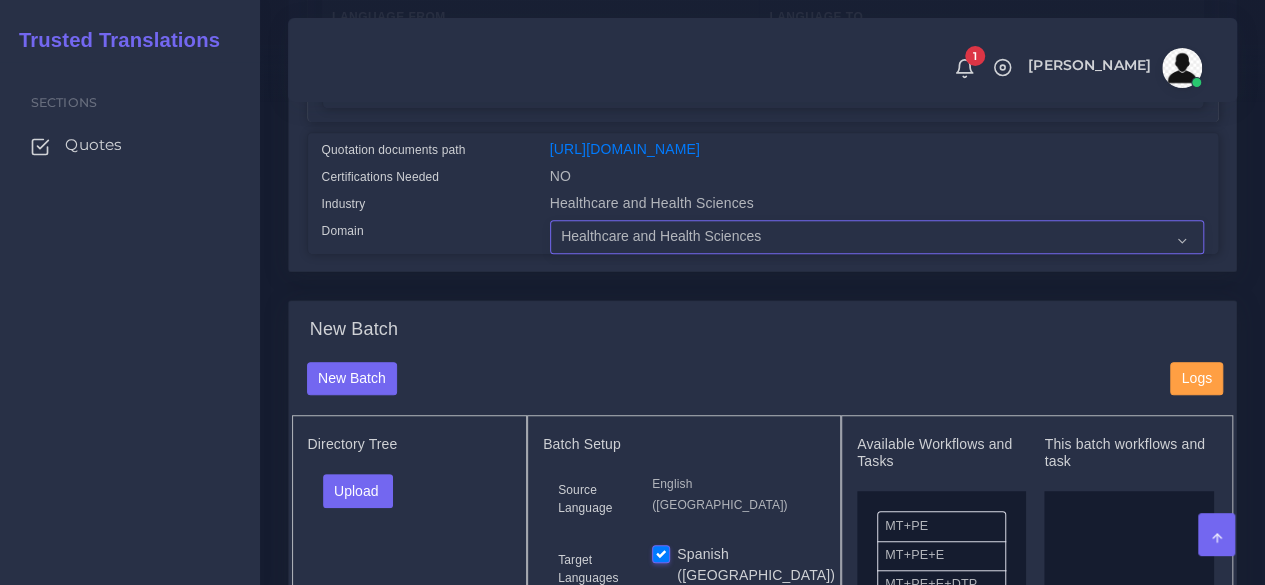click on "-
Advertising and Media
Agriculture, Forestry and Fishing
Architecture, Building and Construction
Automotive
Chemicals
Computer Hardware
Computer Software
Consumer Electronics - Home appliances
Education
Energy, Water, Transportation and Utilities
Finance - Banking
Food Manufacturing and Services
Healthcare and Health Sciences
Hospitality, Leisure, Tourism and Arts
Human Resources - HR
Industrial Electronics
Industrial Manufacturing Insurance" at bounding box center (877, 237) 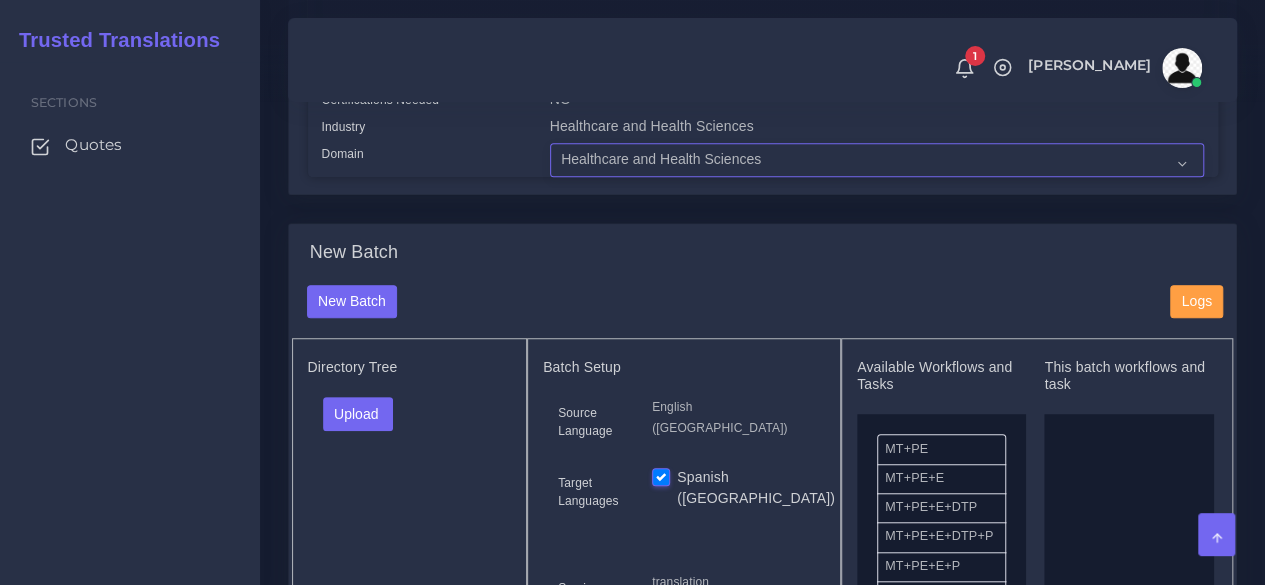 scroll, scrollTop: 800, scrollLeft: 0, axis: vertical 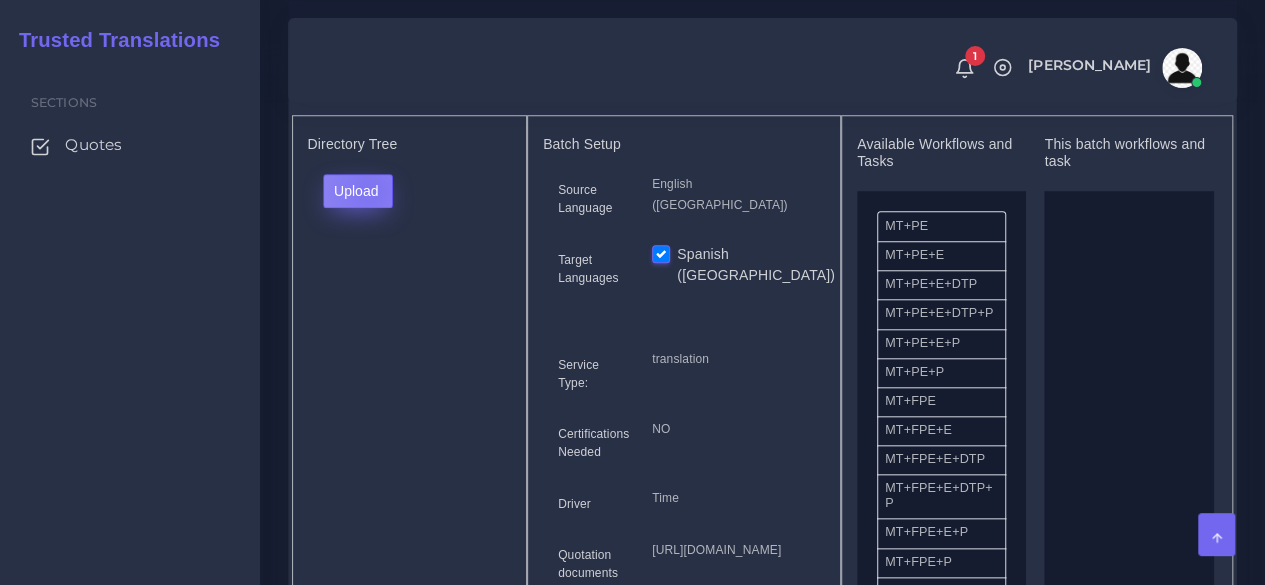 click on "Upload" at bounding box center [358, 191] 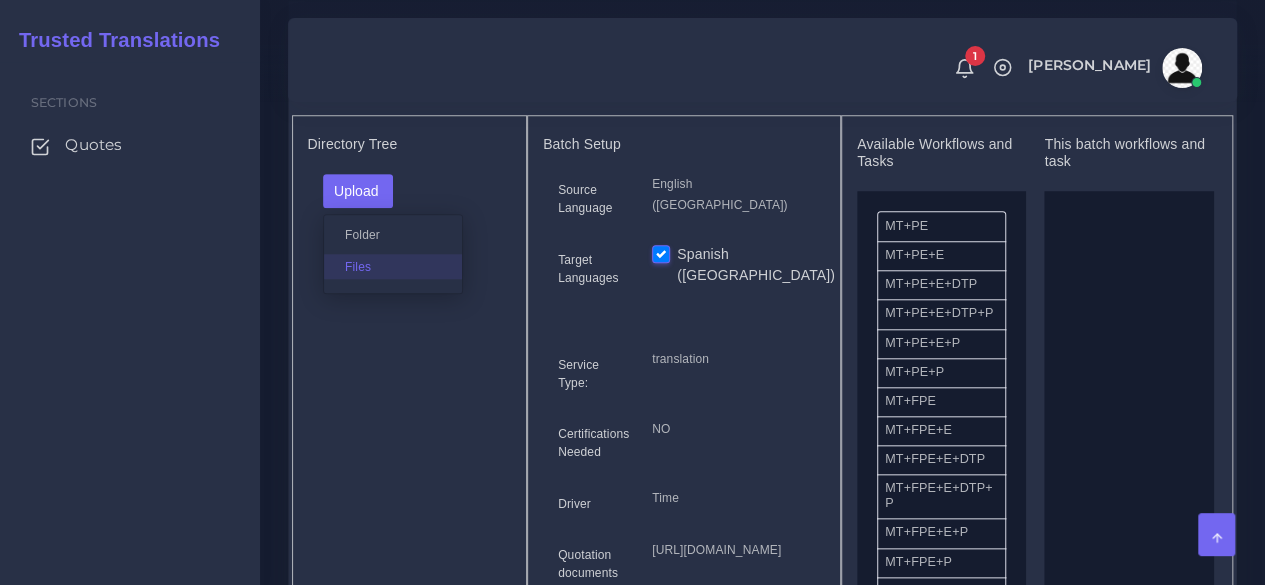 click on "Files" at bounding box center [393, 266] 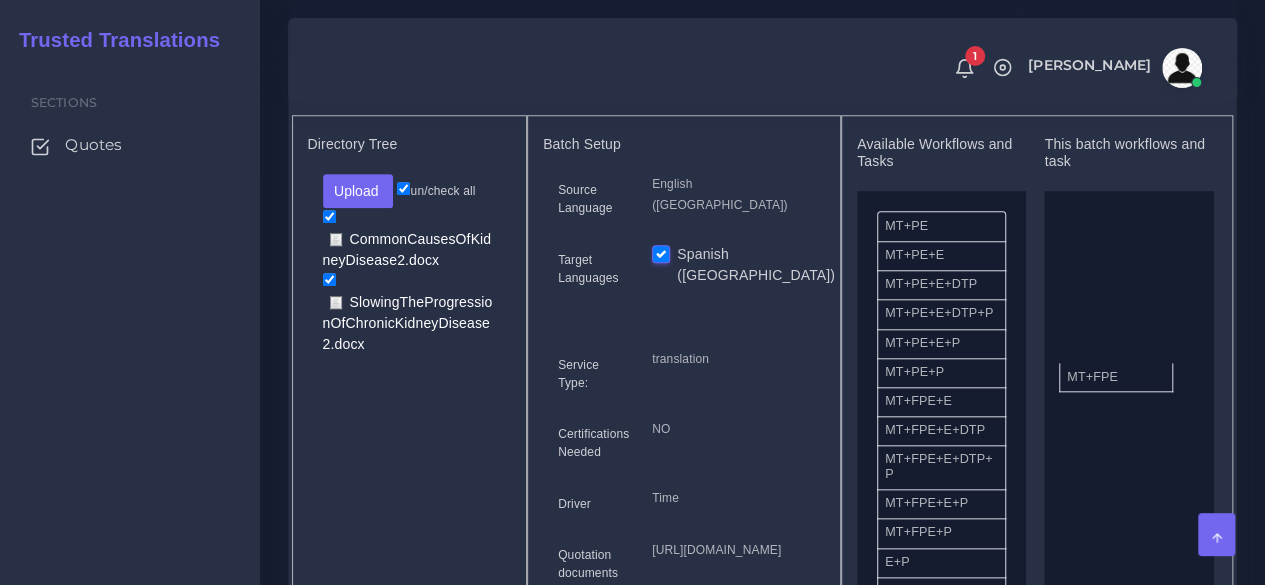 drag, startPoint x: 932, startPoint y: 457, endPoint x: 992, endPoint y: 410, distance: 76.2168 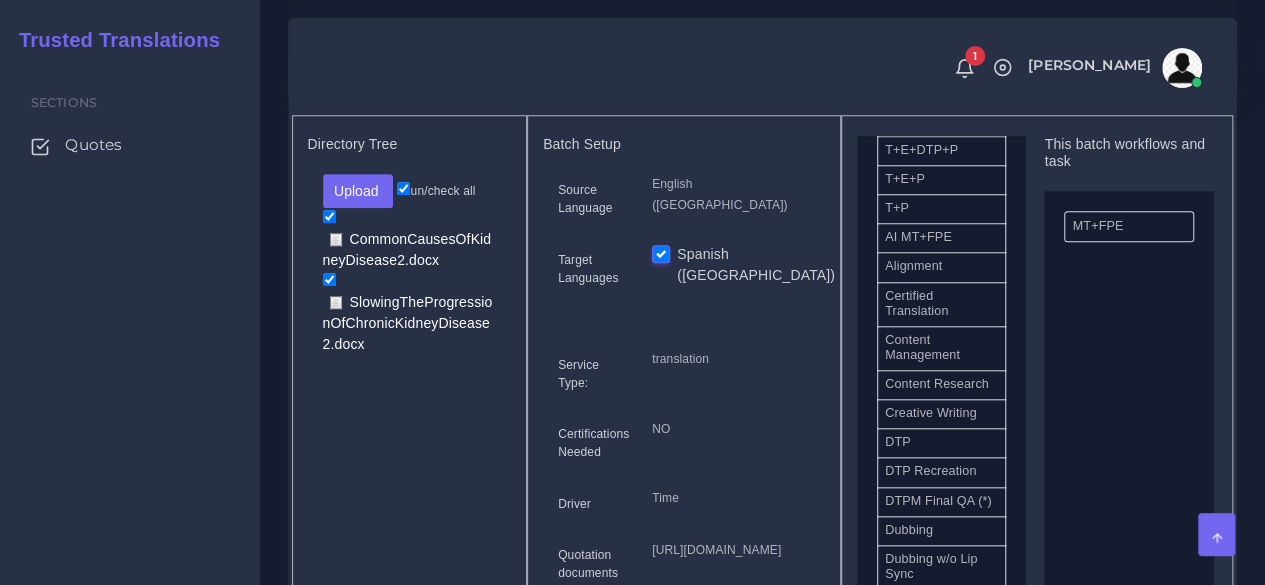 scroll, scrollTop: 500, scrollLeft: 0, axis: vertical 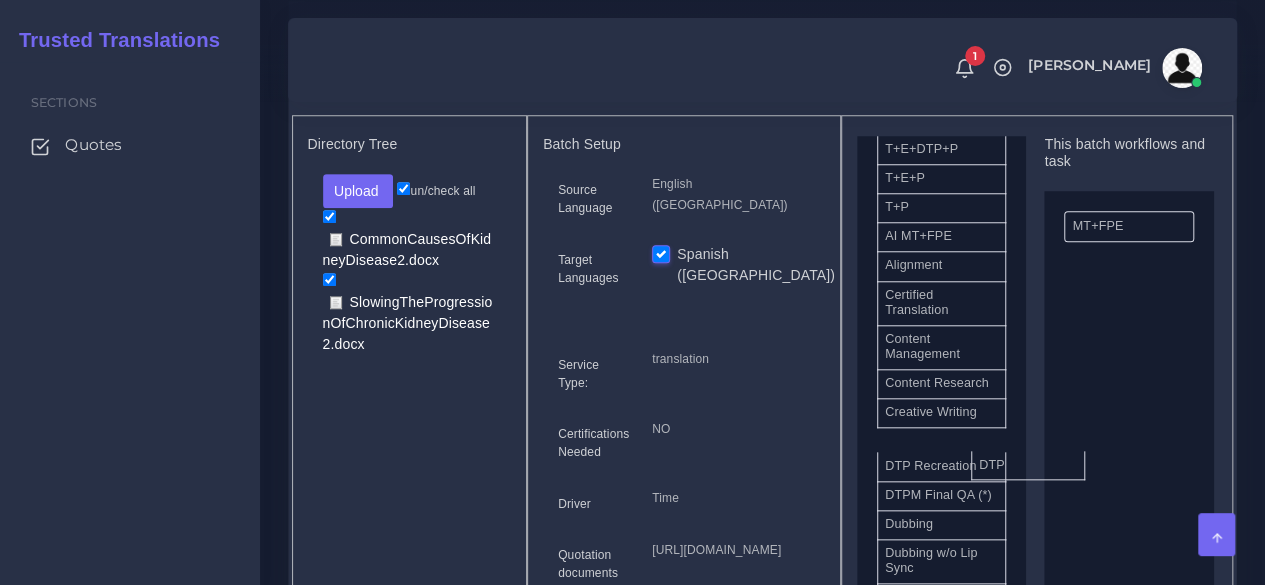 drag, startPoint x: 1034, startPoint y: 497, endPoint x: 1086, endPoint y: 491, distance: 52.34501 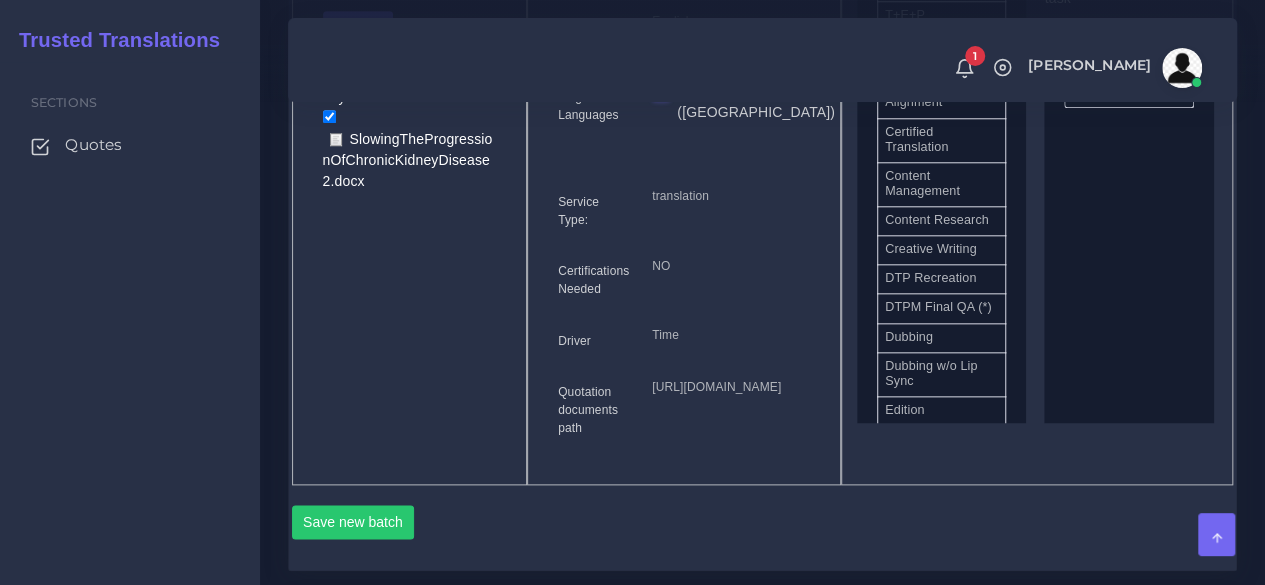 scroll, scrollTop: 1100, scrollLeft: 0, axis: vertical 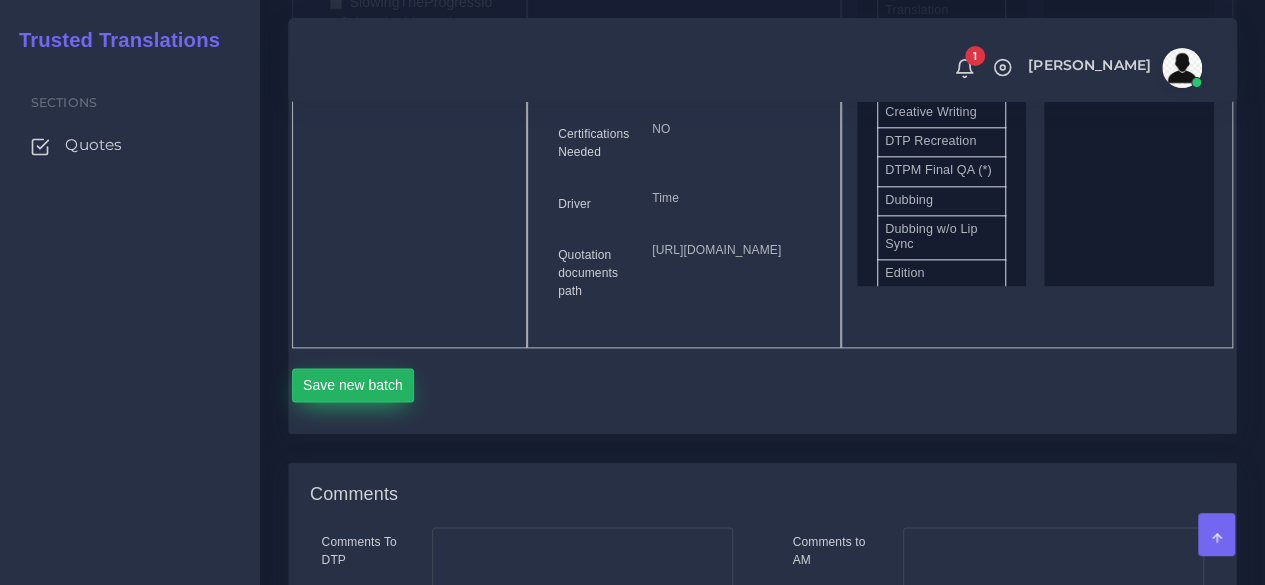 click on "Save new batch" at bounding box center (353, 385) 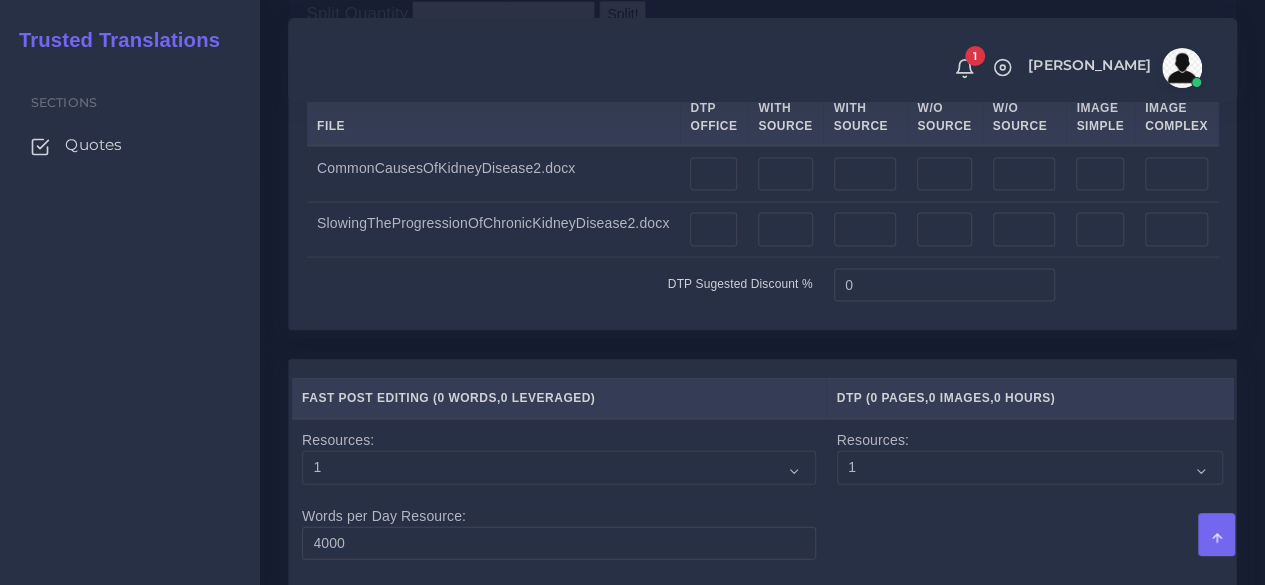 scroll, scrollTop: 2100, scrollLeft: 0, axis: vertical 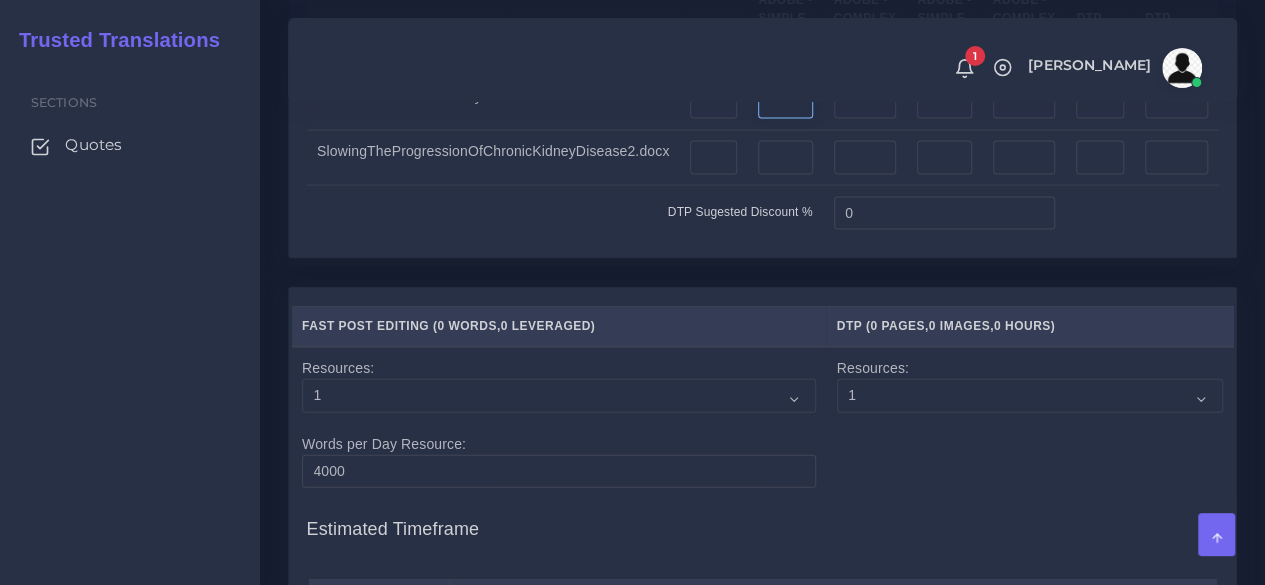 click at bounding box center [785, 103] 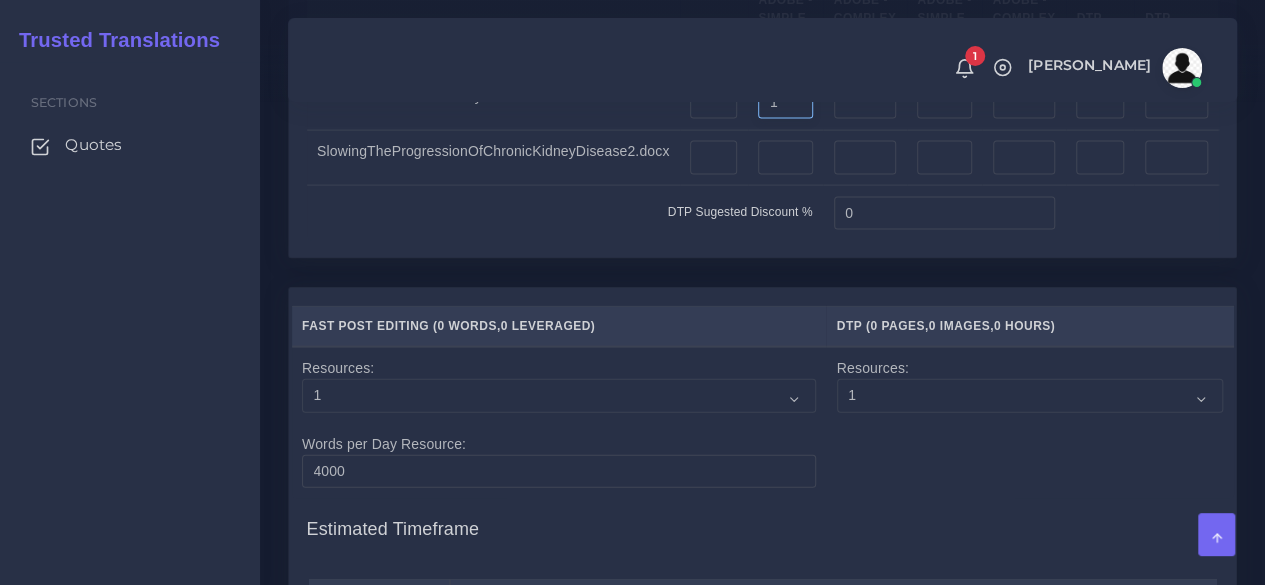 type on "1" 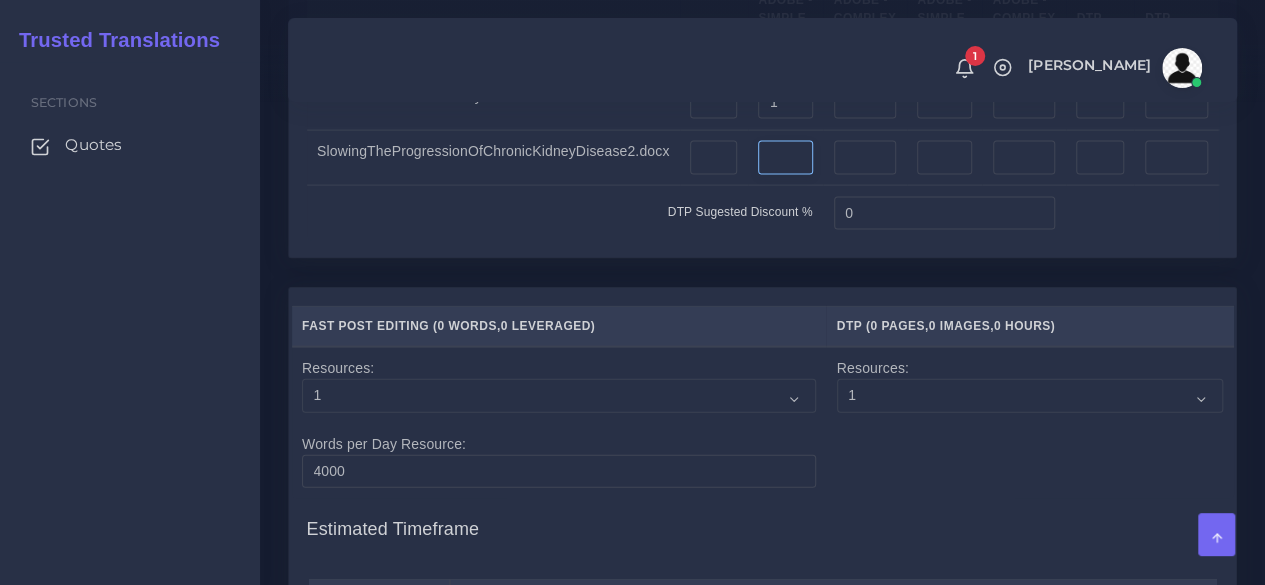 click at bounding box center [785, 158] 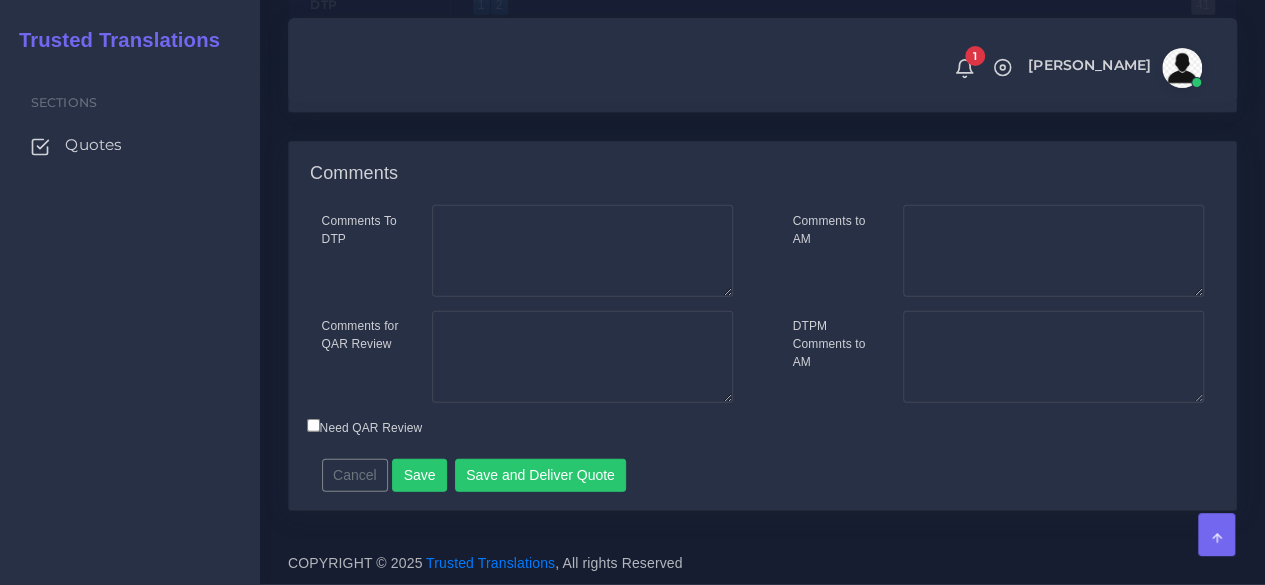 scroll, scrollTop: 2991, scrollLeft: 0, axis: vertical 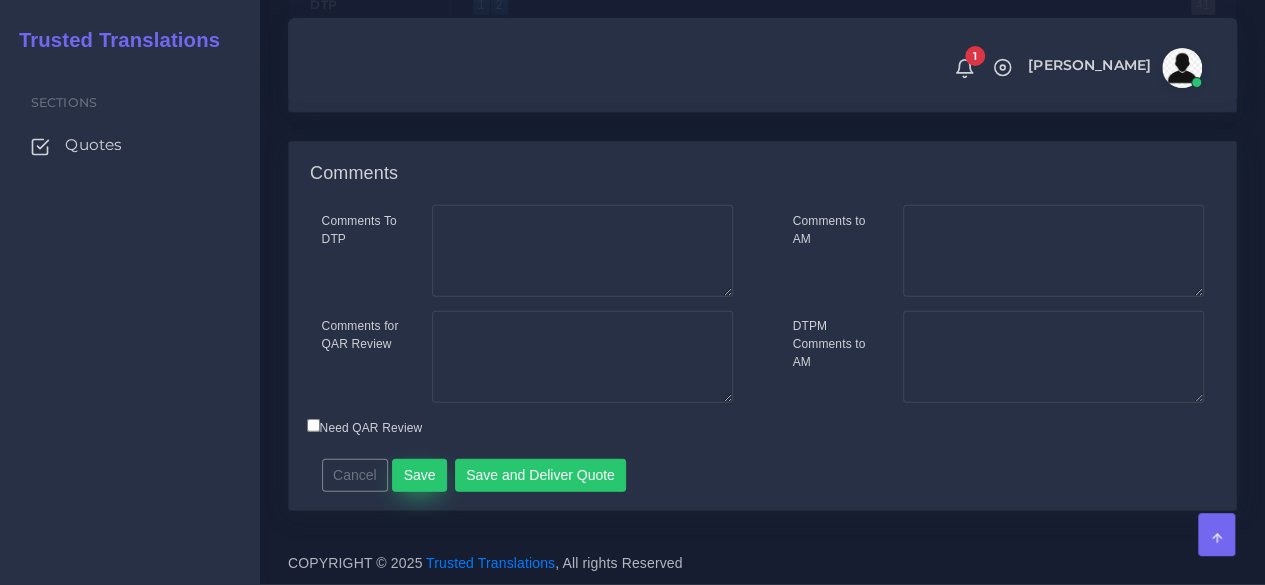 type on "1" 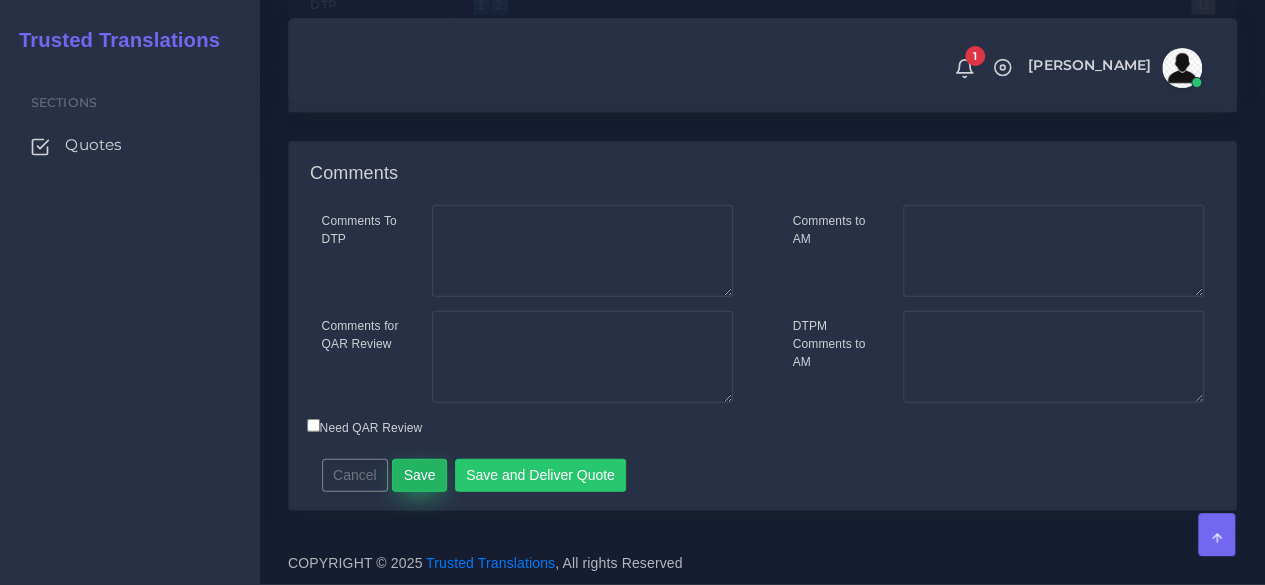 click on "Save" at bounding box center (419, 476) 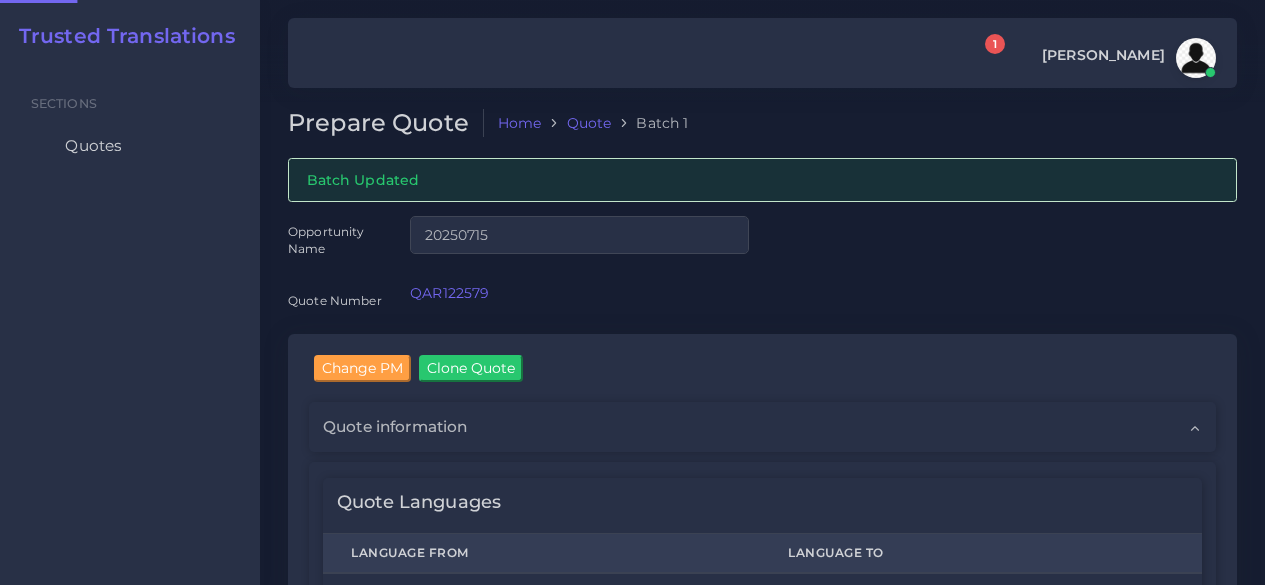 scroll, scrollTop: 0, scrollLeft: 0, axis: both 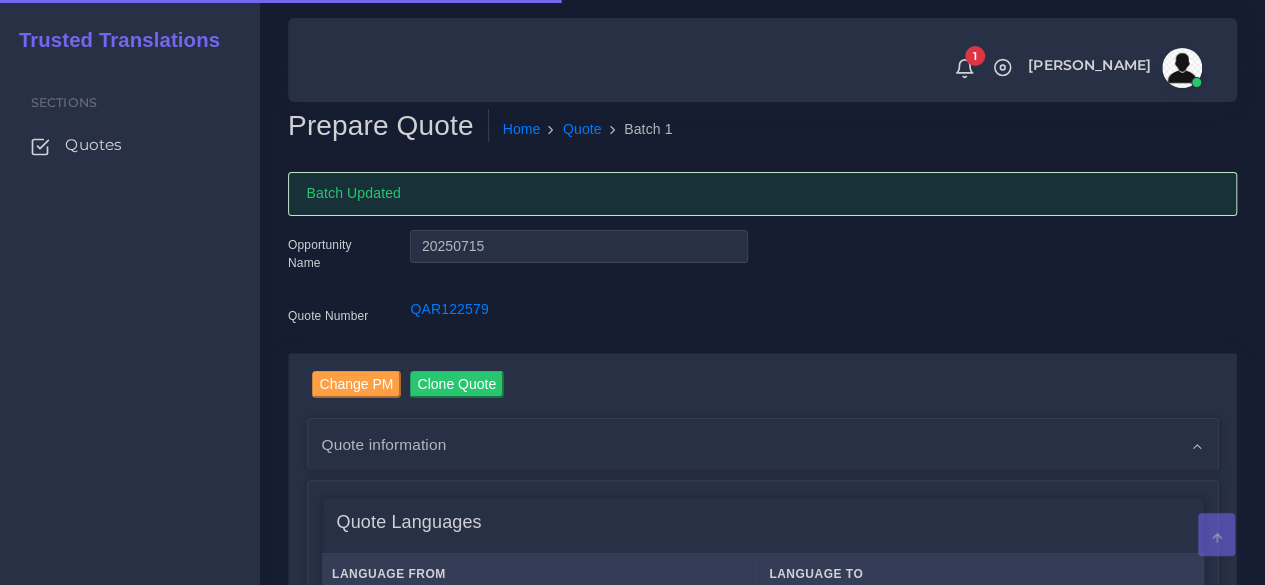 type 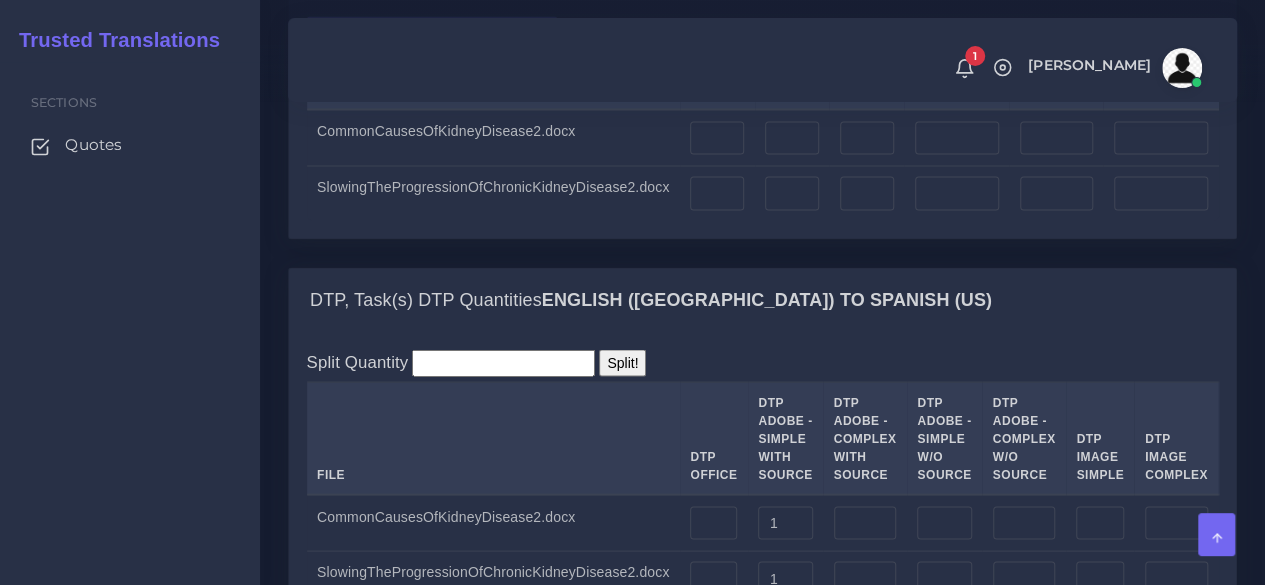 scroll, scrollTop: 1602, scrollLeft: 0, axis: vertical 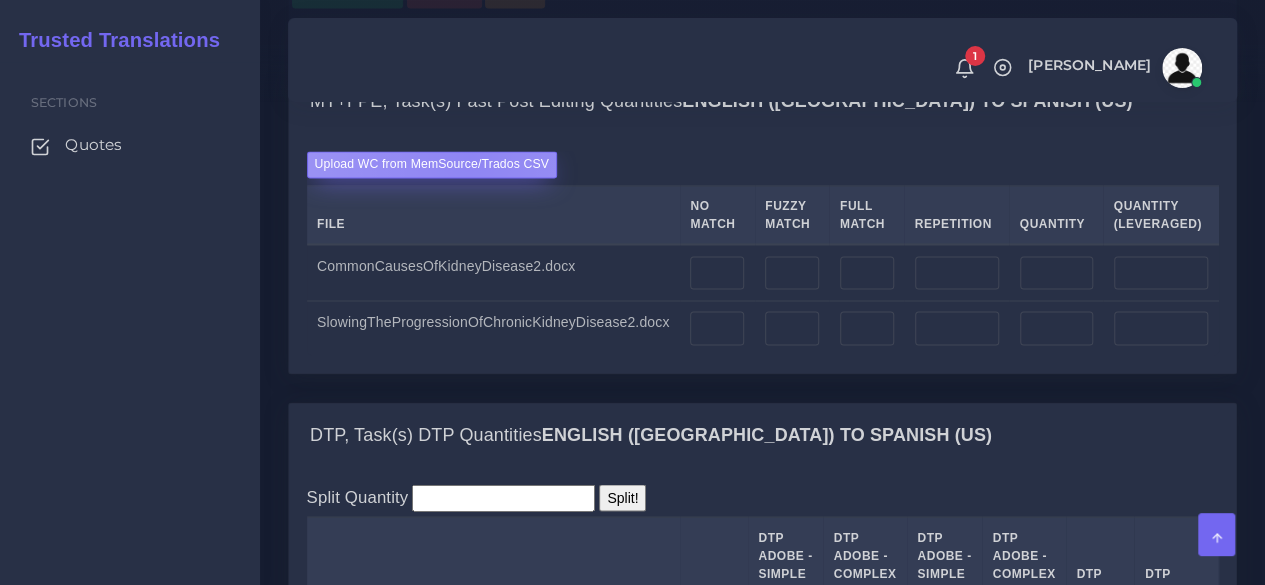 click on "Upload WC from MemSource/Trados CSV" at bounding box center (432, 164) 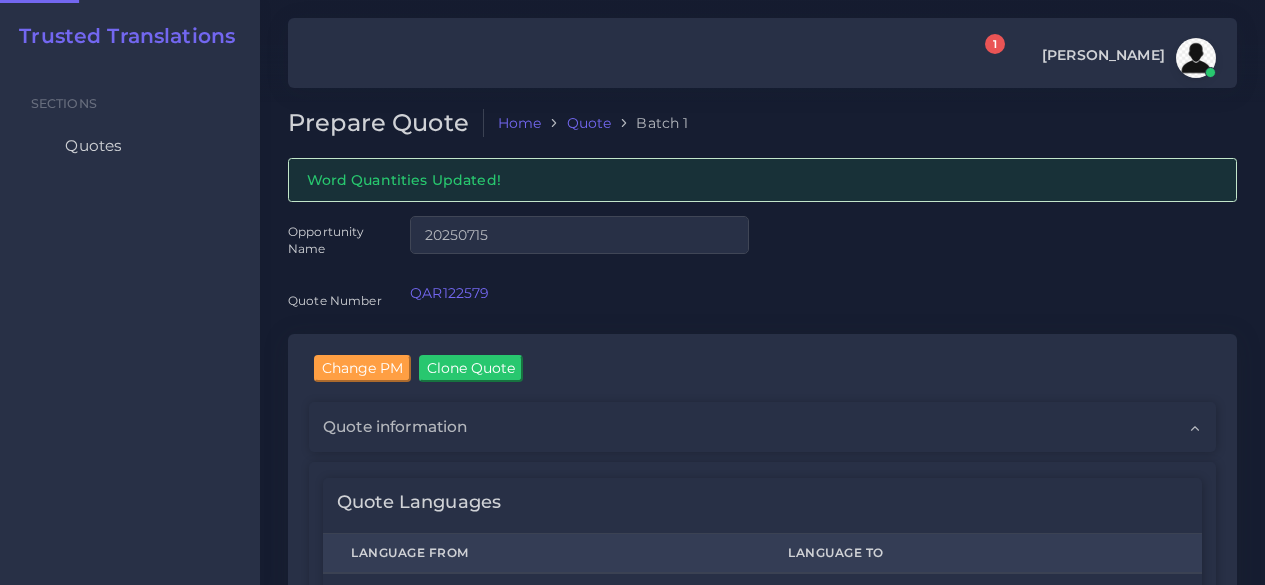scroll, scrollTop: 0, scrollLeft: 0, axis: both 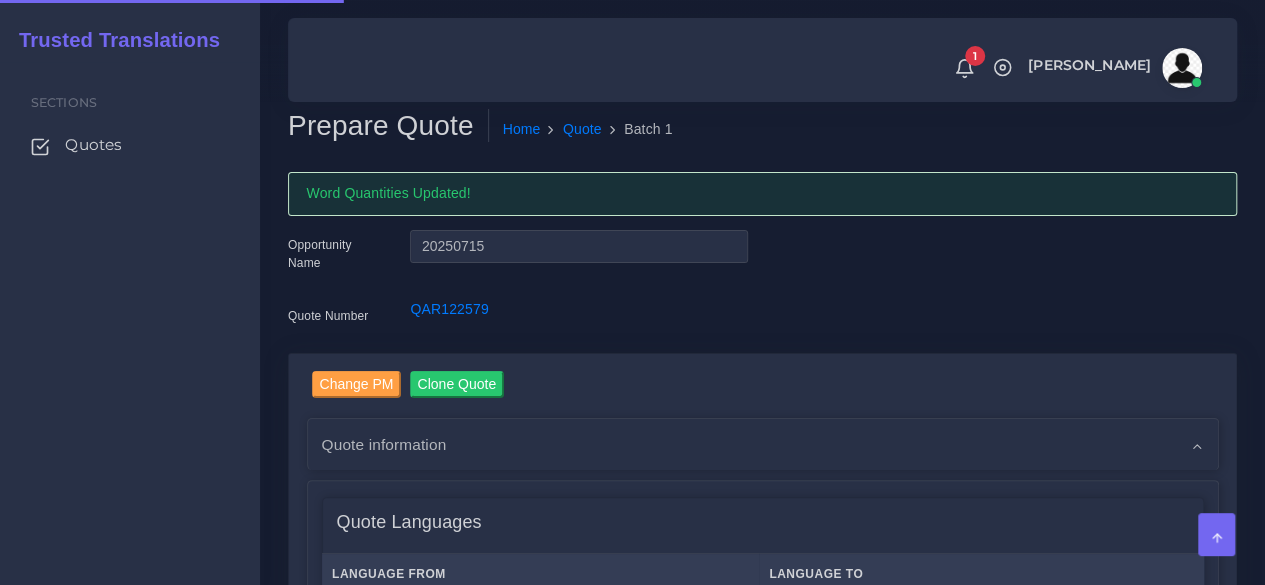type 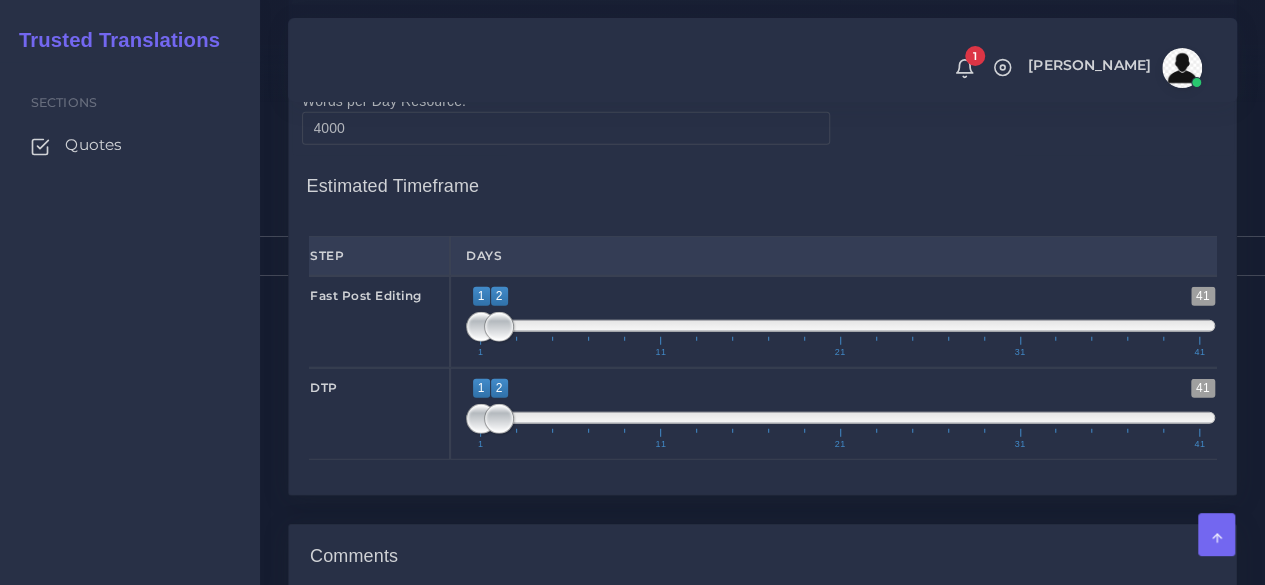 scroll, scrollTop: 2700, scrollLeft: 0, axis: vertical 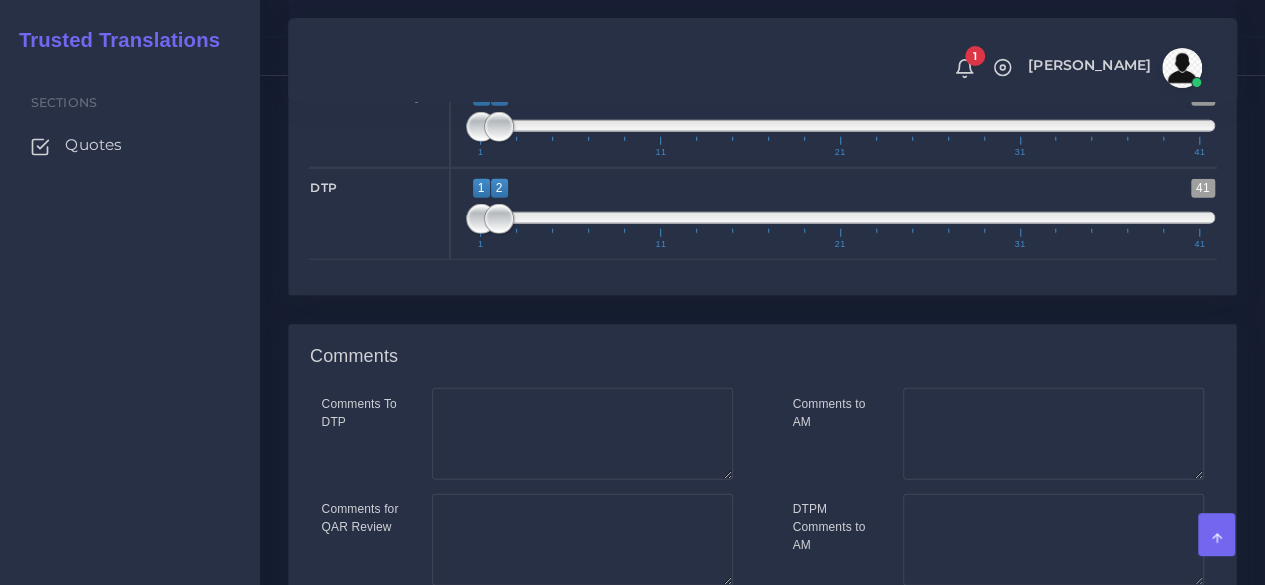type on "1;1" 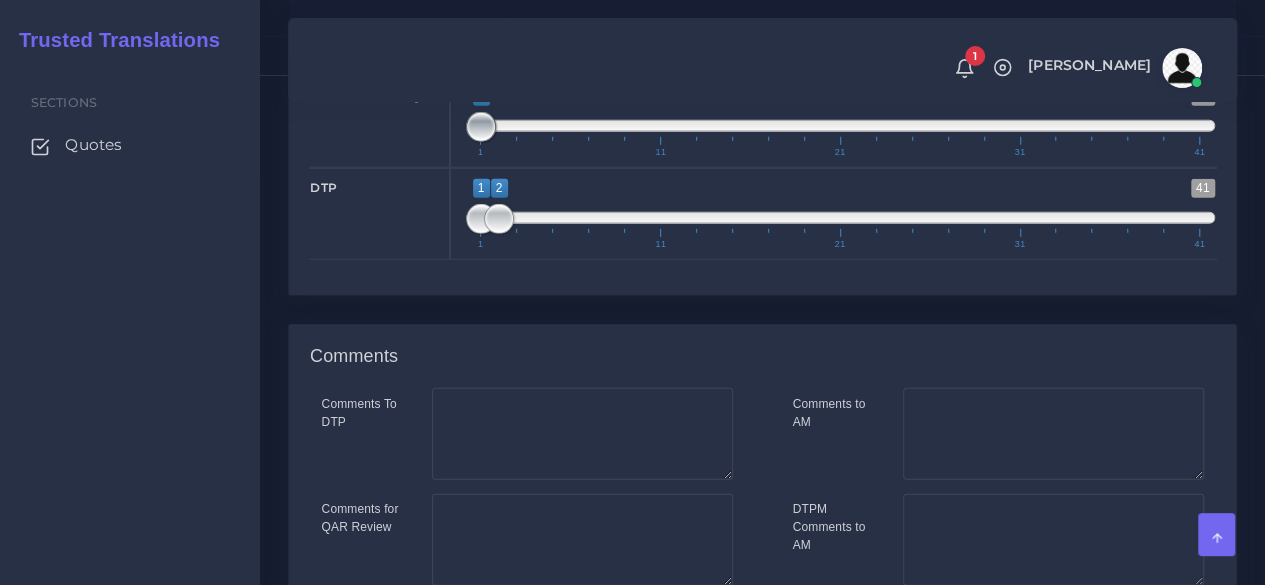 drag, startPoint x: 492, startPoint y: 289, endPoint x: 412, endPoint y: 313, distance: 83.52245 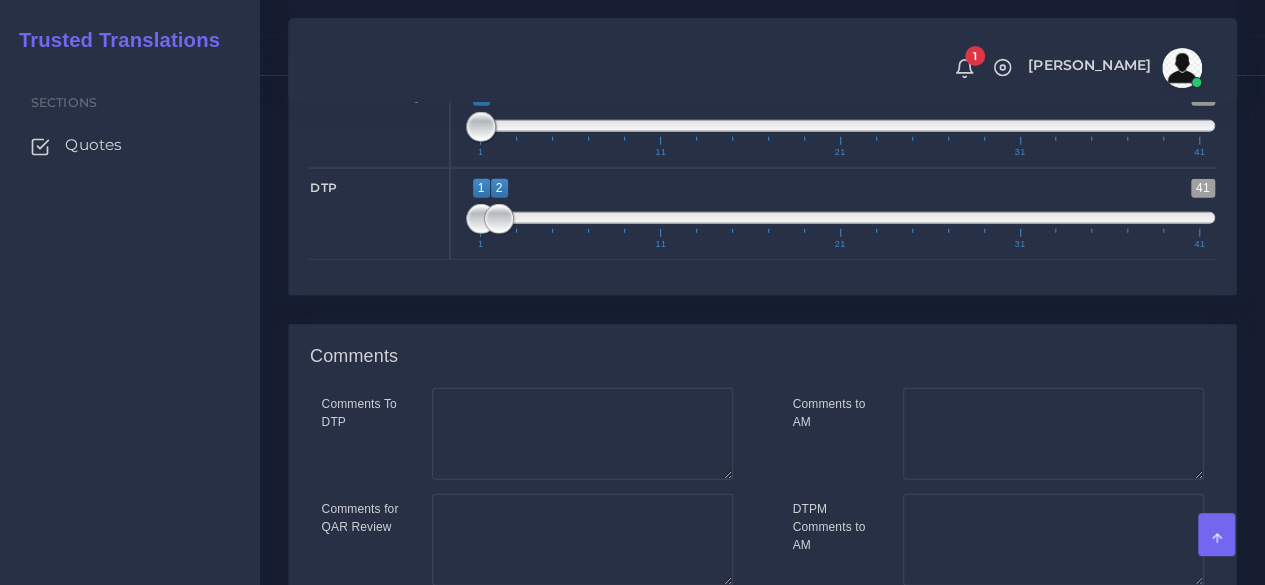 type on "1;1" 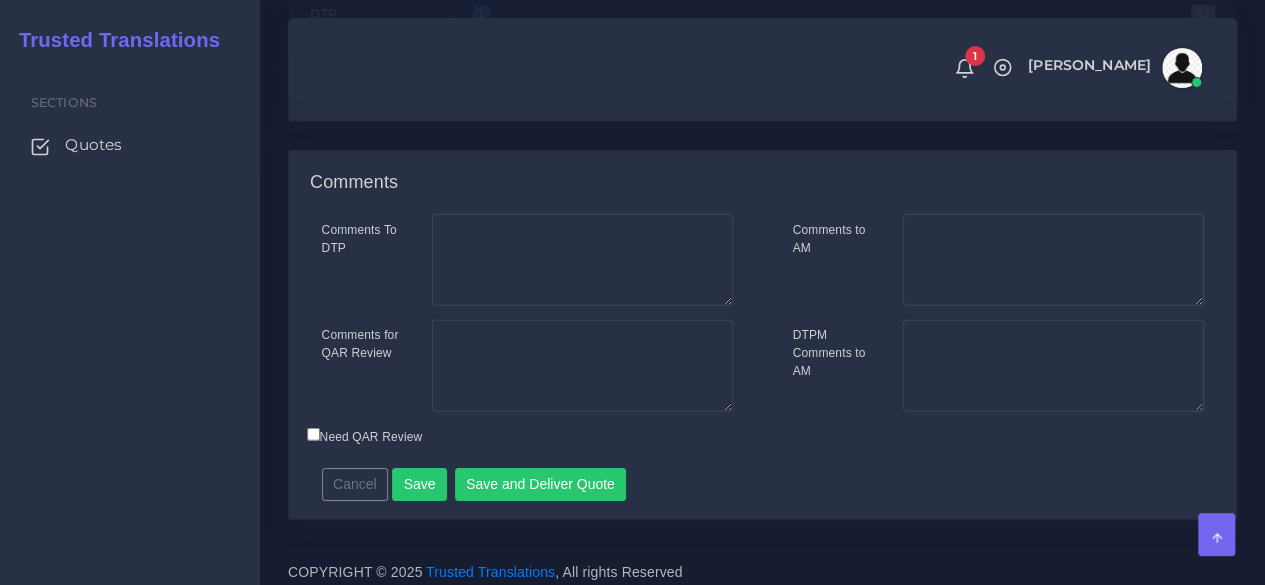 scroll, scrollTop: 3048, scrollLeft: 0, axis: vertical 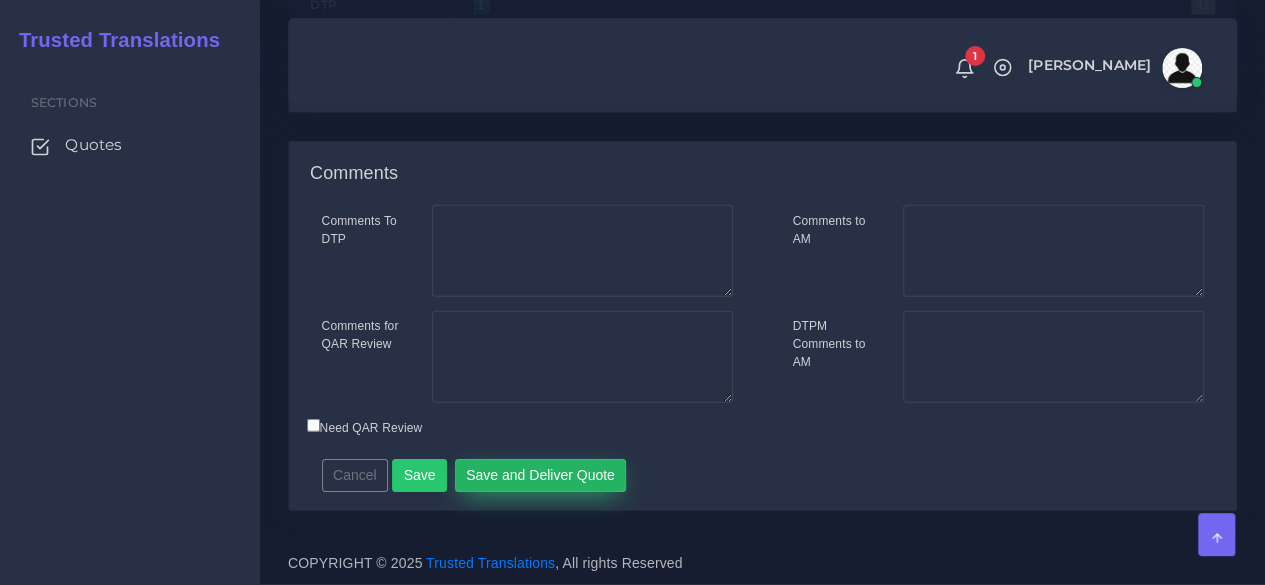click on "Save and  Deliver Quote" at bounding box center [541, 476] 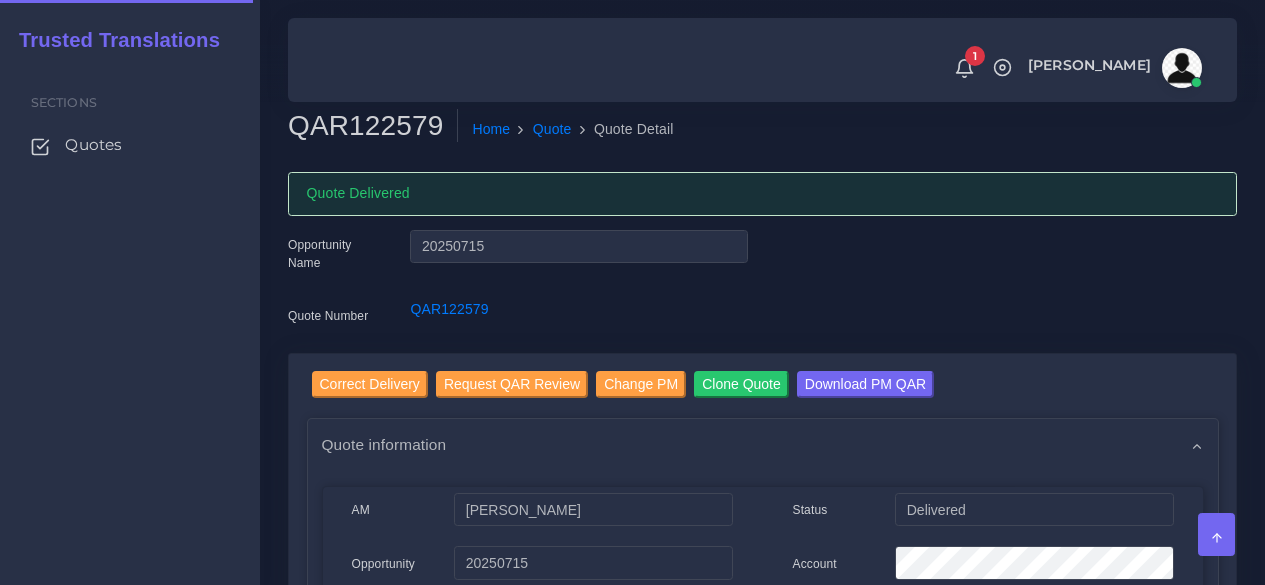 scroll, scrollTop: 0, scrollLeft: 0, axis: both 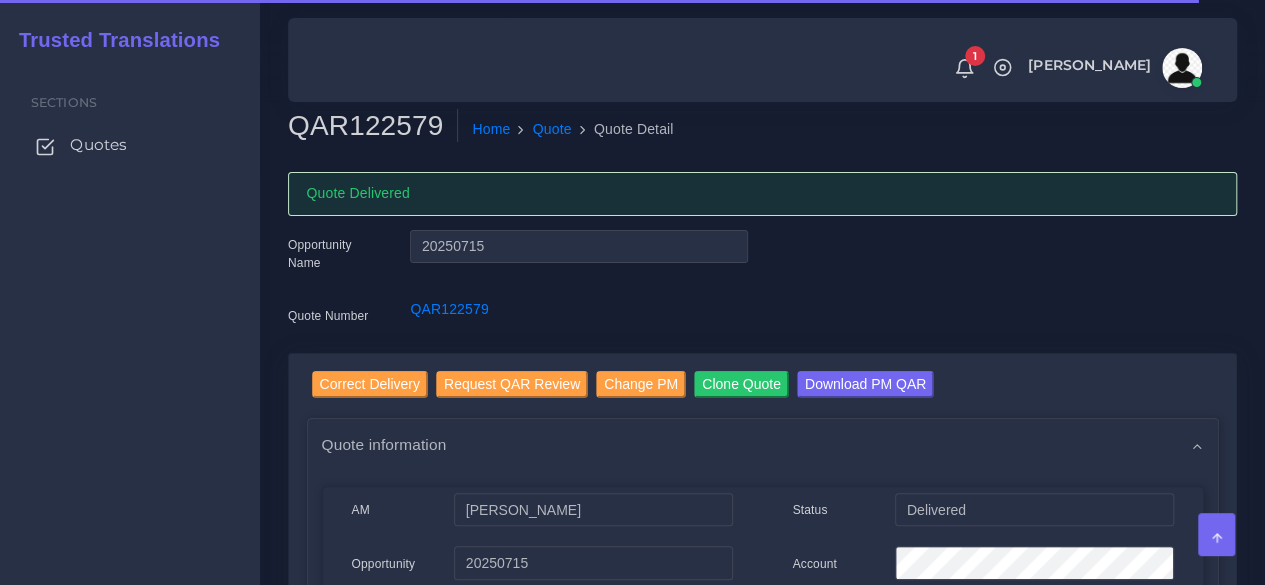 click on "Quotes" at bounding box center (98, 145) 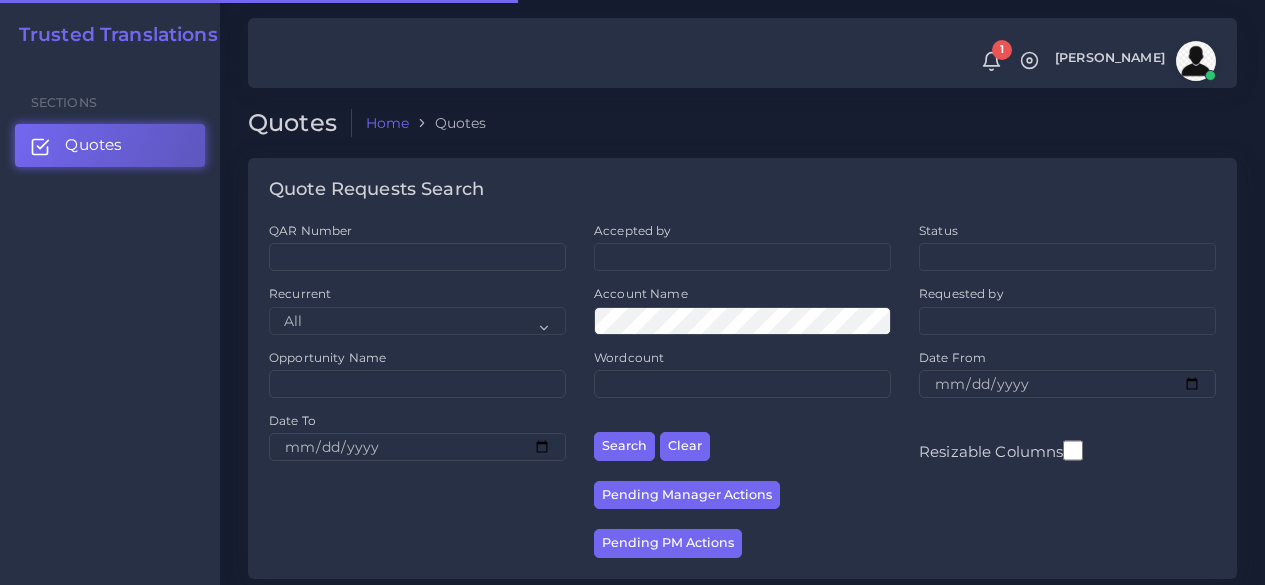 scroll, scrollTop: 0, scrollLeft: 0, axis: both 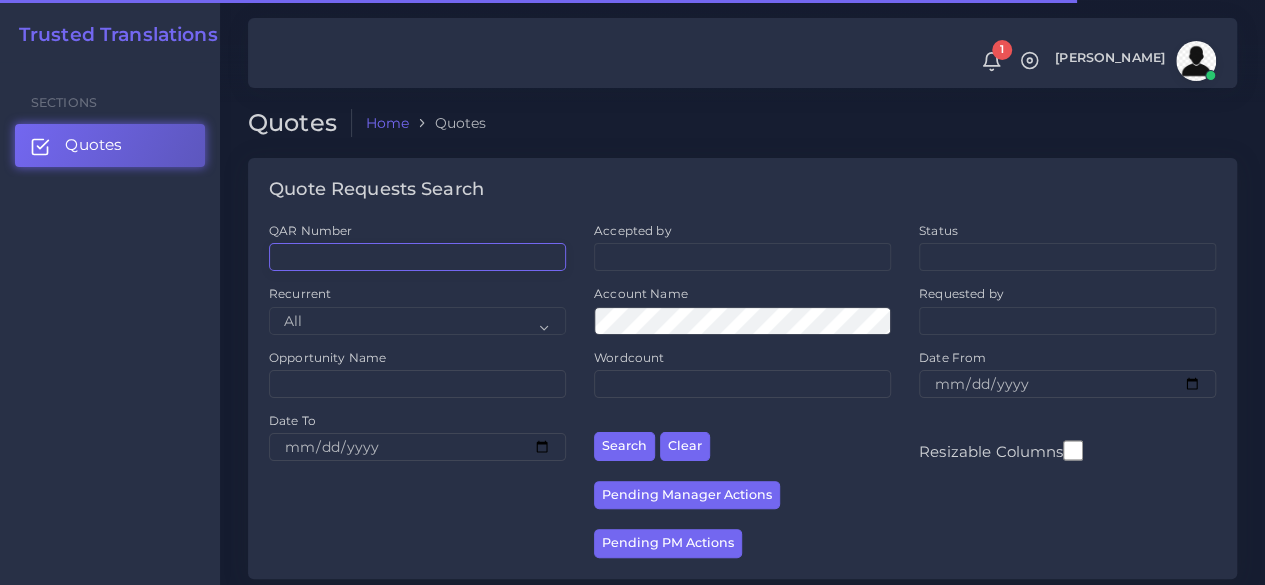 click on "QAR Number" at bounding box center (417, 257) 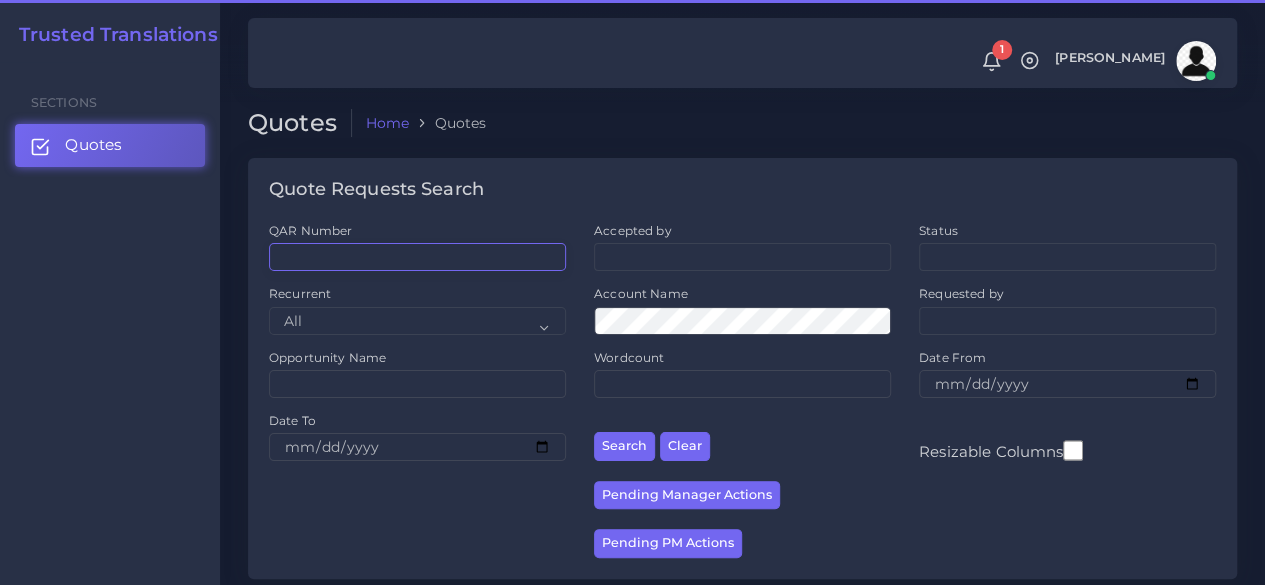 paste on "QAR122289" 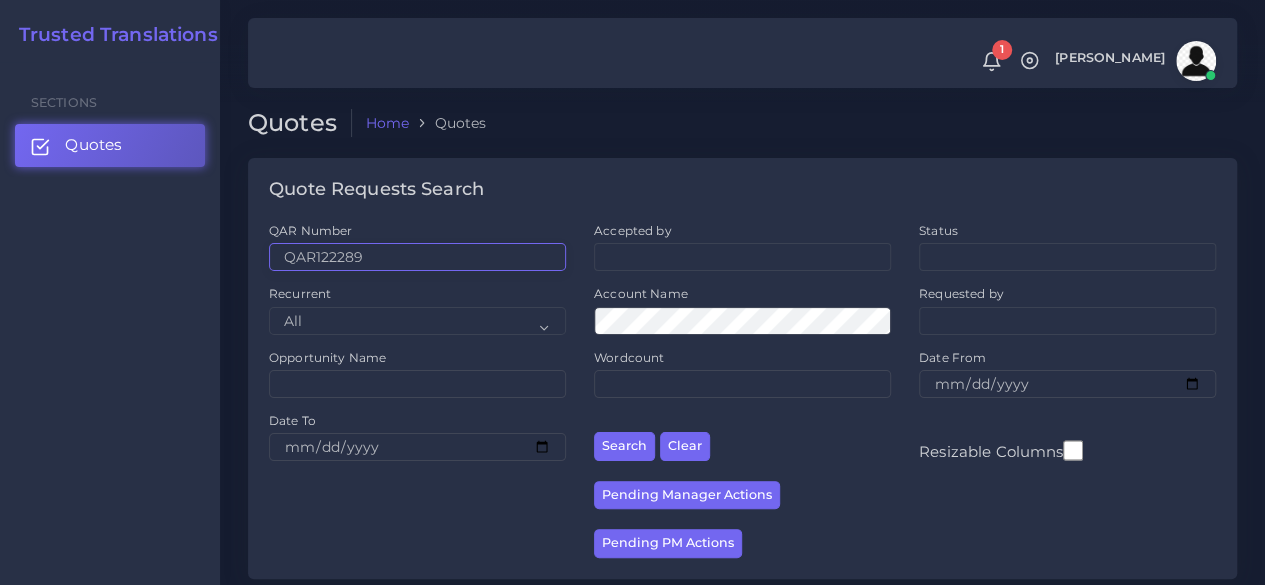 type on "QAR122289" 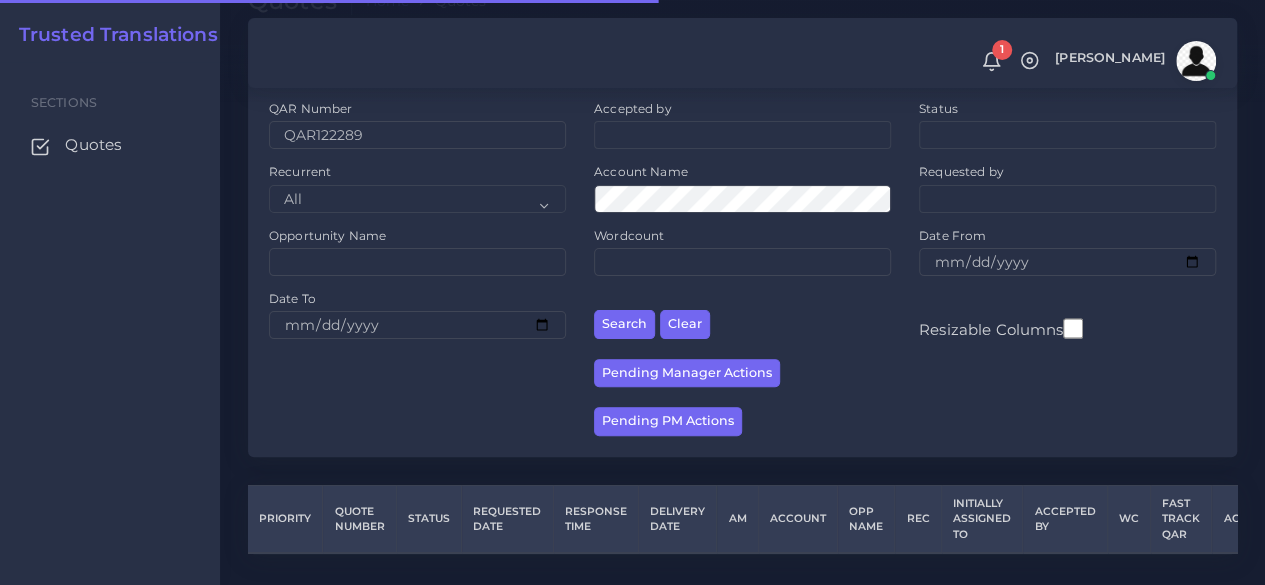scroll, scrollTop: 180, scrollLeft: 0, axis: vertical 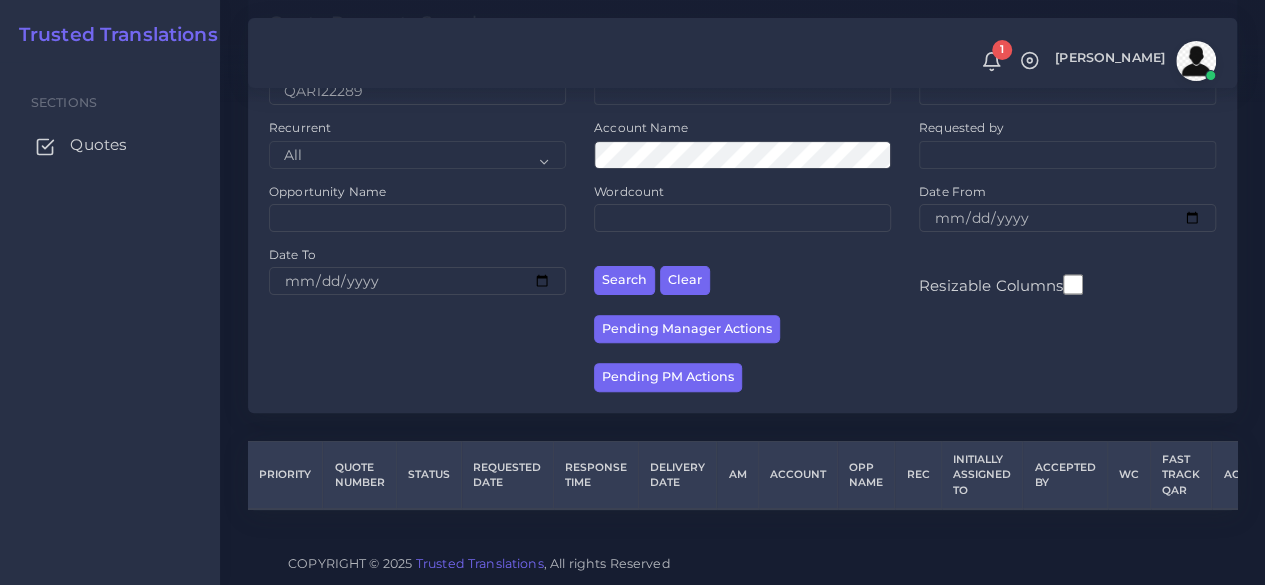 click on "Quotes" at bounding box center [98, 145] 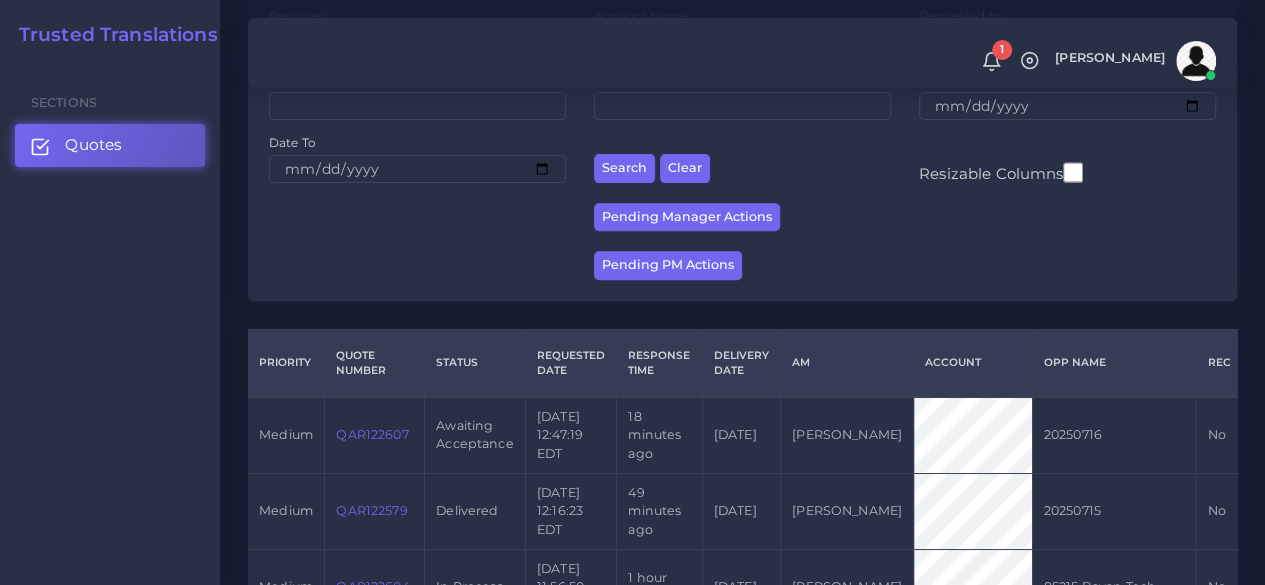 scroll, scrollTop: 500, scrollLeft: 0, axis: vertical 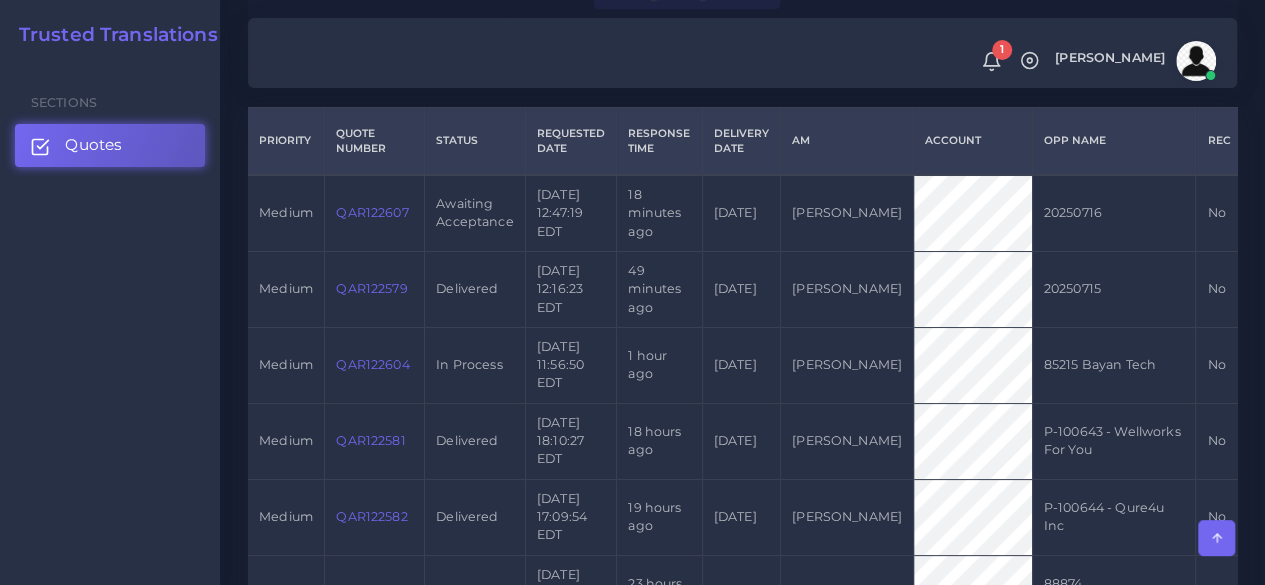 click on "QAR122607" at bounding box center [372, 212] 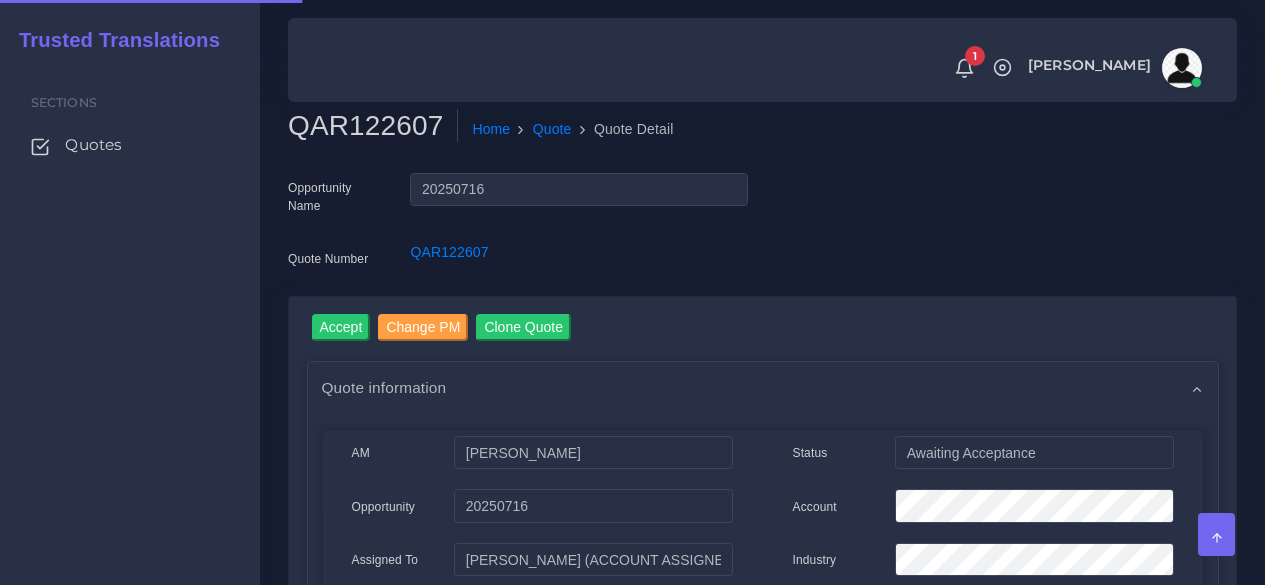 scroll, scrollTop: 0, scrollLeft: 0, axis: both 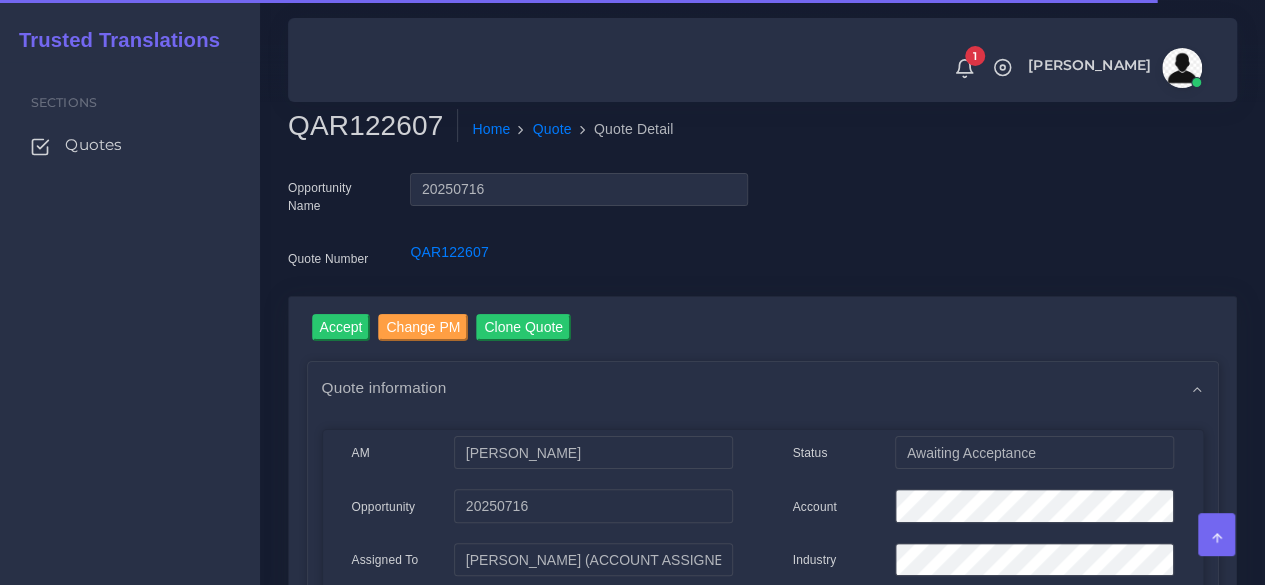 click on "QAR122607" at bounding box center [373, 126] 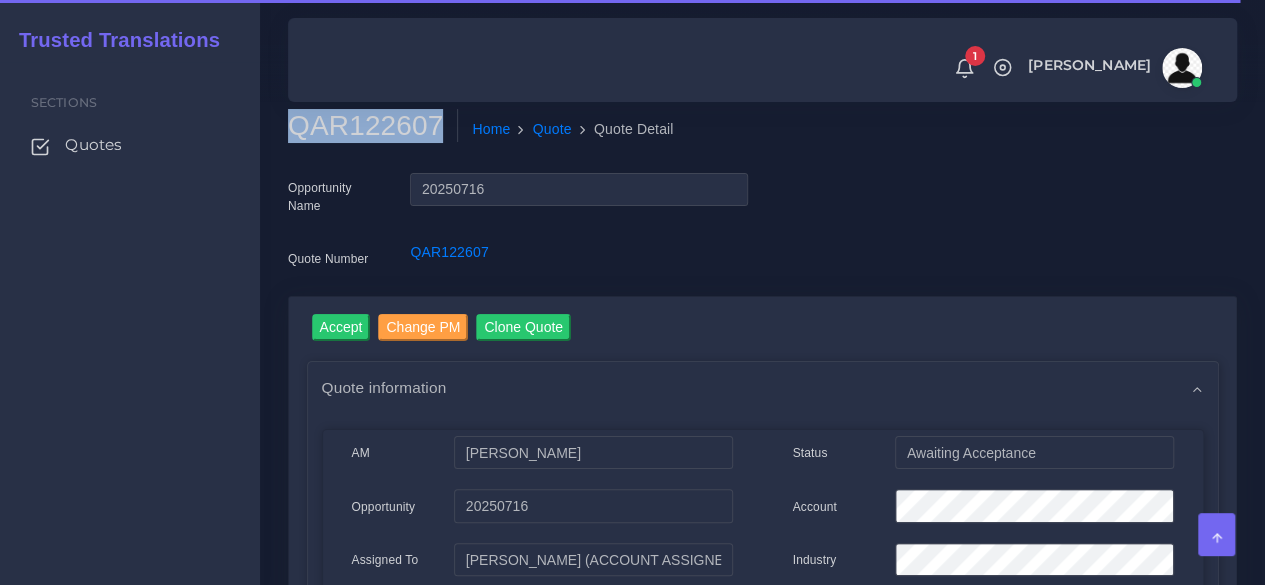 click on "QAR122607" at bounding box center [373, 126] 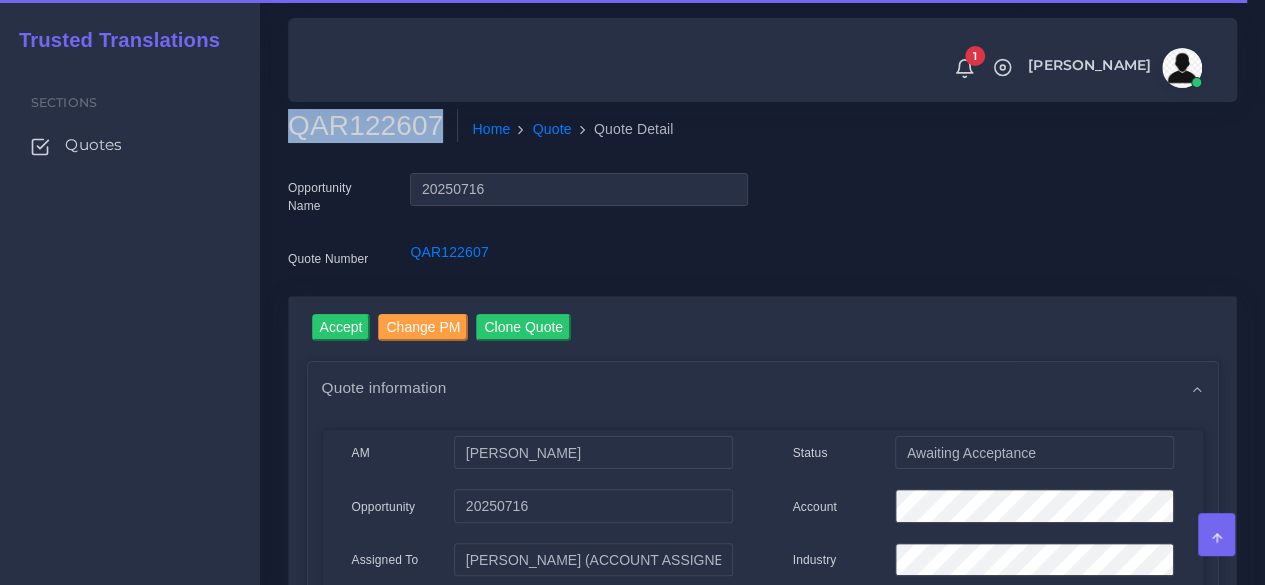 copy on "QAR122607" 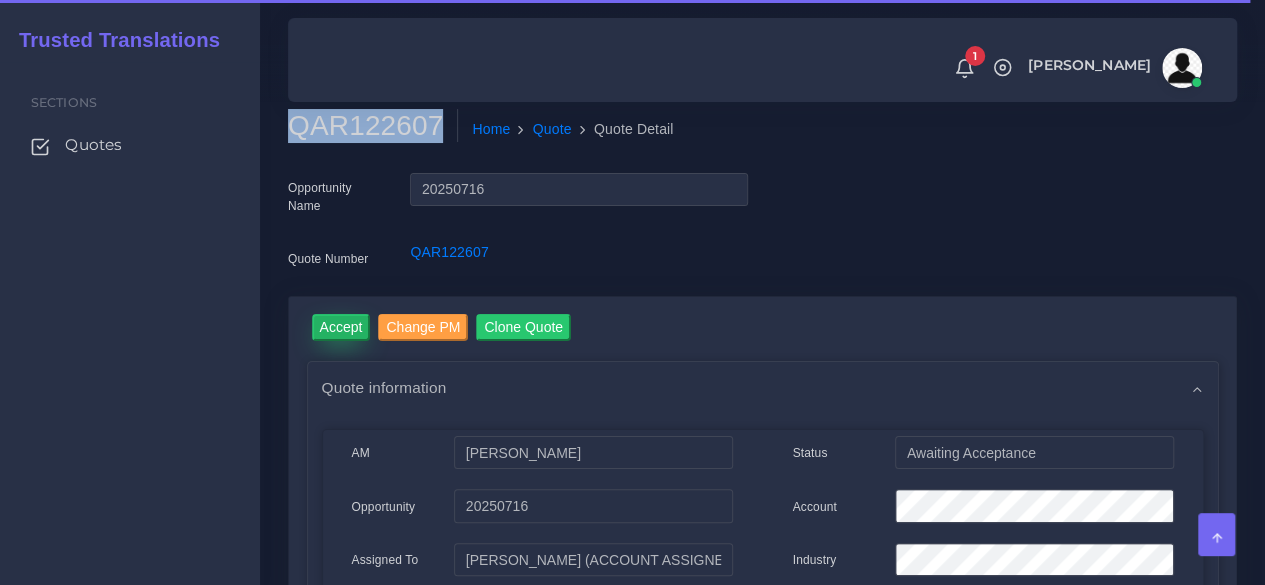 click on "Accept" at bounding box center (341, 327) 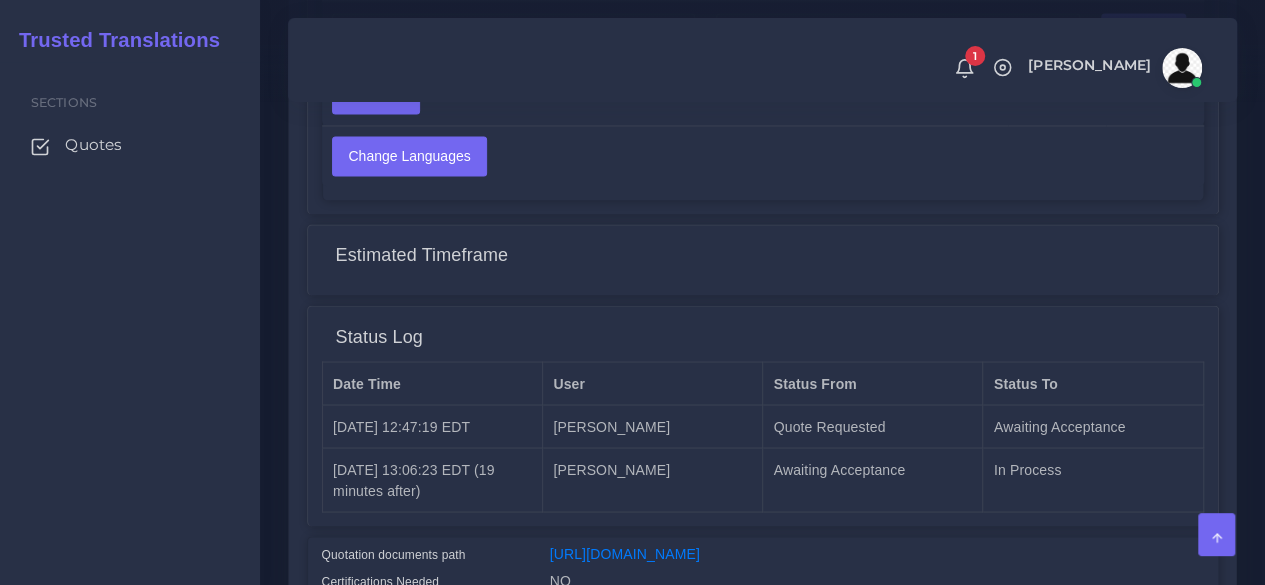 scroll, scrollTop: 1700, scrollLeft: 0, axis: vertical 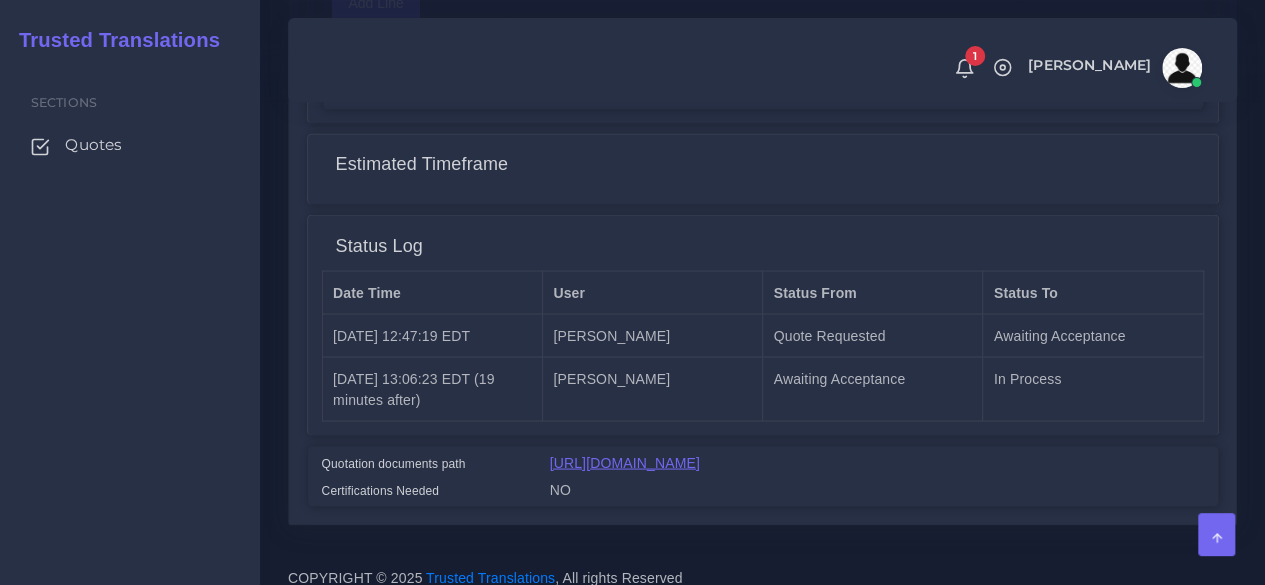 click on "[URL][DOMAIN_NAME]" at bounding box center [625, 462] 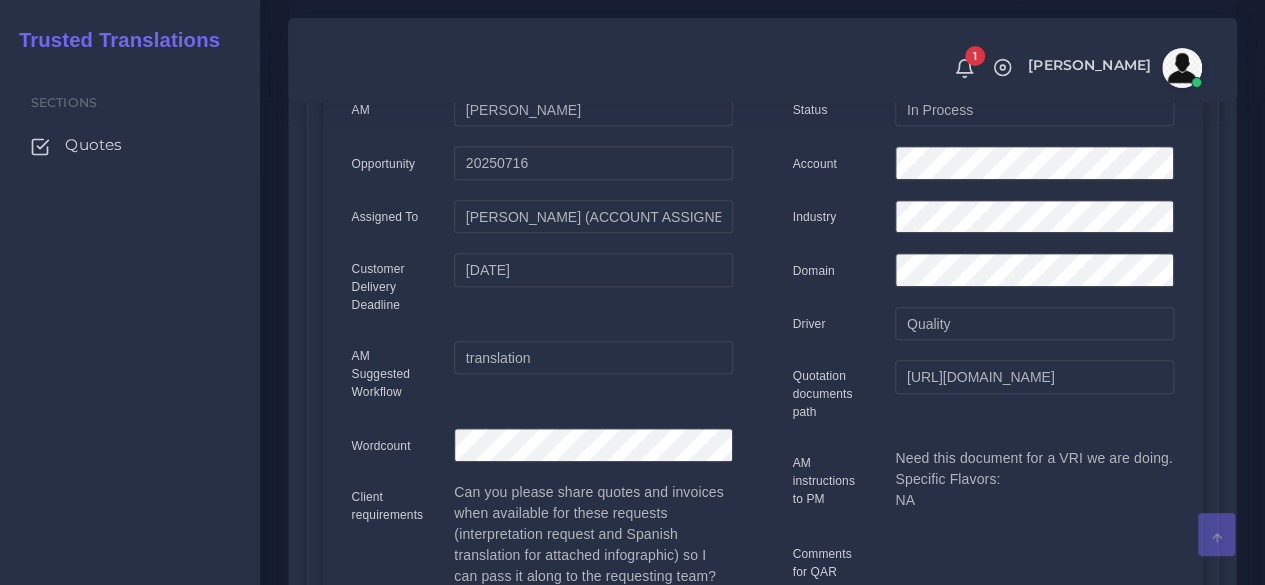 scroll, scrollTop: 0, scrollLeft: 0, axis: both 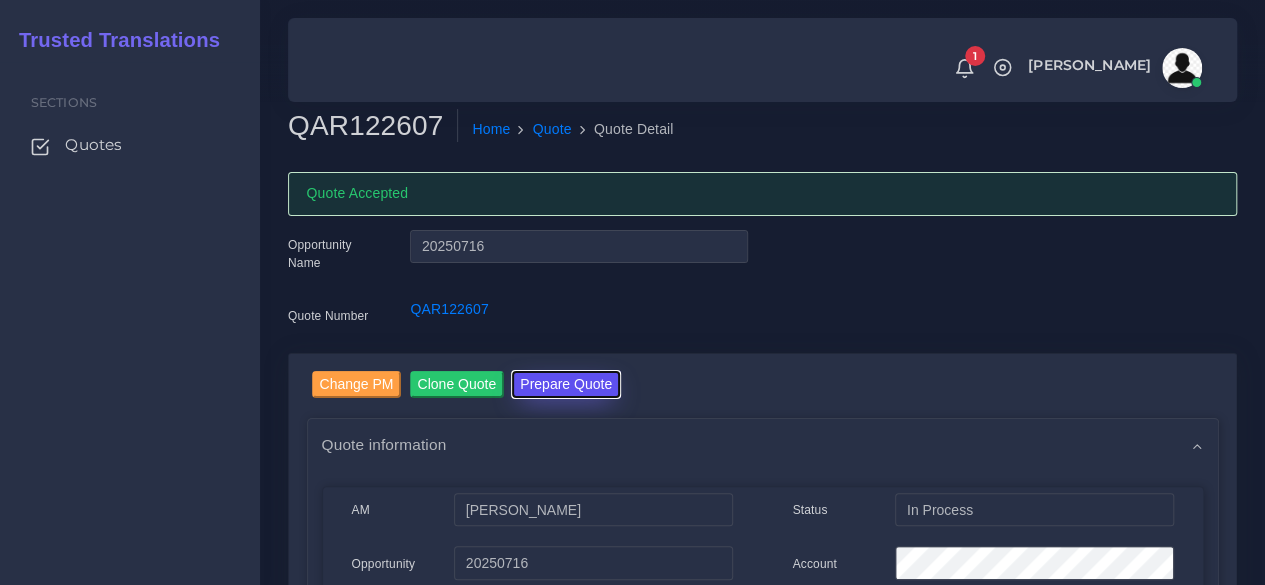 click on "Prepare Quote" at bounding box center (566, 384) 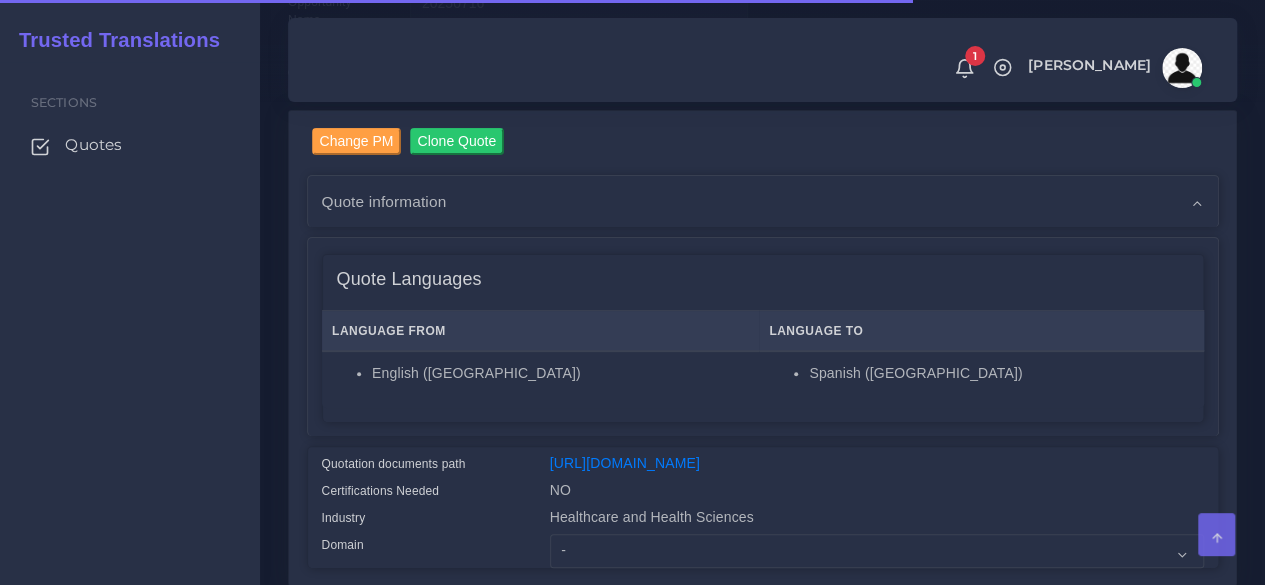 scroll, scrollTop: 600, scrollLeft: 0, axis: vertical 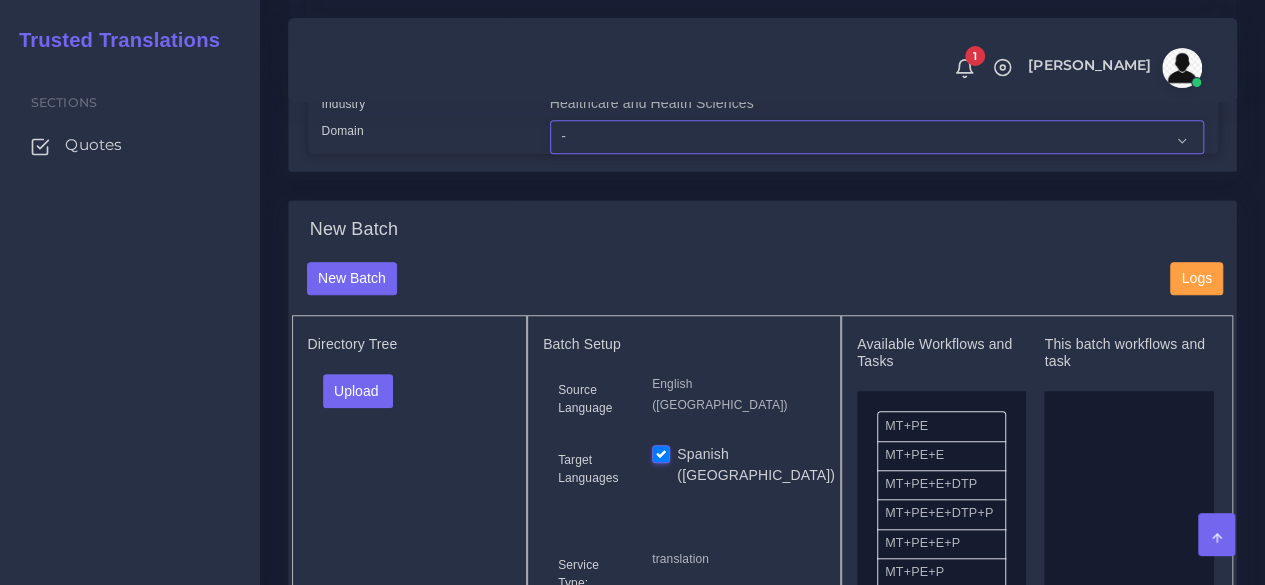 click on "-
Advertising and Media
Agriculture, Forestry and Fishing
Architecture, Building and Construction
Automotive
Chemicals
Computer Hardware
Computer Software
Consumer Electronics - Home appliances
Education
Energy, Water, Transportation and Utilities
Finance - Banking
Food Manufacturing and Services
Healthcare and Health Sciences
Hospitality, Leisure, Tourism and Arts
Human Resources - HR
Industrial Electronics
Industrial Manufacturing Insurance" at bounding box center (877, 137) 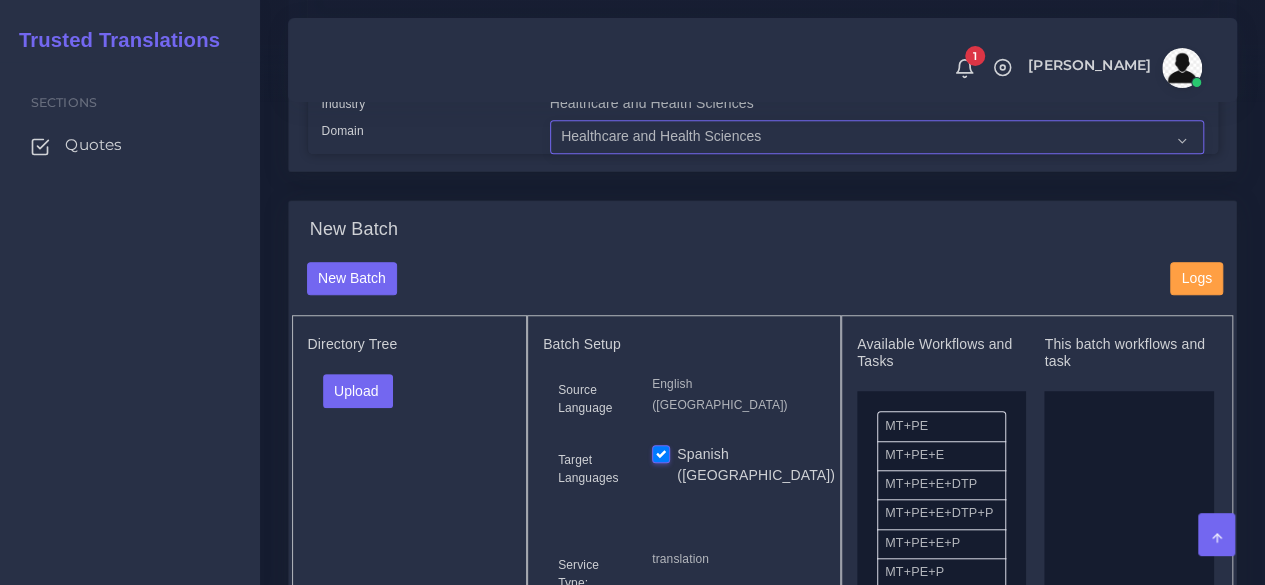 click on "-
Advertising and Media
Agriculture, Forestry and Fishing
Architecture, Building and Construction
Automotive
Chemicals
Computer Hardware
Computer Software
Consumer Electronics - Home appliances
Education
Energy, Water, Transportation and Utilities
Finance - Banking
Food Manufacturing and Services
Healthcare and Health Sciences
Hospitality, Leisure, Tourism and Arts
Human Resources - HR
Industrial Electronics
Industrial Manufacturing Insurance" at bounding box center (877, 137) 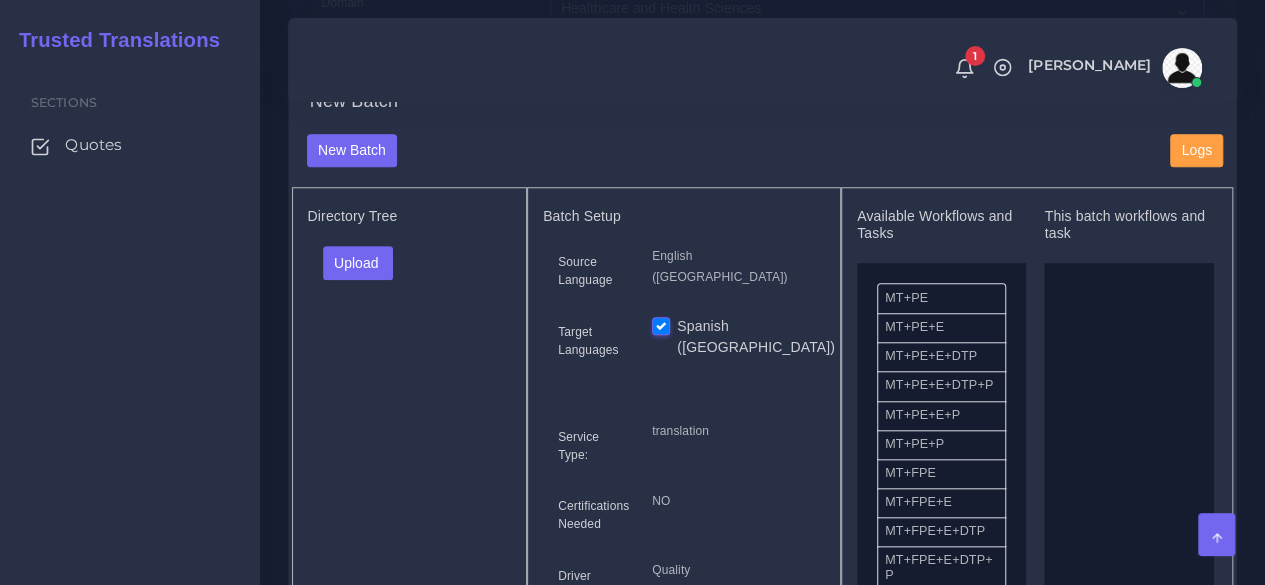 scroll, scrollTop: 800, scrollLeft: 0, axis: vertical 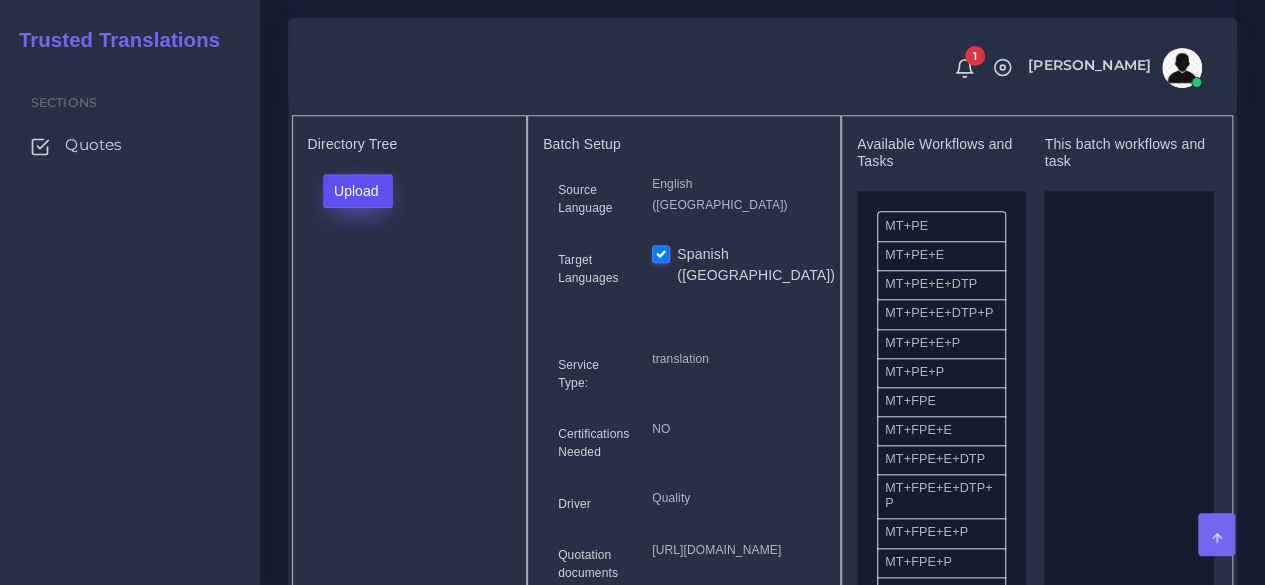 click on "Upload" at bounding box center (358, 191) 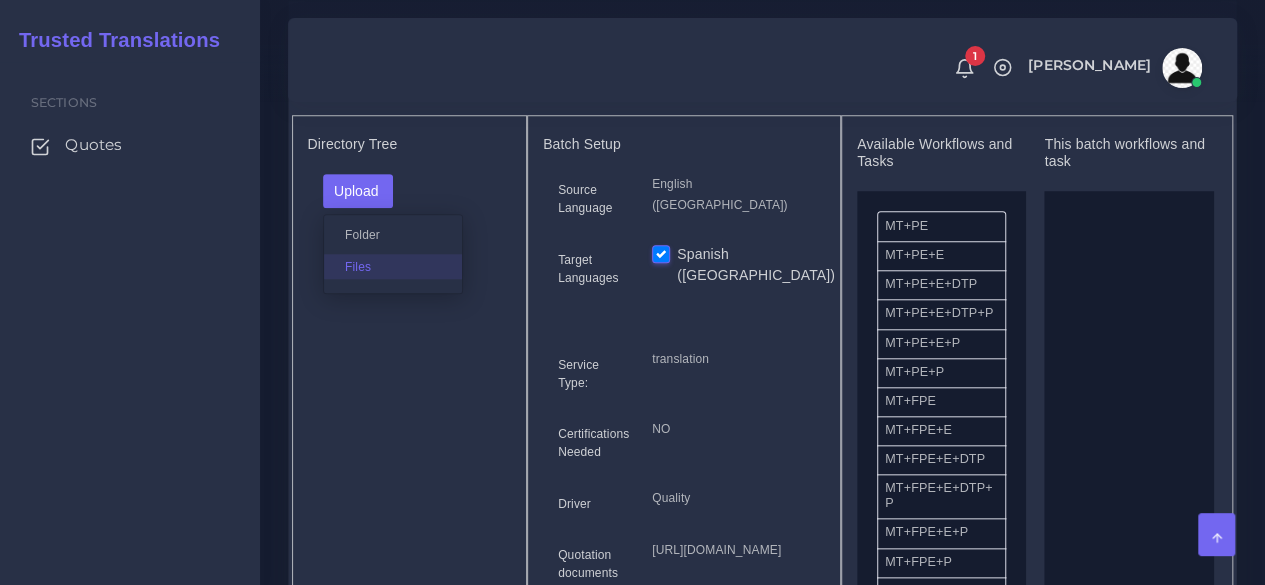 click on "Files" at bounding box center [393, 266] 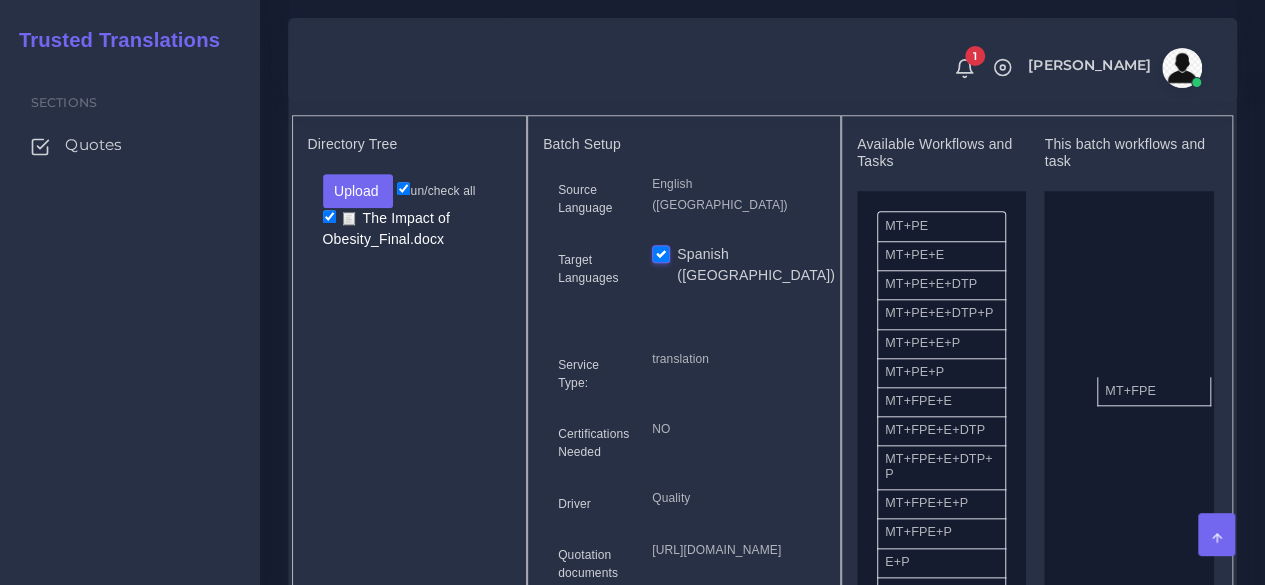 drag, startPoint x: 914, startPoint y: 452, endPoint x: 1122, endPoint y: 429, distance: 209.26778 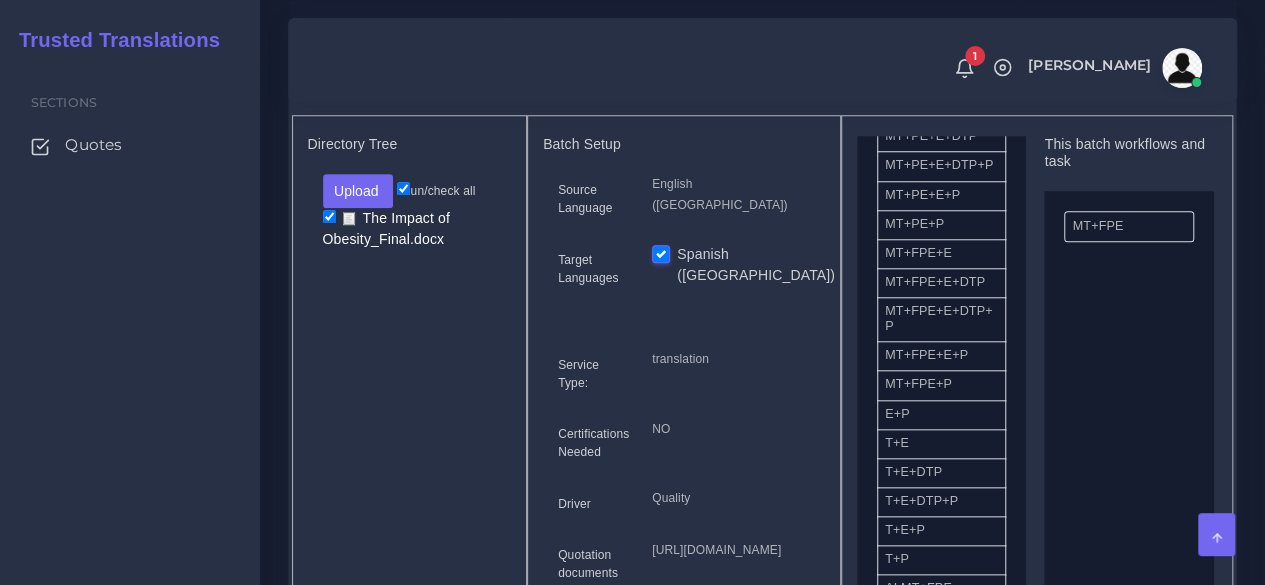 scroll, scrollTop: 500, scrollLeft: 0, axis: vertical 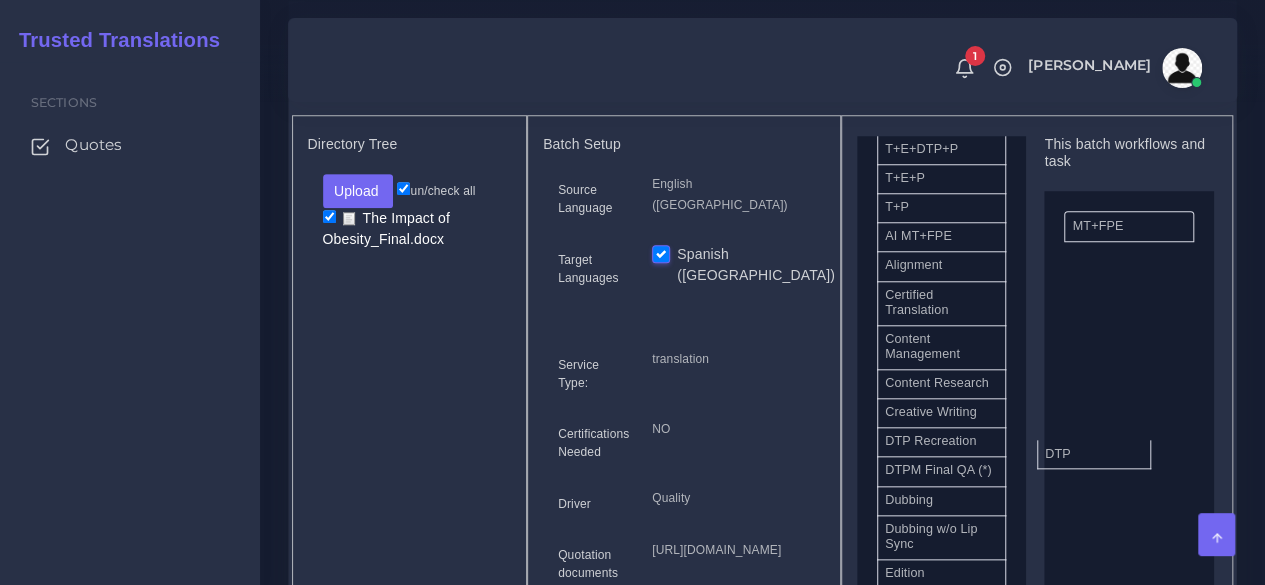 drag, startPoint x: 950, startPoint y: 492, endPoint x: 1093, endPoint y: 481, distance: 143.42245 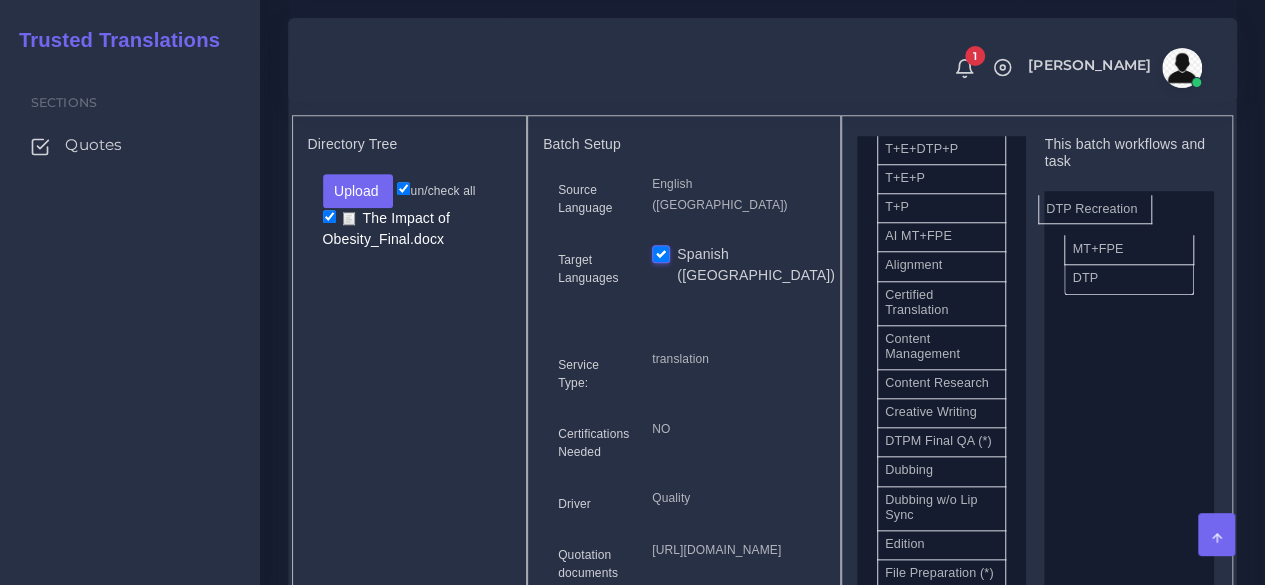 drag, startPoint x: 954, startPoint y: 493, endPoint x: 1115, endPoint y: 239, distance: 300.72745 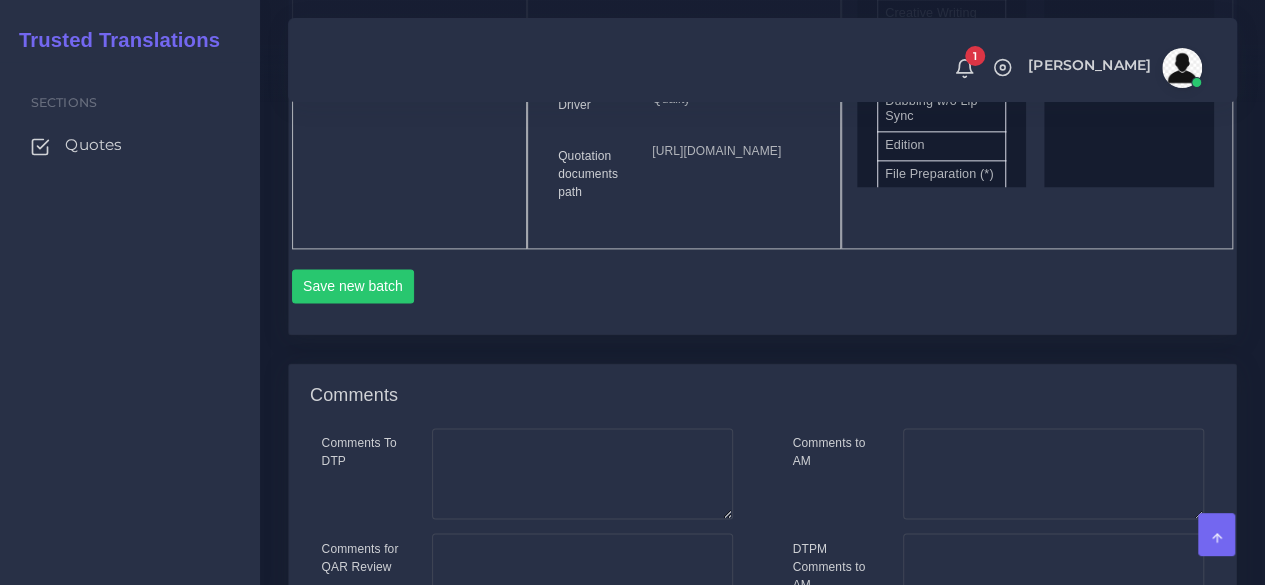 scroll, scrollTop: 1200, scrollLeft: 0, axis: vertical 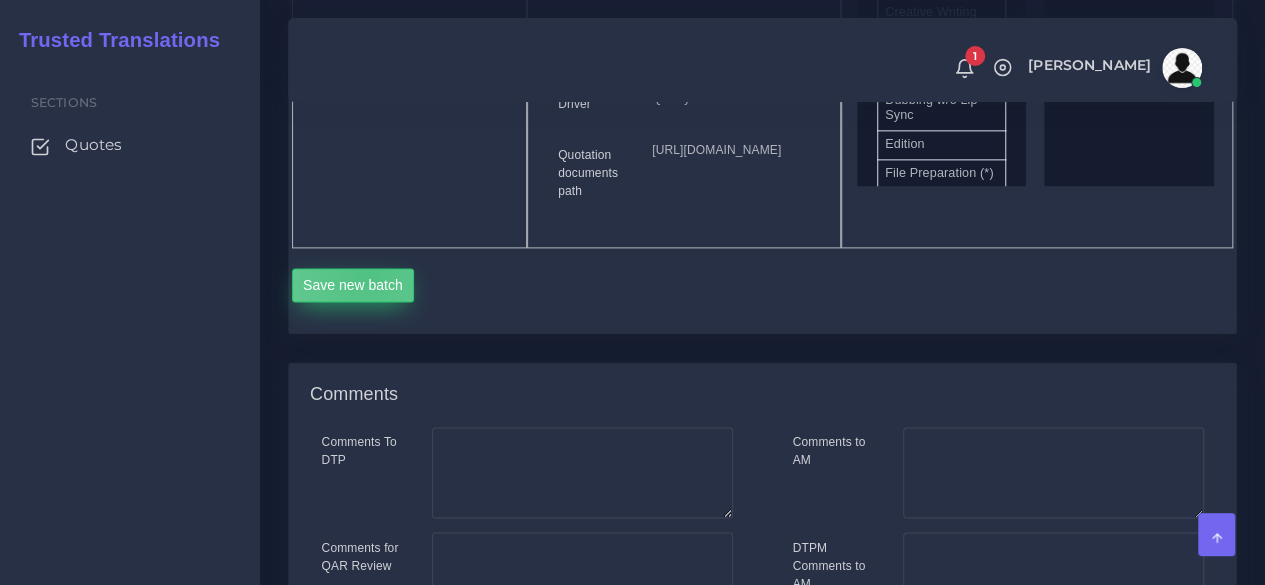 click on "Save new batch" at bounding box center (353, 285) 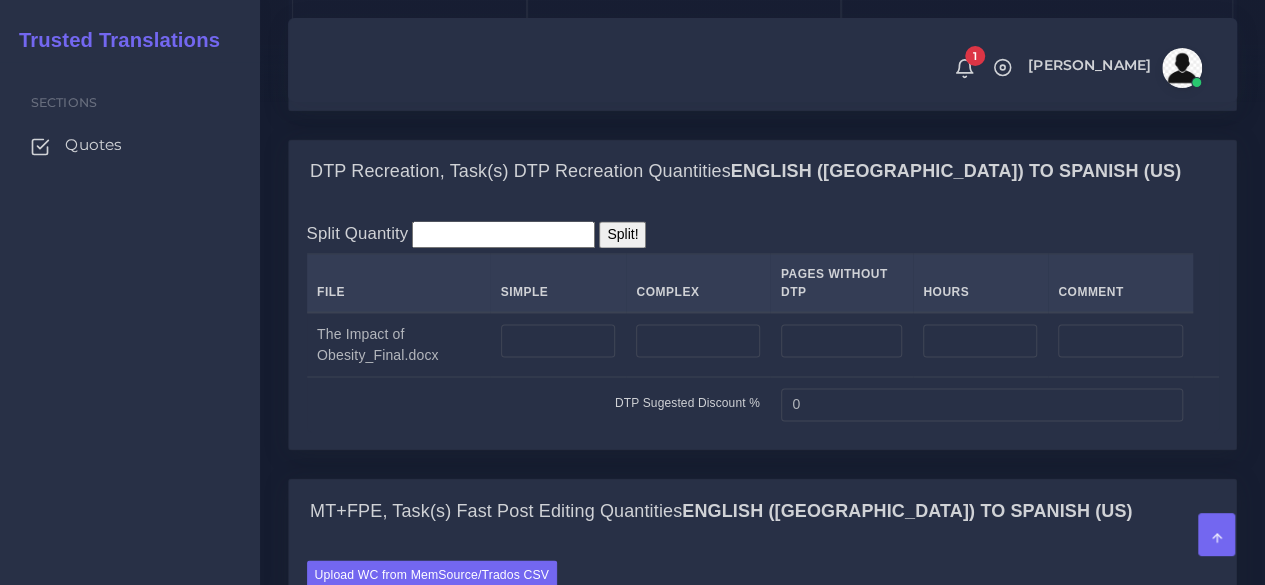 scroll, scrollTop: 1600, scrollLeft: 0, axis: vertical 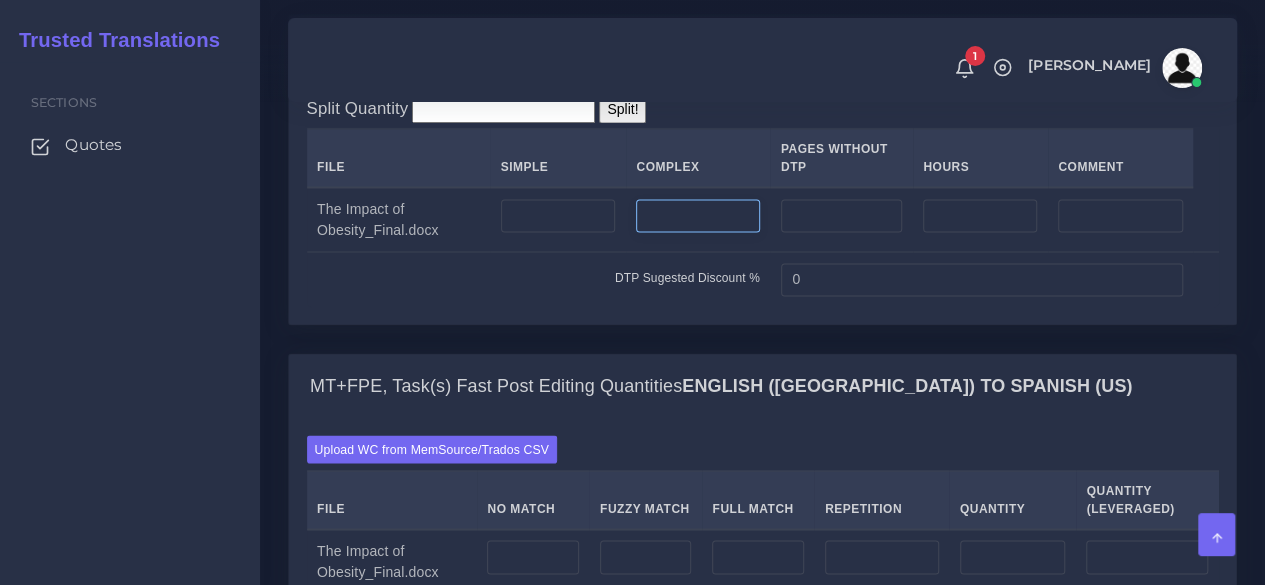 click at bounding box center [697, 216] 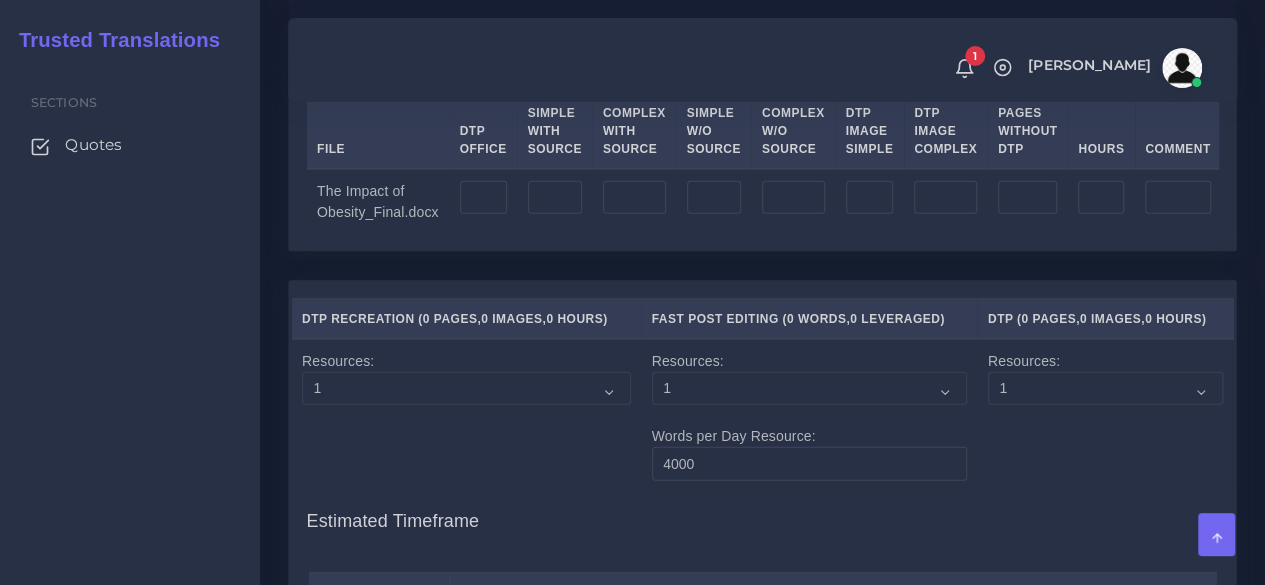 scroll, scrollTop: 2300, scrollLeft: 0, axis: vertical 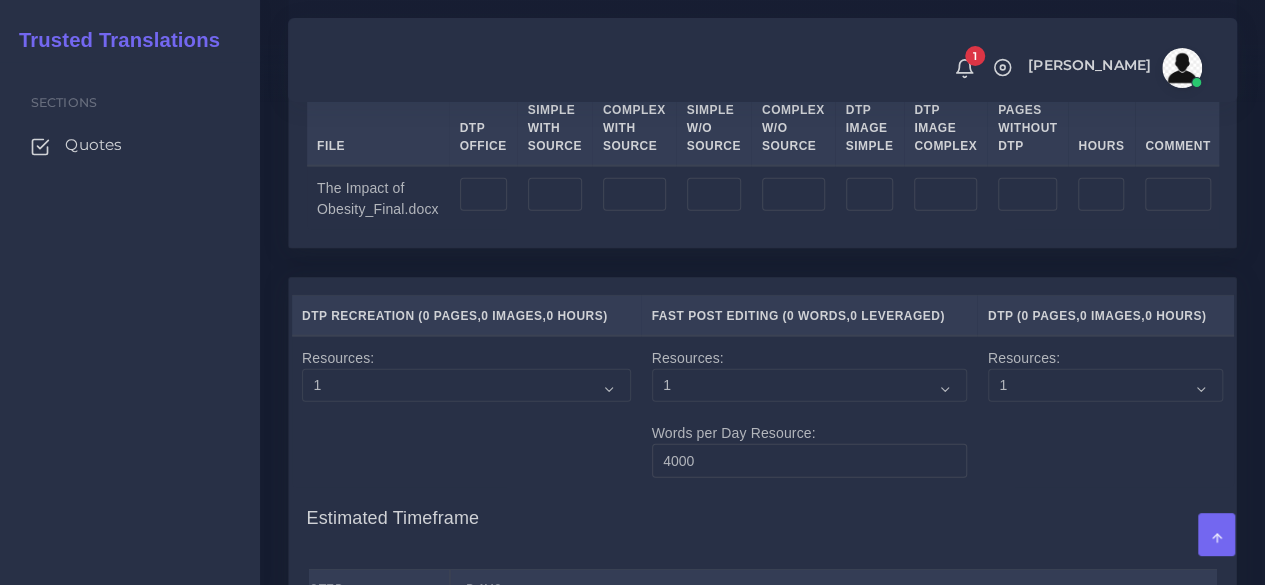 type on "1" 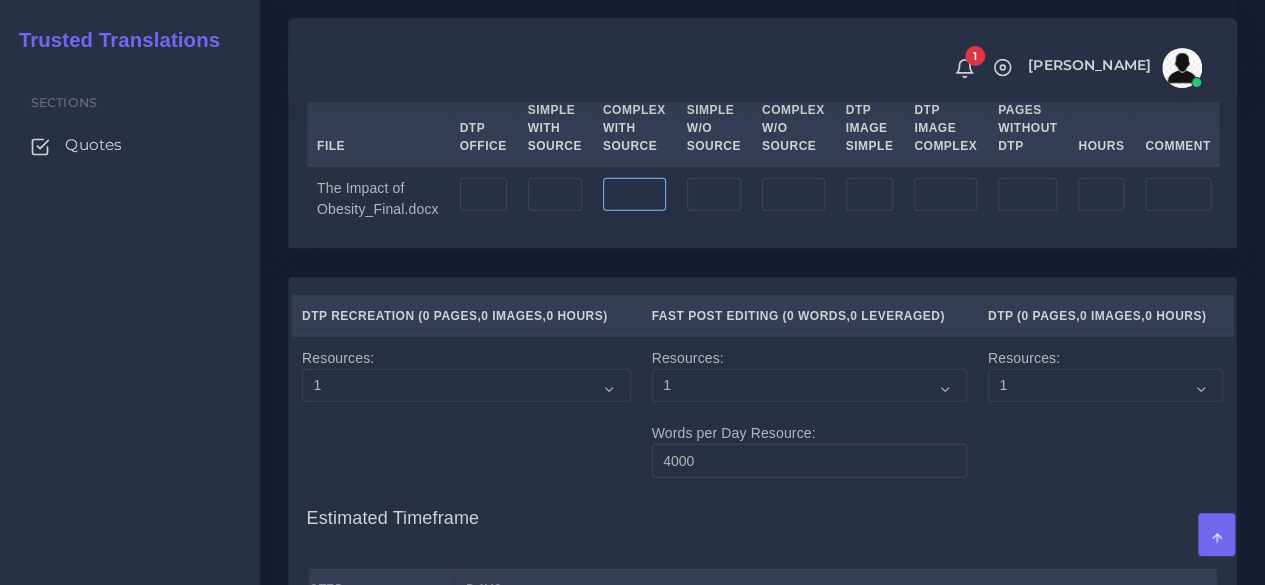 click at bounding box center (634, 195) 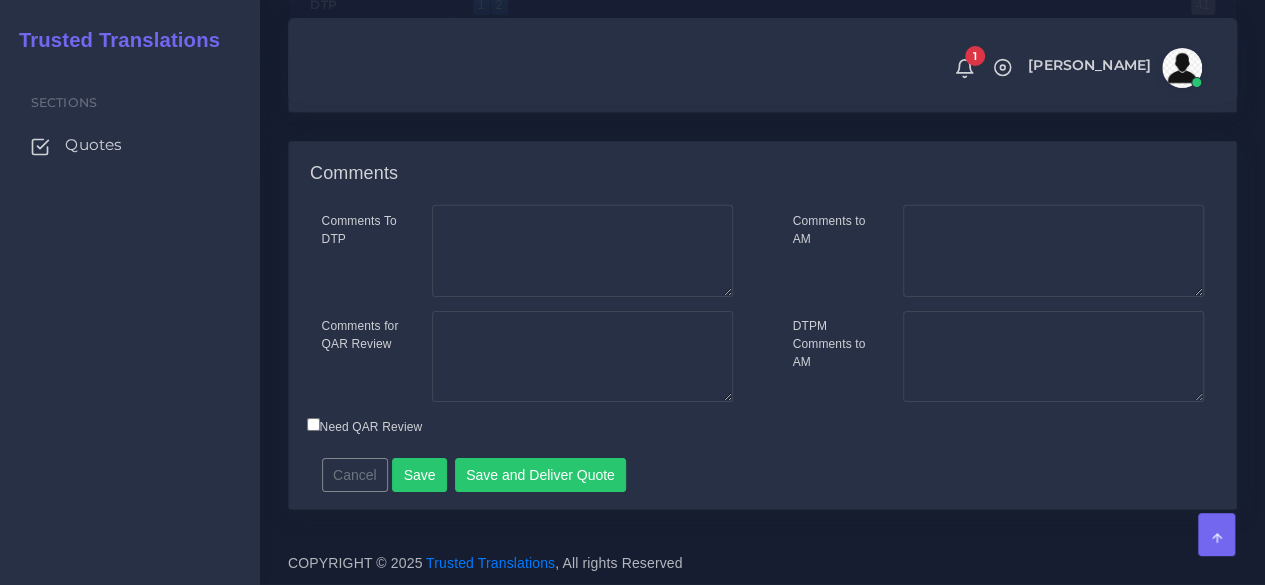 scroll, scrollTop: 3200, scrollLeft: 0, axis: vertical 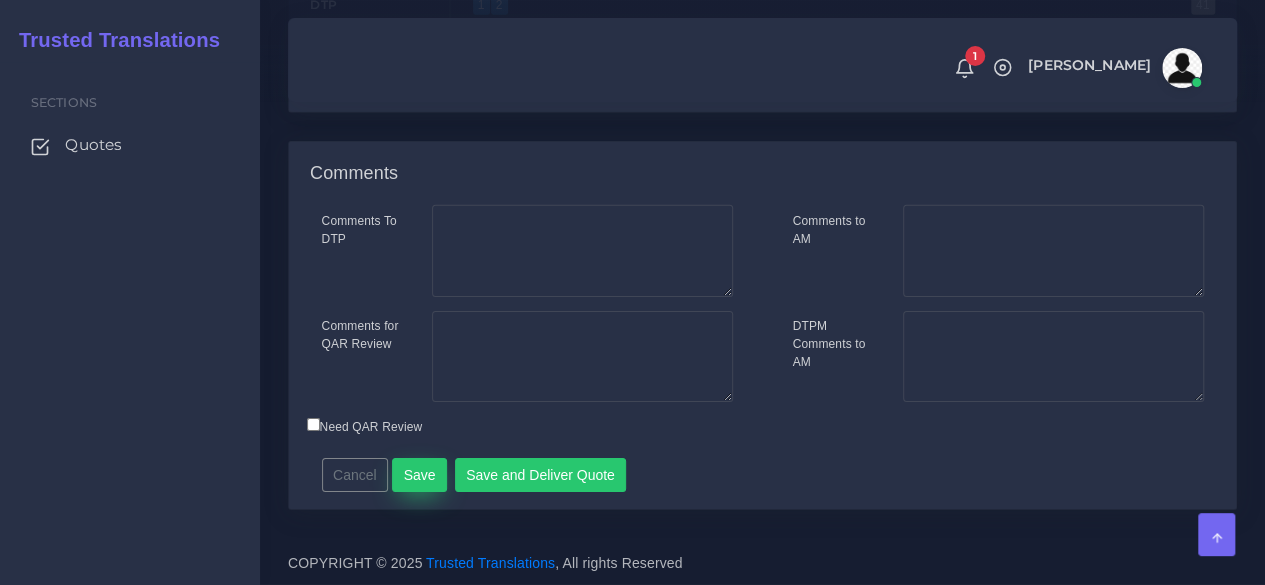 type on "1" 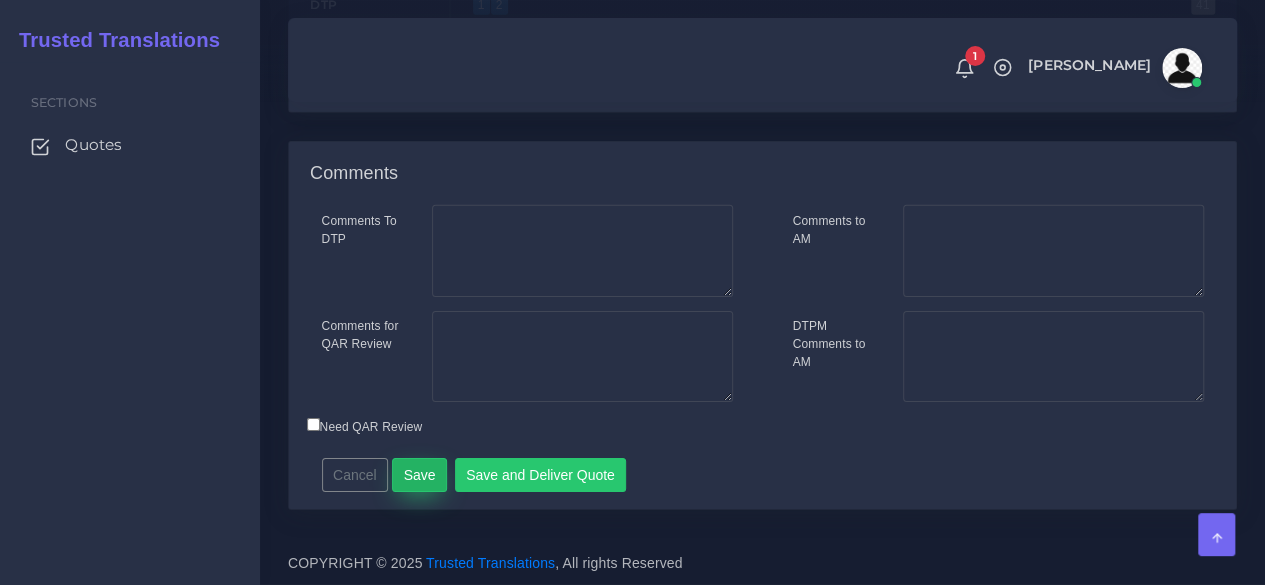 click on "Save" at bounding box center [419, 475] 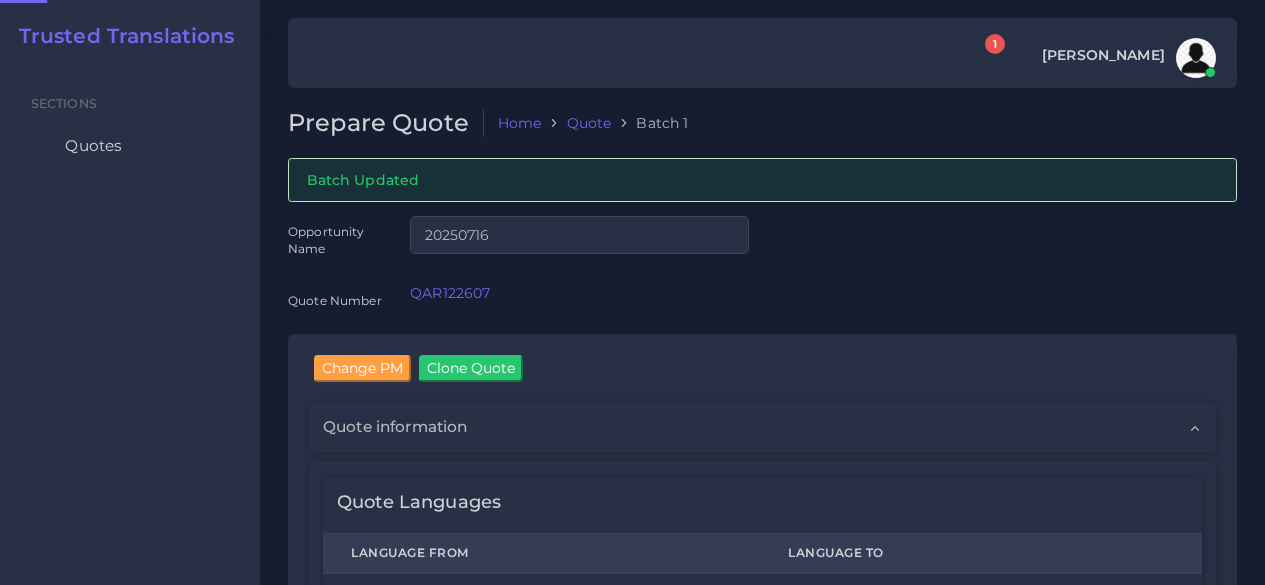 scroll, scrollTop: 0, scrollLeft: 0, axis: both 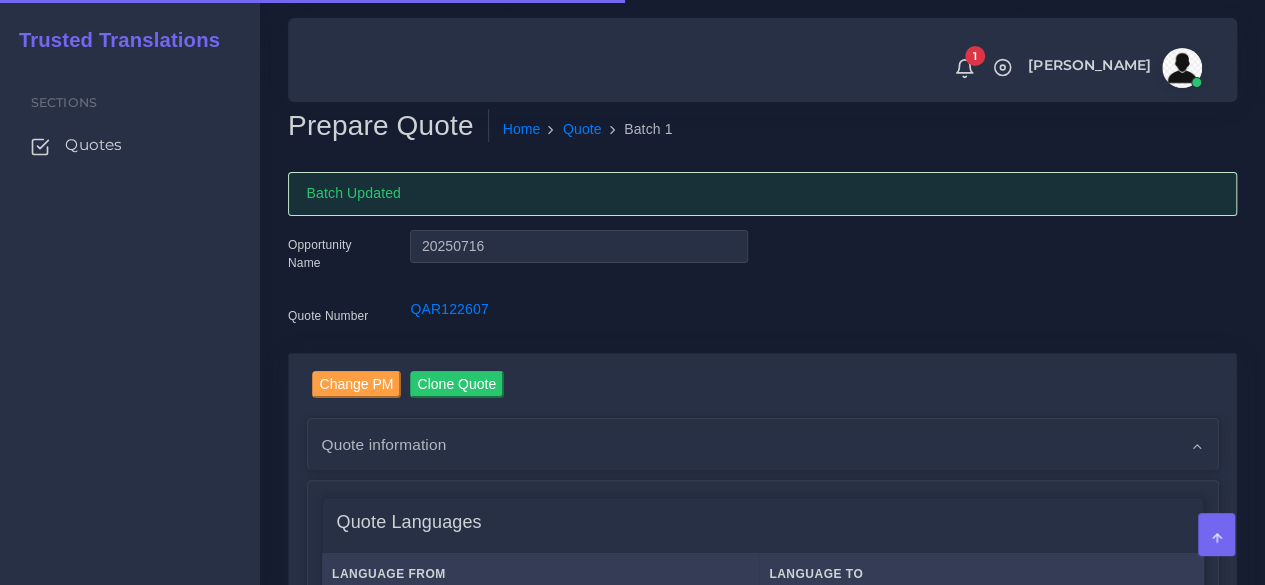 type 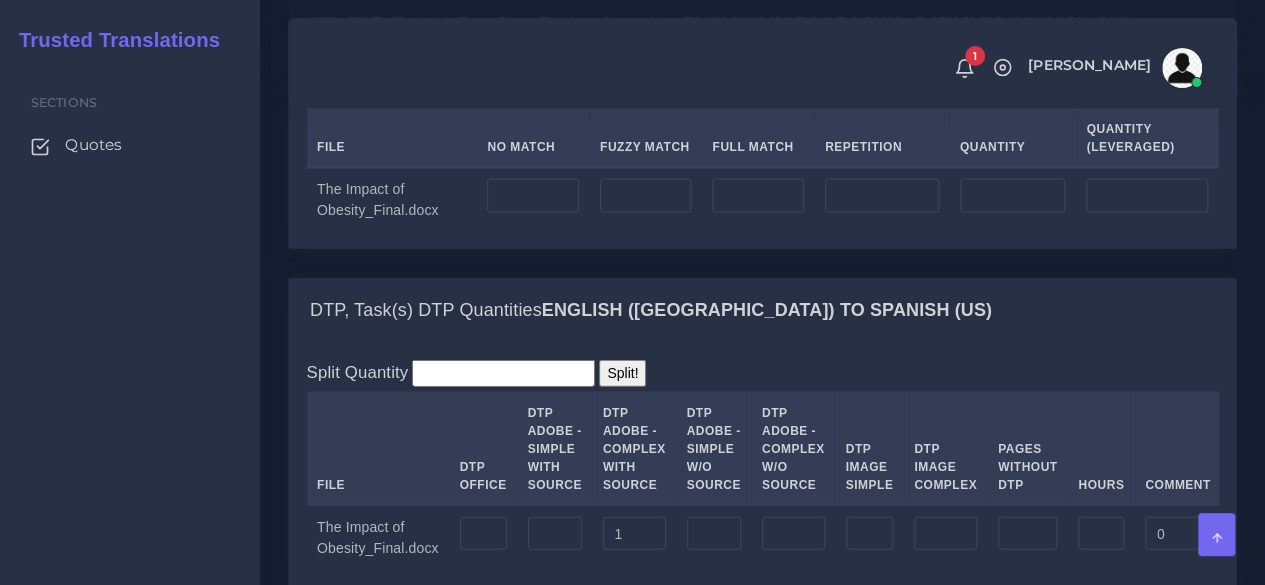 scroll, scrollTop: 2000, scrollLeft: 0, axis: vertical 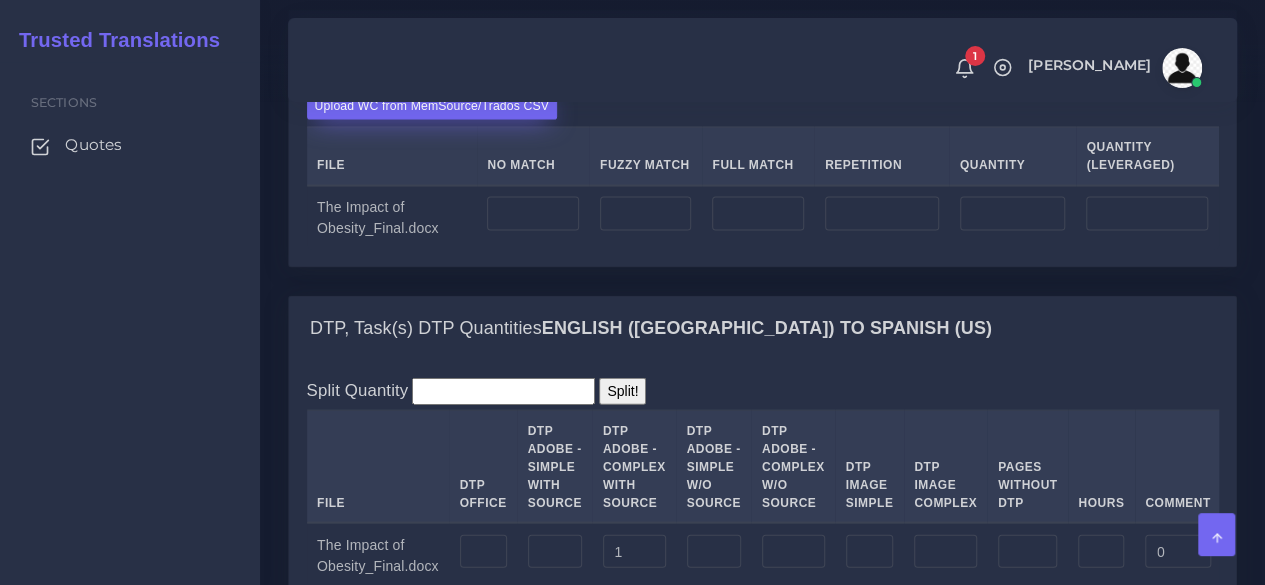click on "Upload WC from MemSource/Trados CSV" at bounding box center (432, 105) 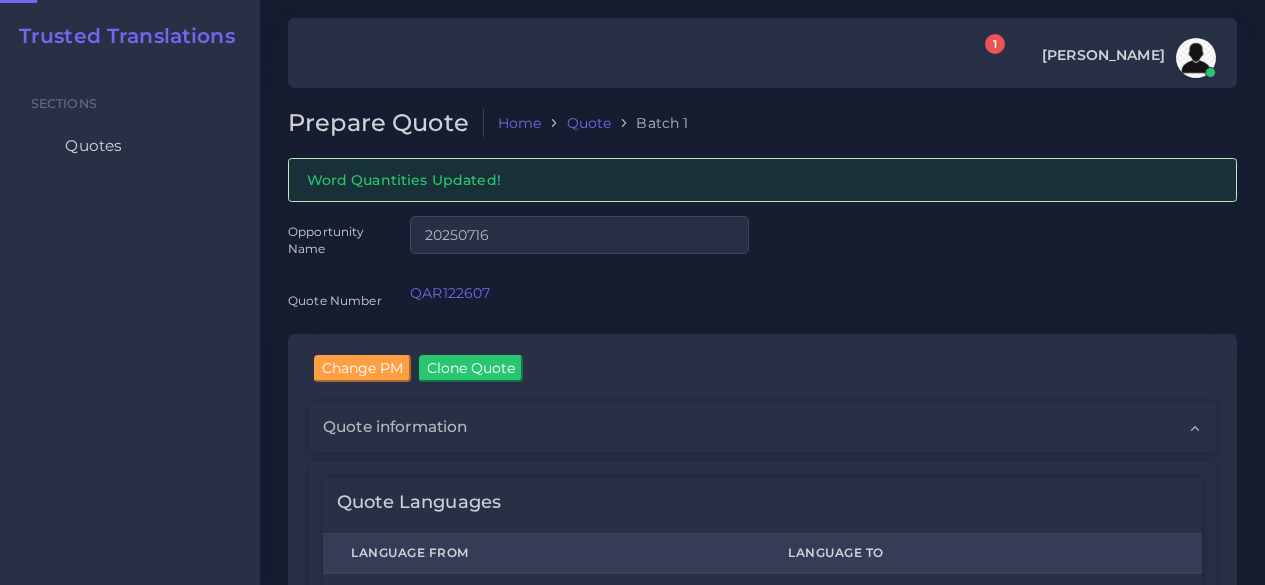 scroll, scrollTop: 0, scrollLeft: 0, axis: both 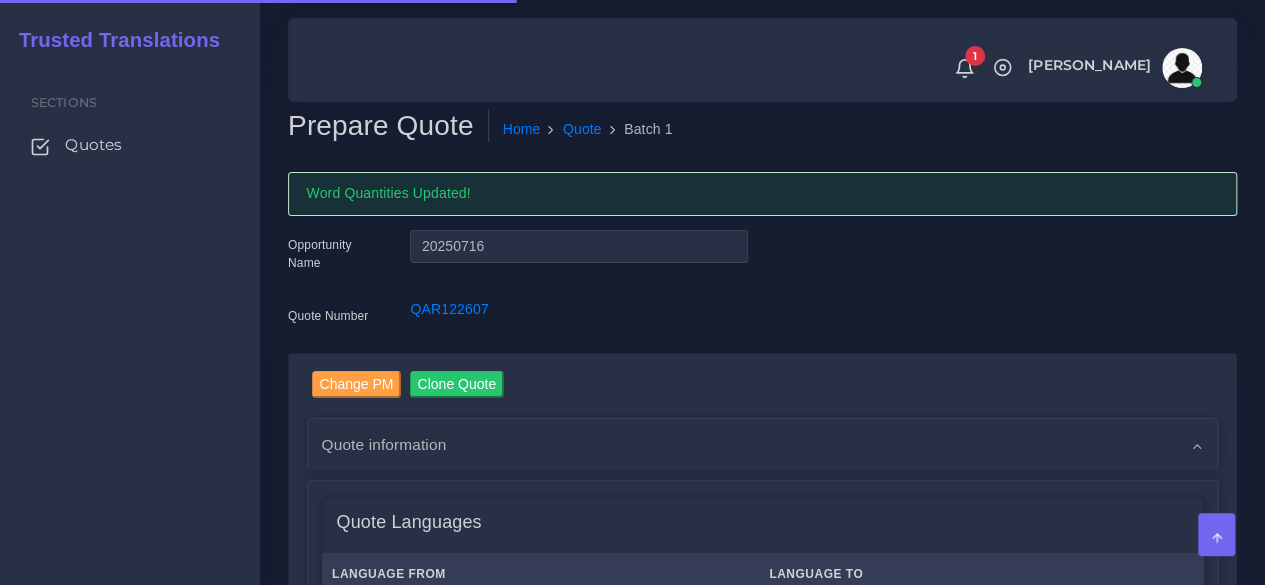 type 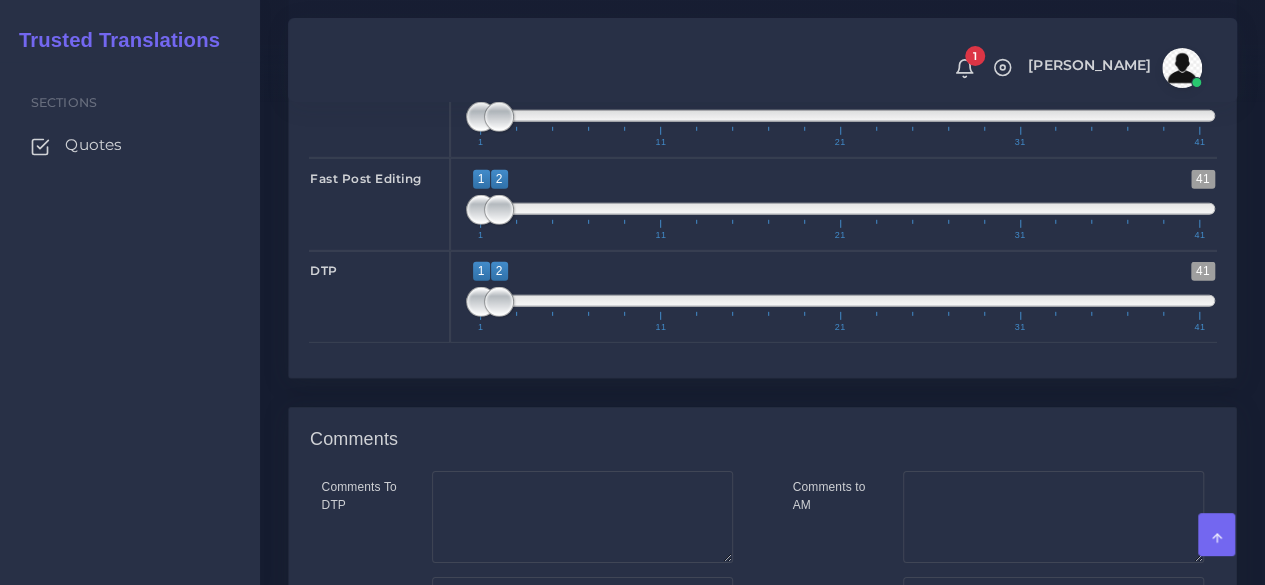 scroll, scrollTop: 2900, scrollLeft: 0, axis: vertical 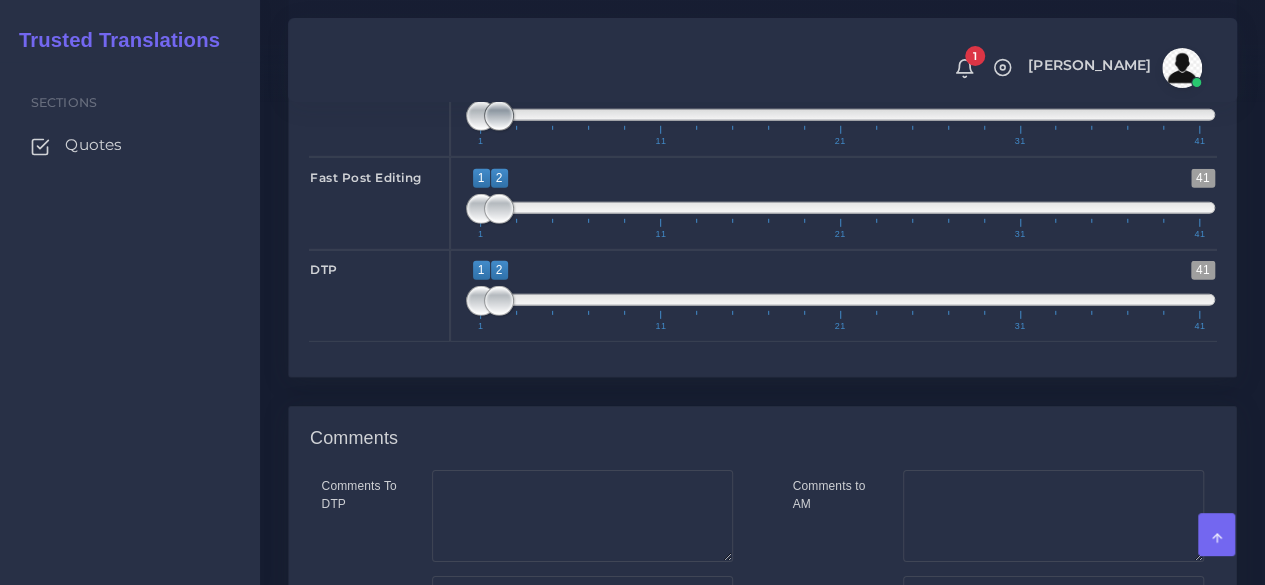 type on "1;1" 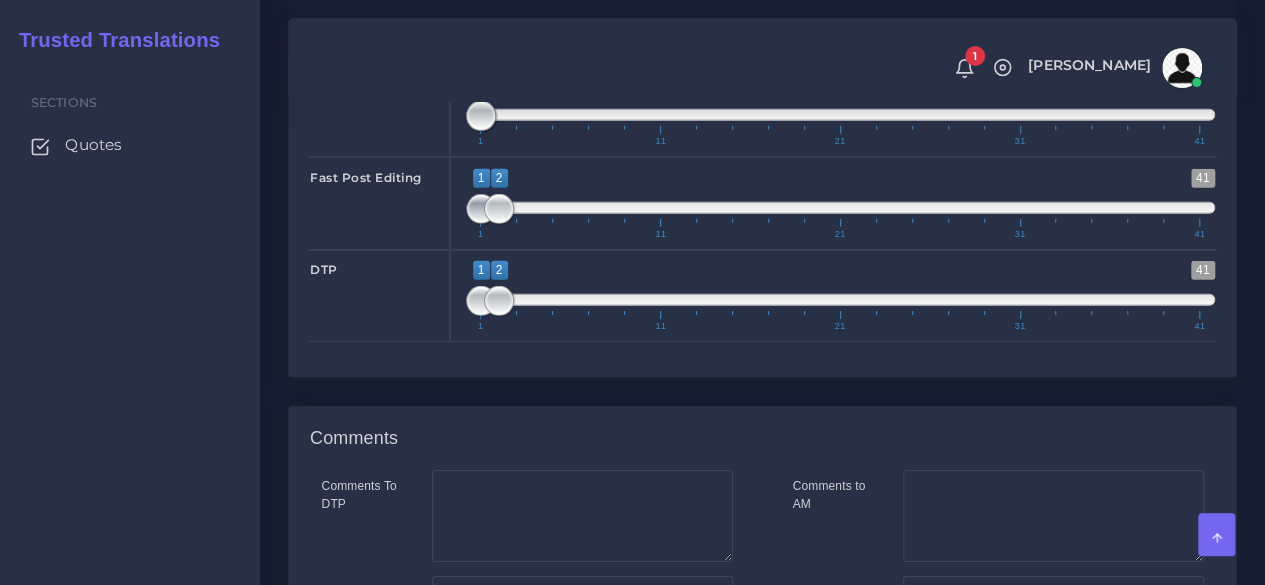 type on "1;1" 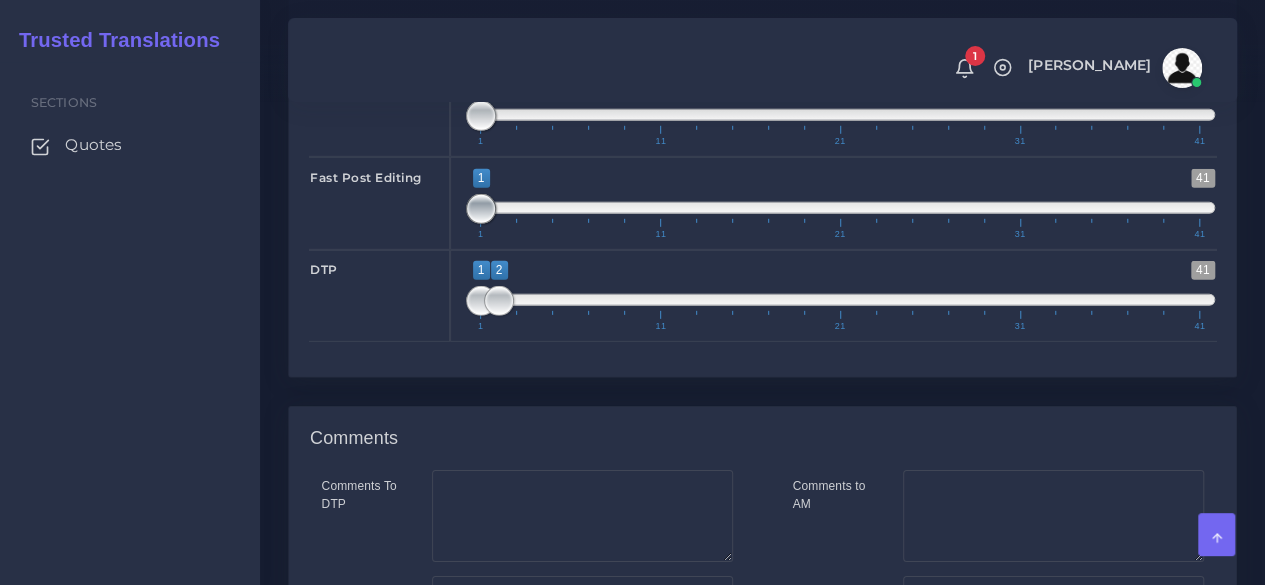 drag, startPoint x: 488, startPoint y: 333, endPoint x: 439, endPoint y: 338, distance: 49.25444 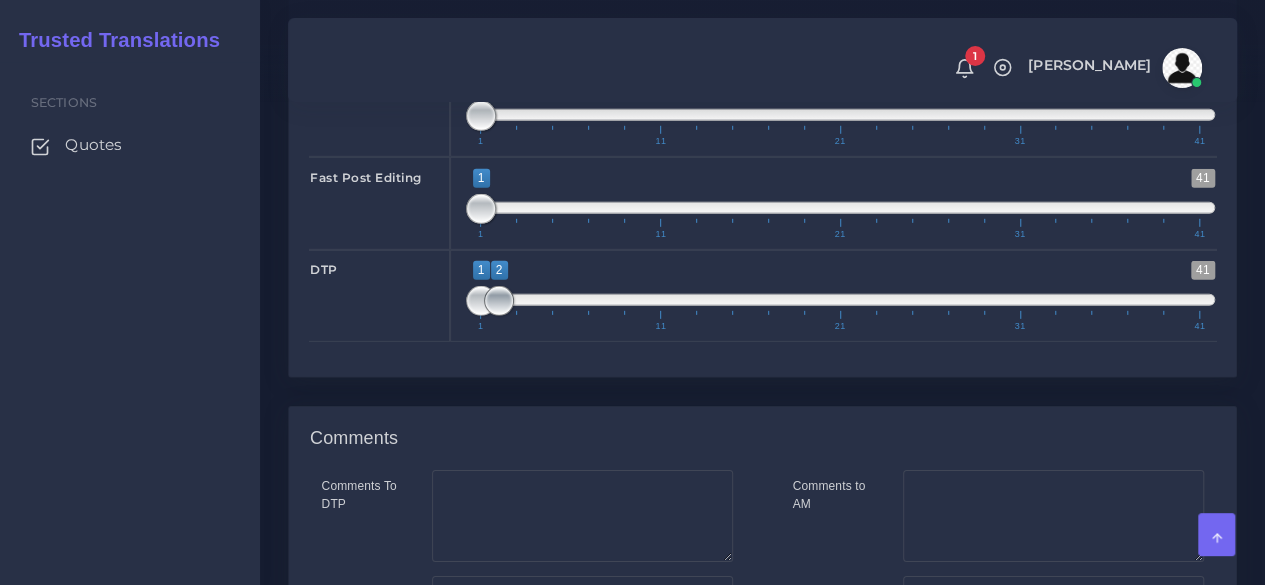type on "1;1" 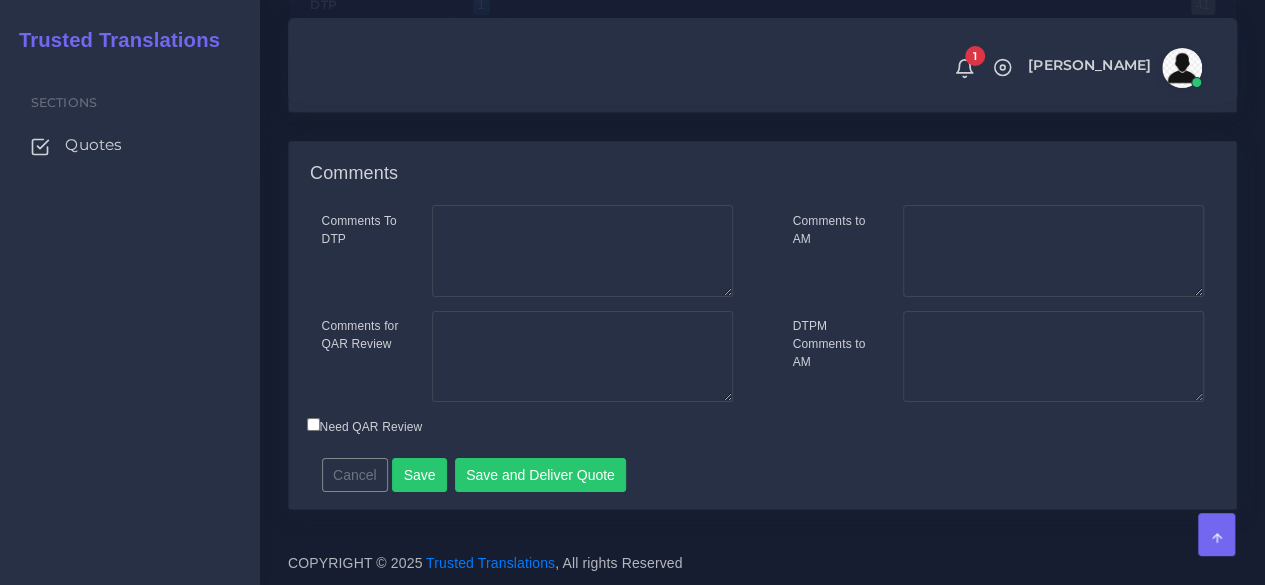 scroll, scrollTop: 3295, scrollLeft: 0, axis: vertical 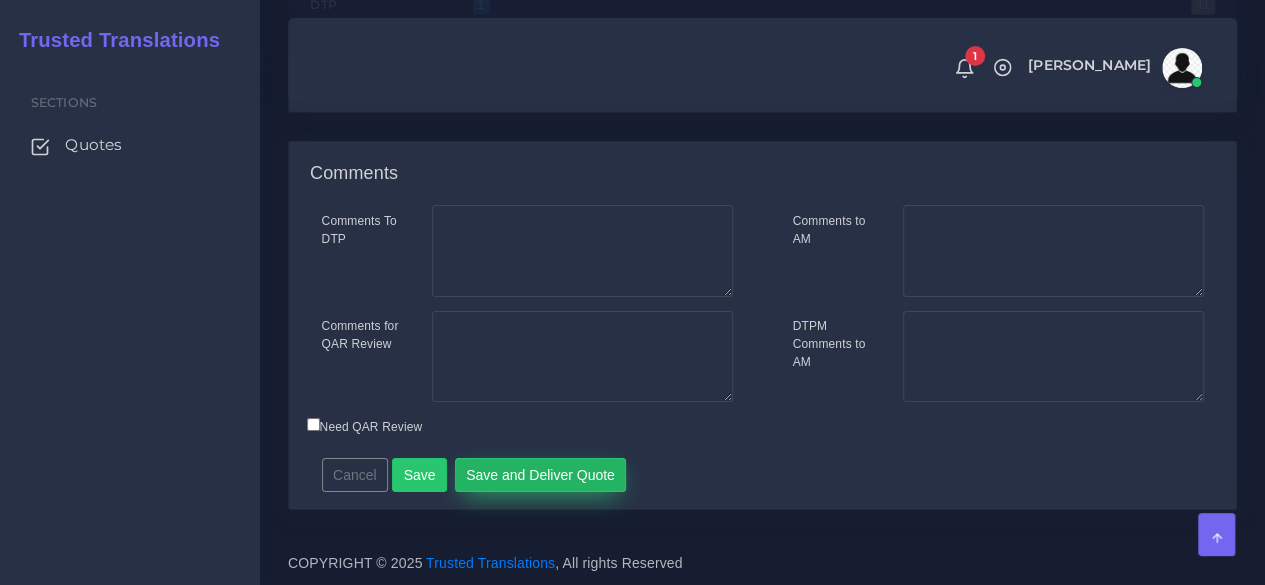 click on "Save and  Deliver Quote" at bounding box center [541, 475] 